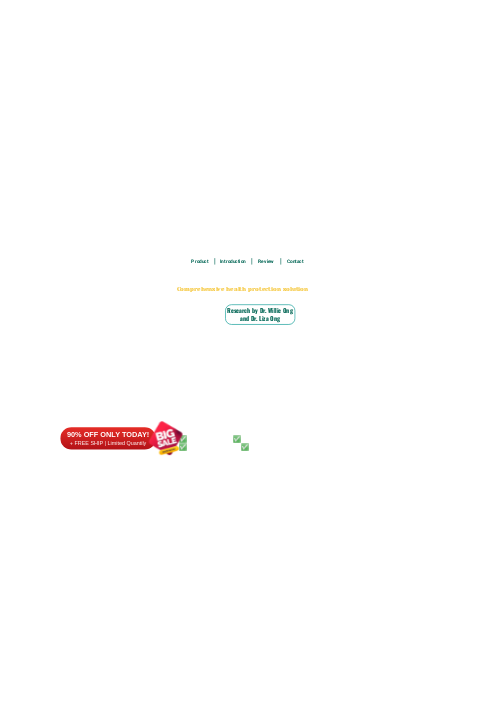 scroll, scrollTop: 13900, scrollLeft: 0, axis: vertical 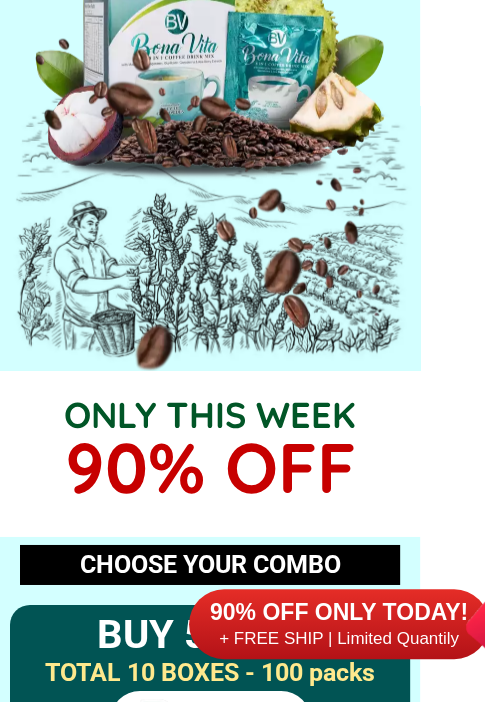 drag, startPoint x: 288, startPoint y: 616, endPoint x: 299, endPoint y: 583, distance: 34.785053 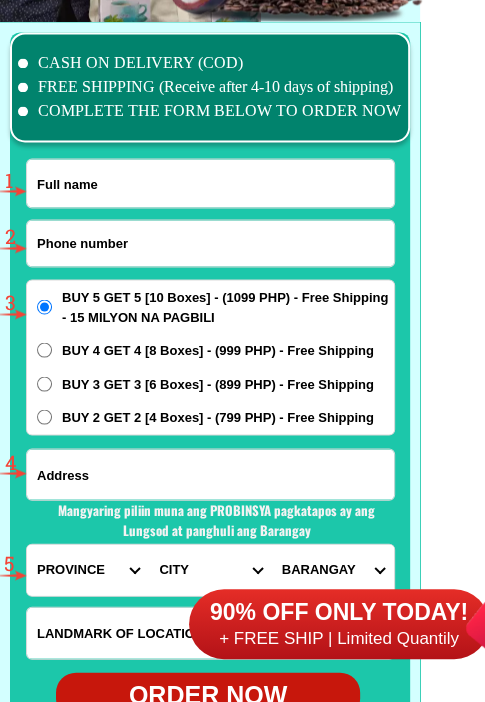 scroll, scrollTop: 15602, scrollLeft: 0, axis: vertical 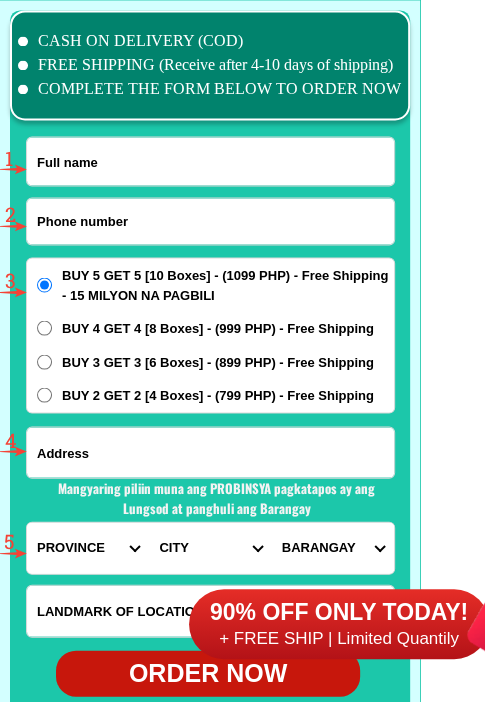 click at bounding box center [210, 161] 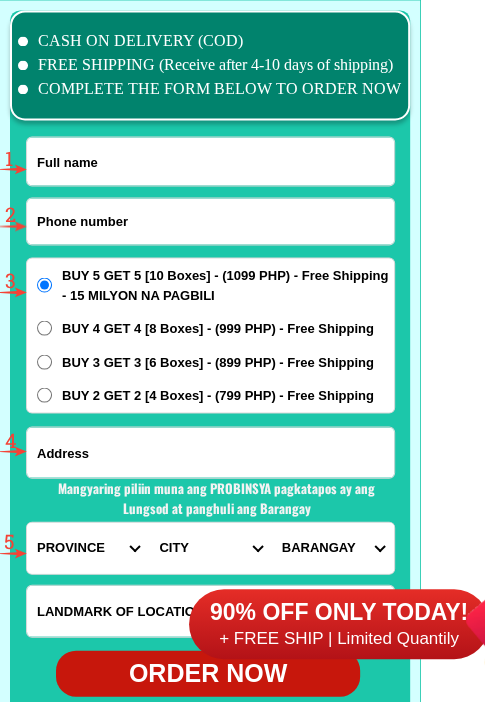 paste on "[NAME] [NAME]" 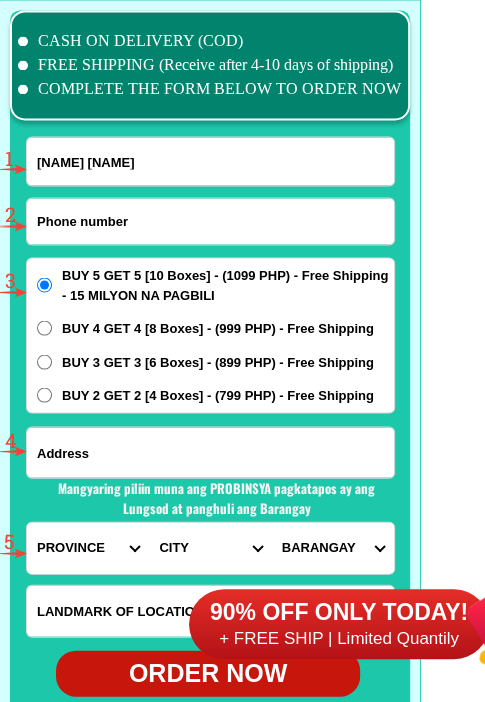 type on "[NAME] [NAME]" 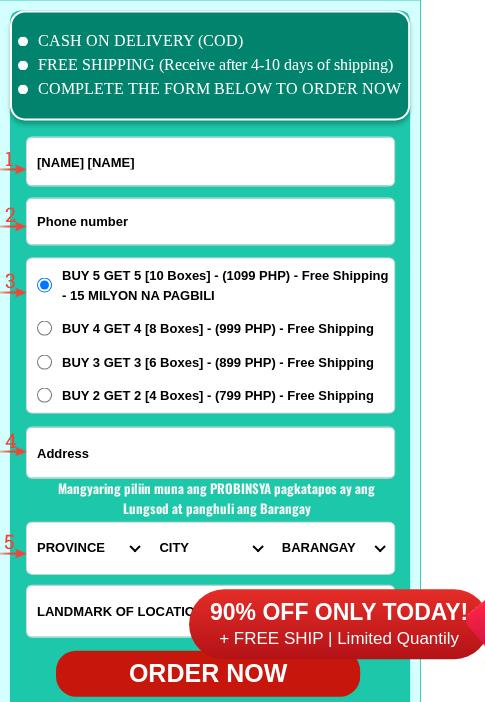 click at bounding box center [210, 221] 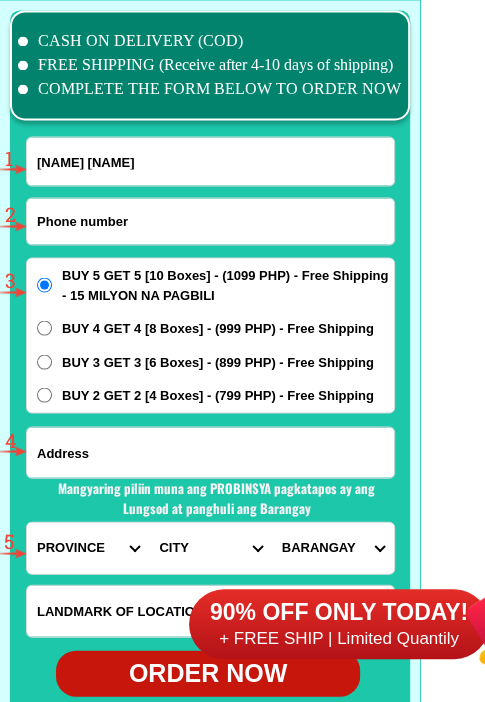 paste on "[PHONE]" 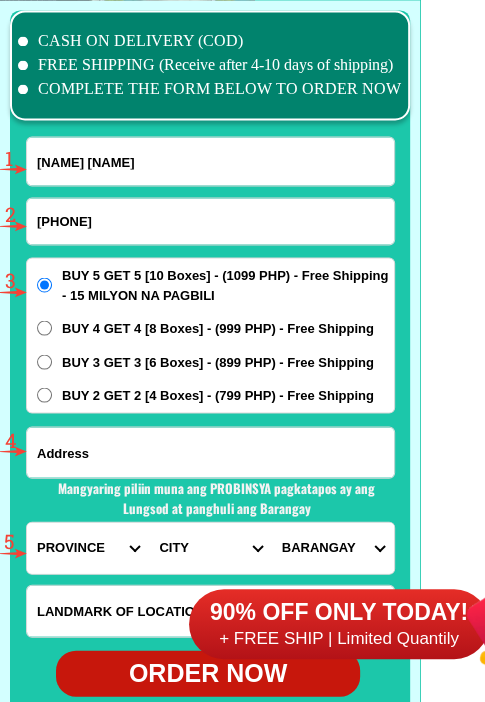 type on "[PHONE]" 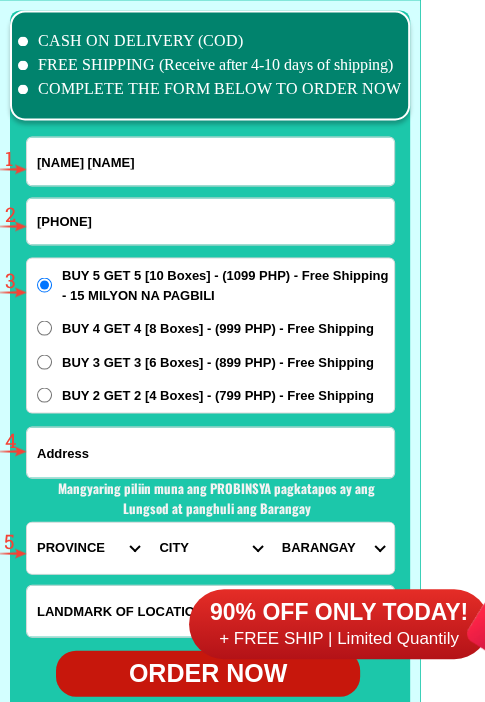 click at bounding box center [210, 452] 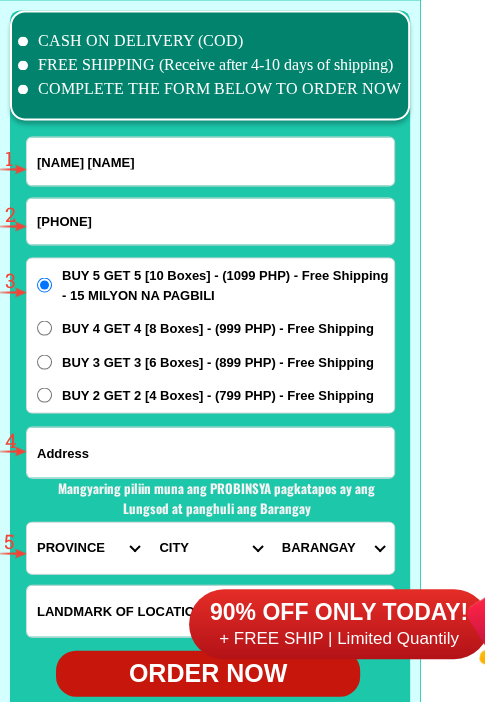 paste on "[NAME] [NAME] [CITY] [PROVINCE] [LOCATION] [LOCATION]" 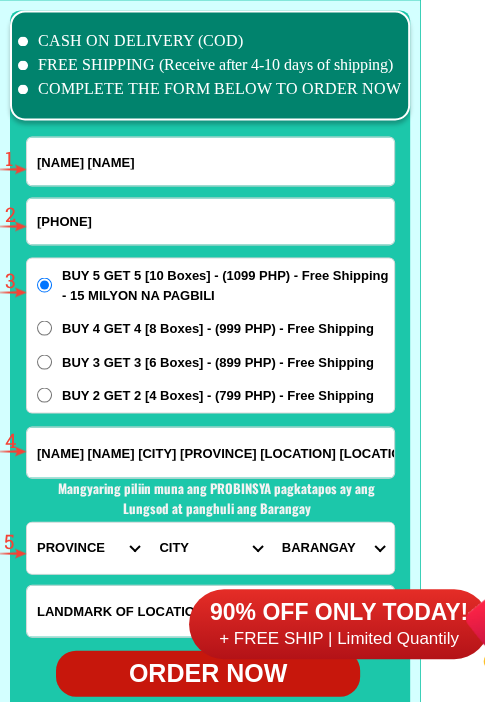 scroll, scrollTop: 0, scrollLeft: 49, axis: horizontal 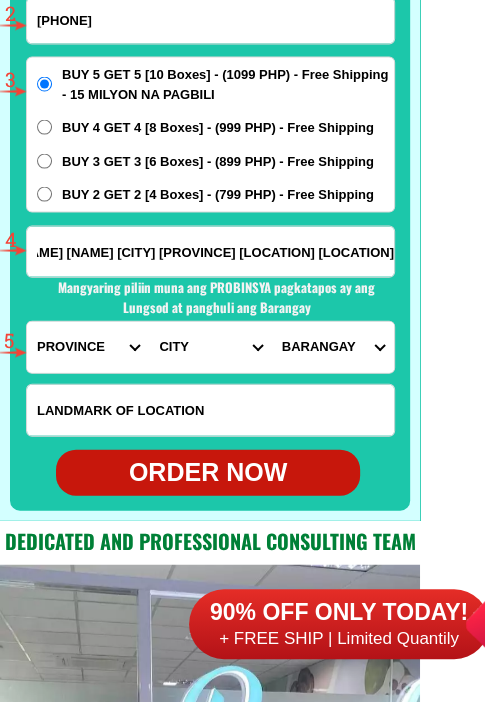 type on "[NAME] [NAME] [CITY] [PROVINCE] [LOCATION] [LOCATION]" 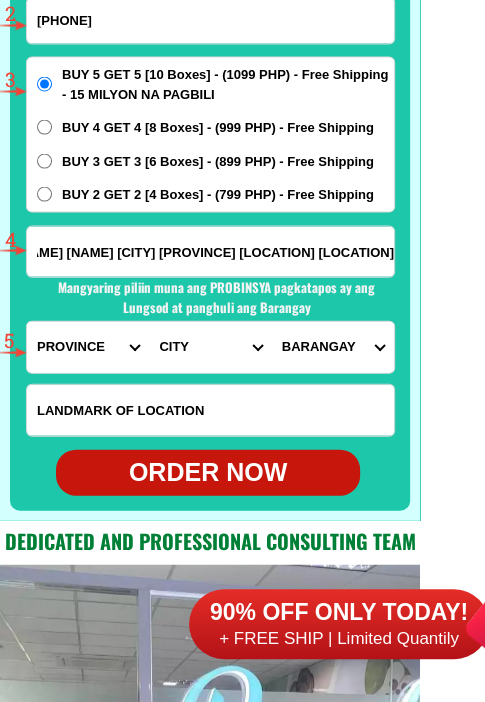 click on "PROVINCE Abra Agusan-del-norte Agusan-del-sur Aklan Albay Antique Apayao Aurora Basilan Bataan Batanes Batangas Benguet Biliran Bohol Bukidnon Bulacan Cagayan Camarines-norte Camarines-sur Camiguin Capiz Catanduanes Cavite Cebu Cotabato Davao-de-oro Davao-del-norte Davao-del-sur Davao-occidental Davao-oriental Dinagat-islands Eastern-samar Guimaras Ifugao Ilocos-norte Ilocos-sur Iloilo Isabela Kalinga La-union Laguna Lanao-del-norte Lanao-del-sur Leyte Maguindanao Marinduque Masbate Metro-manila Misamis-occidental Misamis-oriental Mountain-province Negros-occidental Negros-oriental Northern-samar Nueva-ecija Nueva-vizcaya Occidental-mindoro Oriental-mindoro Palawan Pampanga Pangasinan Quezon Quirino Rizal Romblon Sarangani Siquijor Sorsogon South-cotabato Southern-leyte Sultan-kudarat Sulu Surigao-del-norte Surigao-del-sur Tarlac Tawi-tawi Western-samar Zambales Zamboanga-del-norte Zamboanga-del-sur Zamboanga-sibugay" at bounding box center (88, 347) 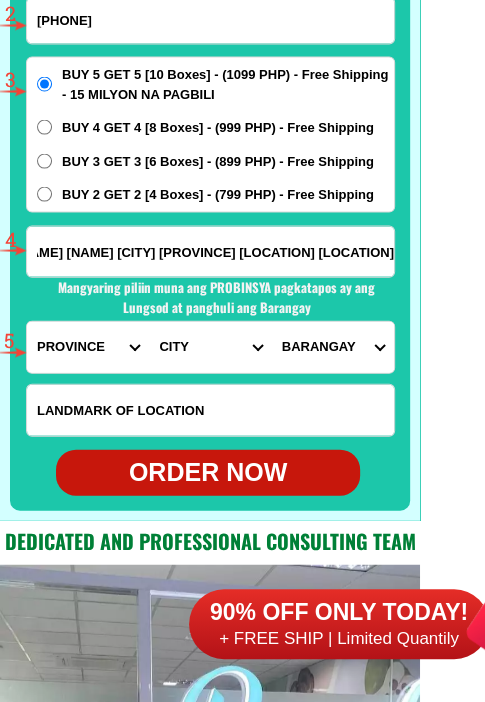 scroll, scrollTop: 0, scrollLeft: 0, axis: both 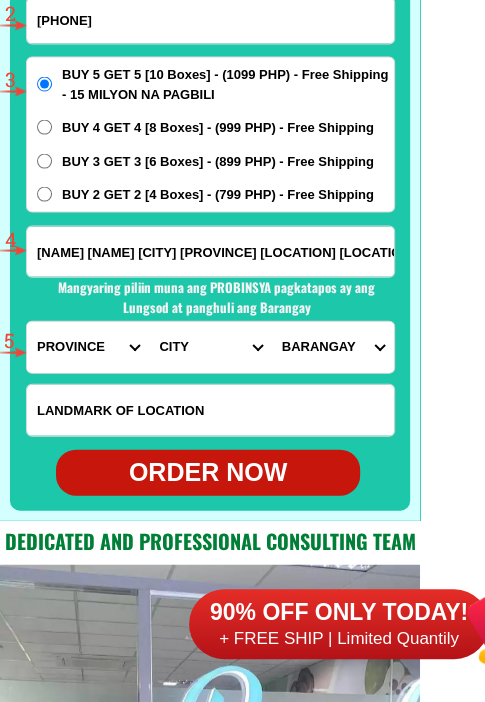 select on "63_374" 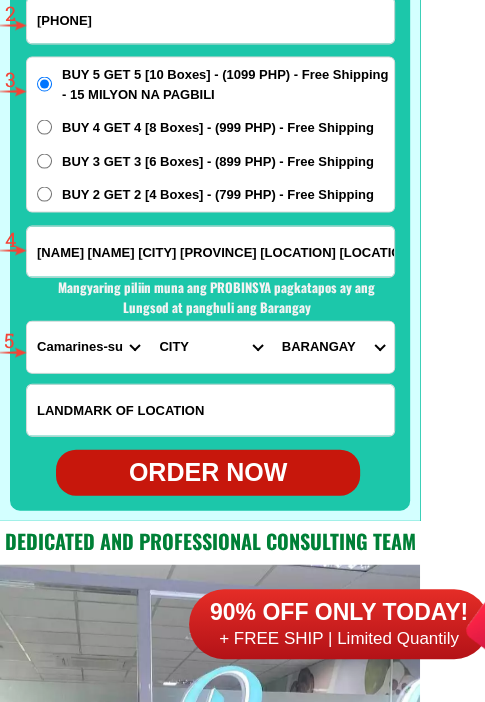 click on "PROVINCE Abra Agusan-del-norte Agusan-del-sur Aklan Albay Antique Apayao Aurora Basilan Bataan Batanes Batangas Benguet Biliran Bohol Bukidnon Bulacan Cagayan Camarines-norte Camarines-sur Camiguin Capiz Catanduanes Cavite Cebu Cotabato Davao-de-oro Davao-del-norte Davao-del-sur Davao-occidental Davao-oriental Dinagat-islands Eastern-samar Guimaras Ifugao Ilocos-norte Ilocos-sur Iloilo Isabela Kalinga La-union Laguna Lanao-del-norte Lanao-del-sur Leyte Maguindanao Marinduque Masbate Metro-manila Misamis-occidental Misamis-oriental Mountain-province Negros-occidental Negros-oriental Northern-samar Nueva-ecija Nueva-vizcaya Occidental-mindoro Oriental-mindoro Palawan Pampanga Pangasinan Quezon Quirino Rizal Romblon Sarangani Siquijor Sorsogon South-cotabato Southern-leyte Sultan-kudarat Sulu Surigao-del-norte Surigao-del-sur Tarlac Tawi-tawi Western-samar Zambales Zamboanga-del-norte Zamboanga-del-sur Zamboanga-sibugay" at bounding box center [88, 347] 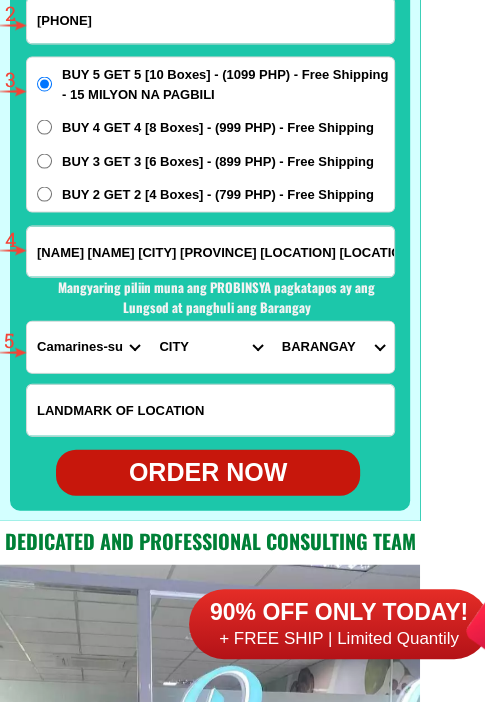 click on "CITY Baao Balatan Bombon Buhi Bula Cabusao Calabanga Camaligan Camarines-sur-bato Camarines-sur-naga-city Camarines-sur-pamplona Camarines-sur-san-fernando Camarines-sur-san-jose Canaman Caramoan Del-gallego Gainza Garchitorena Goa Iriga-city Lagonoy Libmanan Lupi Magarao Milaor Minalabac Nabua Ocampo Pasacao Pili Presentacion Ragay Sagnay Sipocot Siruma Tigaon Tinambac" at bounding box center [210, 347] 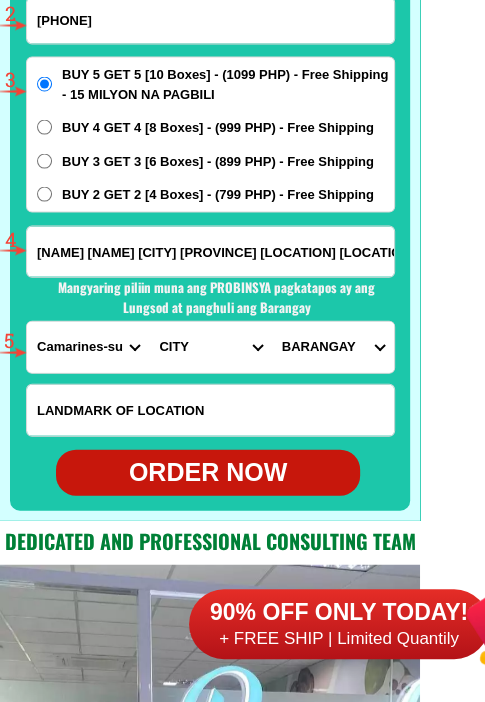 select on "[PHONE]" 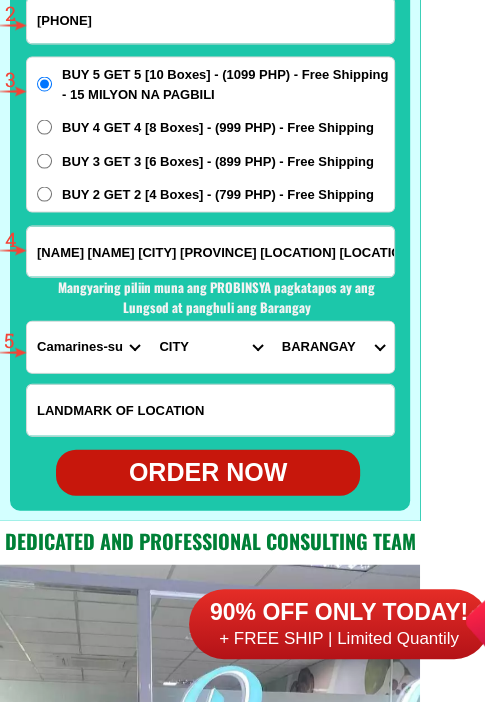 click on "CITY Baao Balatan Bombon Buhi Bula Cabusao Calabanga Camaligan Camarines-sur-bato Camarines-sur-naga-city Camarines-sur-pamplona Camarines-sur-san-fernando Camarines-sur-san-jose Canaman Caramoan Del-gallego Gainza Garchitorena Goa Iriga-city Lagonoy Libmanan Lupi Magarao Milaor Minalabac Nabua Ocampo Pasacao Pili Presentacion Ragay Sagnay Sipocot Siruma Tigaon Tinambac" at bounding box center [210, 347] 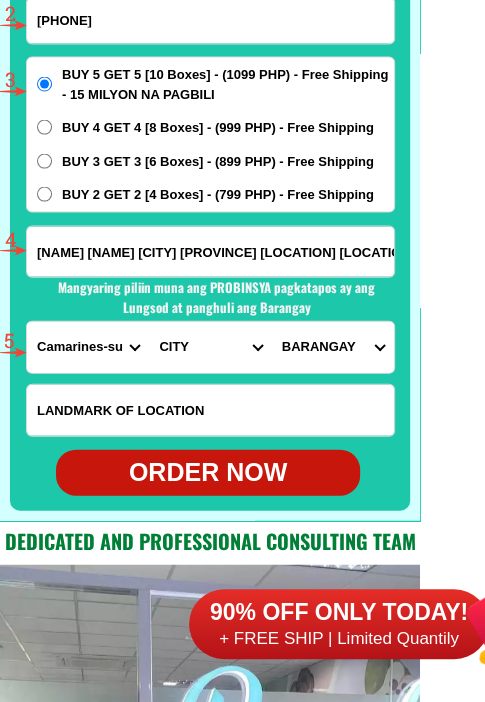 click on "[NAME] [NAME] [NAME] [NAME] [NAME] [NAME] [NAME] [NAME] [NAME]" at bounding box center (333, 347) 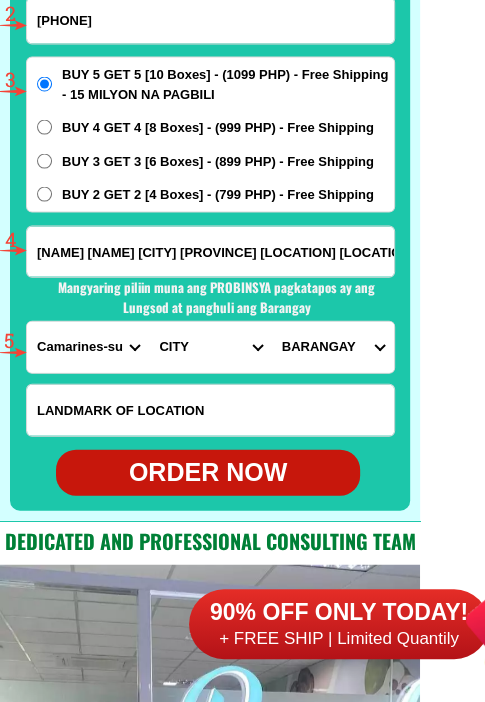 select on "[PHONE]" 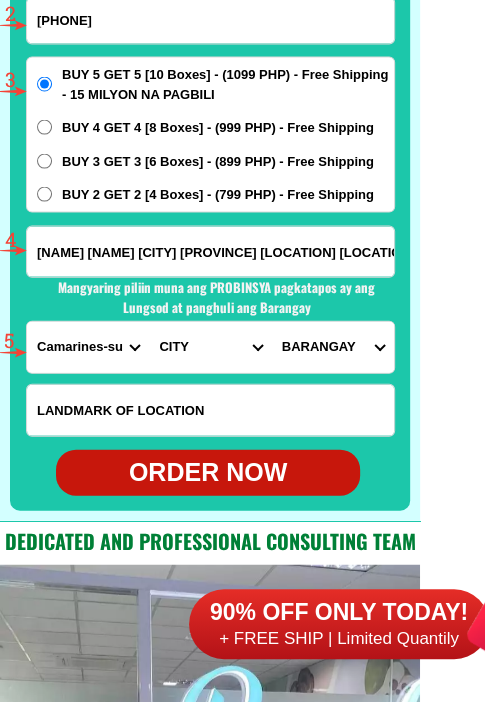 click on "[NAME] [NAME] [NAME] [NAME] [NAME] [NAME] [NAME] [NAME] [NAME]" at bounding box center [333, 347] 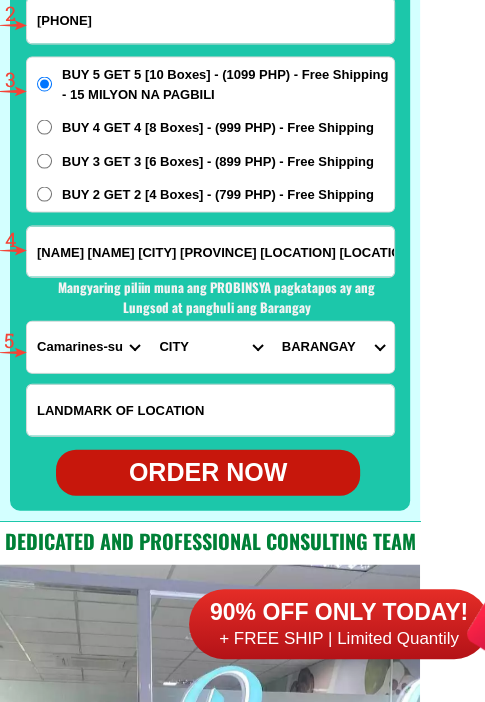 click on "ORDER NOW" at bounding box center [208, 473] 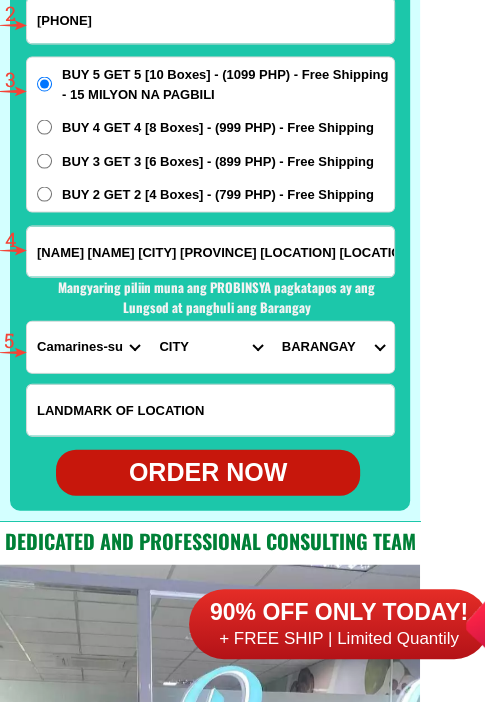 radio on "true" 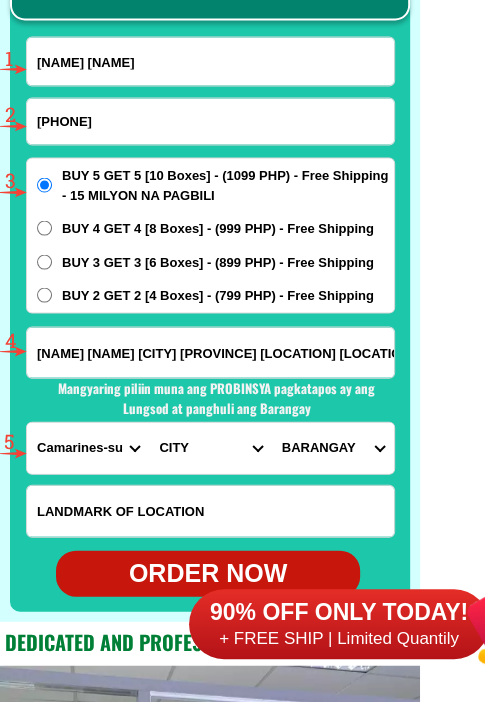 scroll, scrollTop: 15602, scrollLeft: 0, axis: vertical 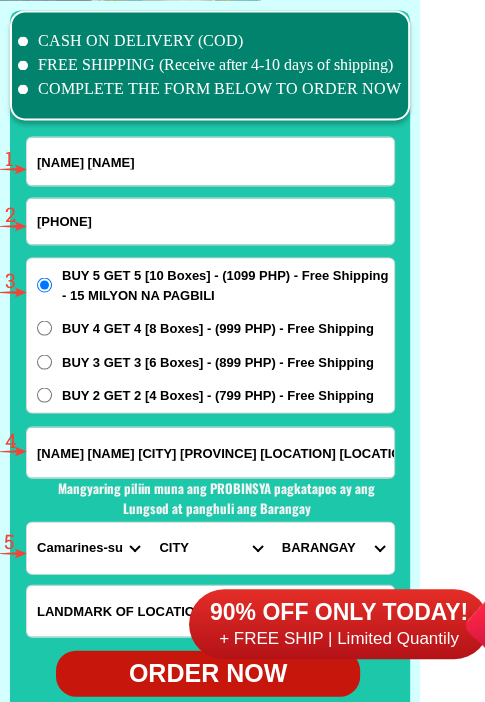 click on "[NAME] [NAME]" at bounding box center [210, 161] 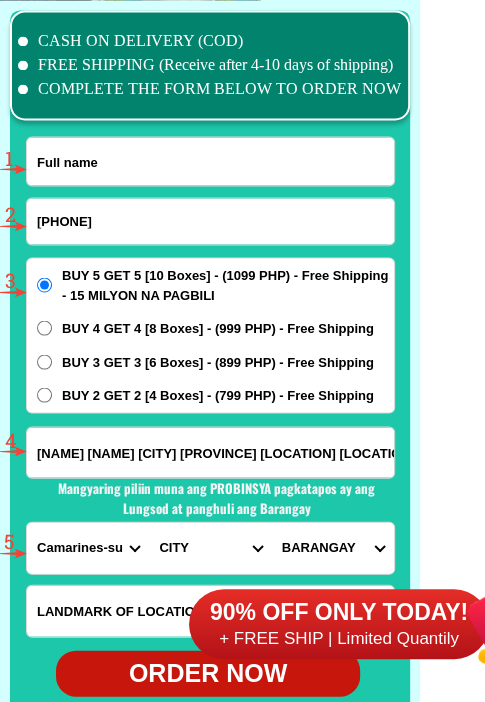 paste on "[FIRST] [LAST]" 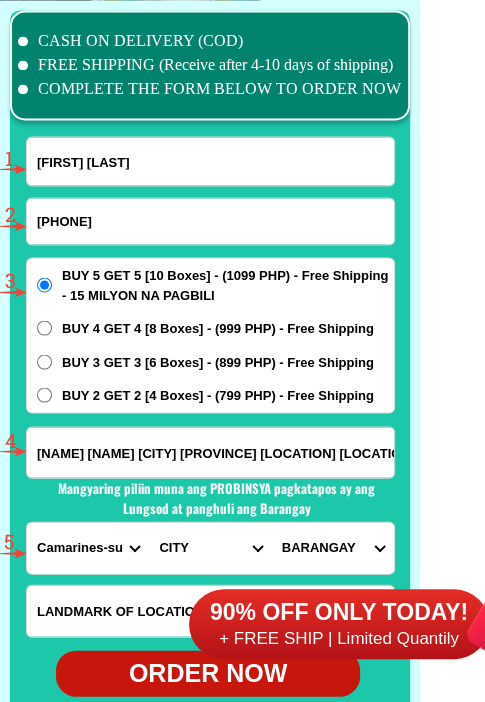 type on "[FIRST] [LAST]" 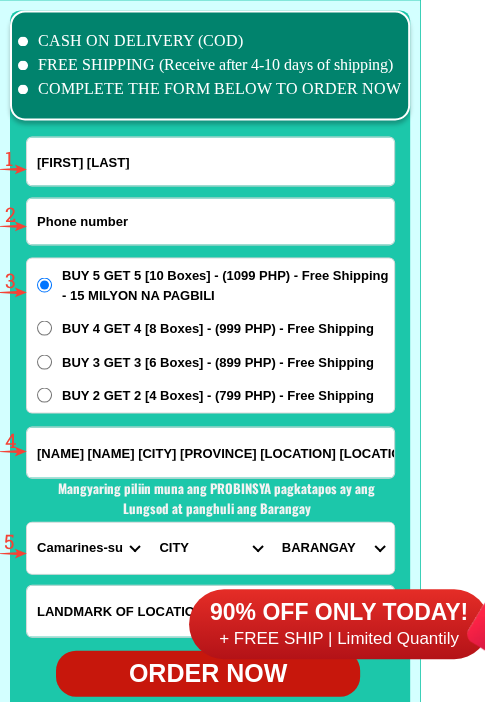click at bounding box center [210, 221] 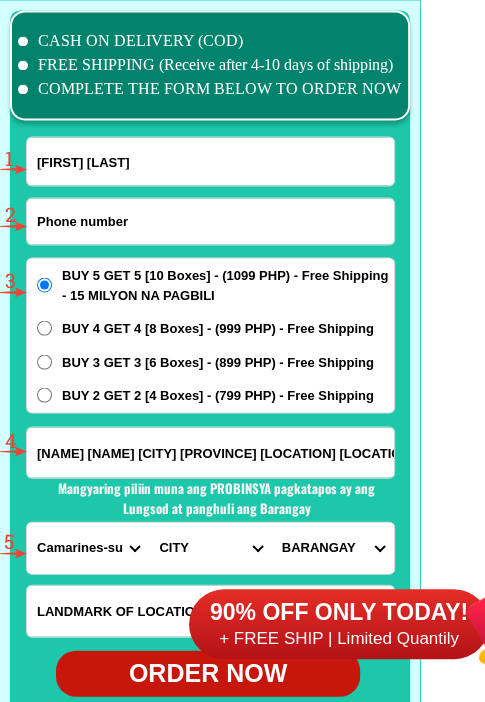paste on "[PHONE]" 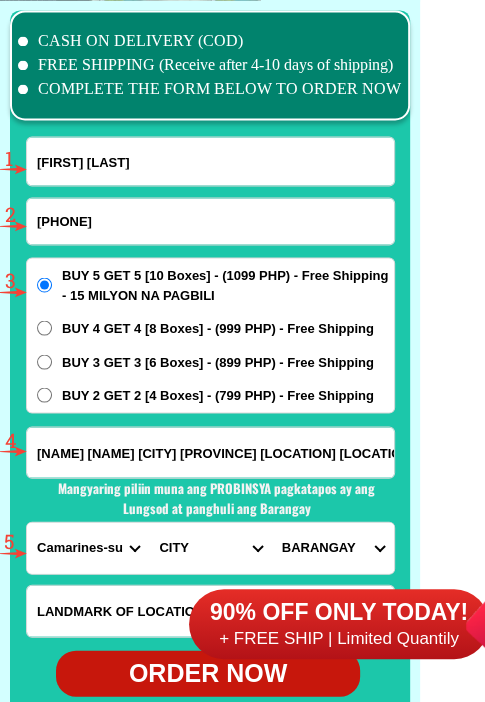 scroll, scrollTop: 15702, scrollLeft: 0, axis: vertical 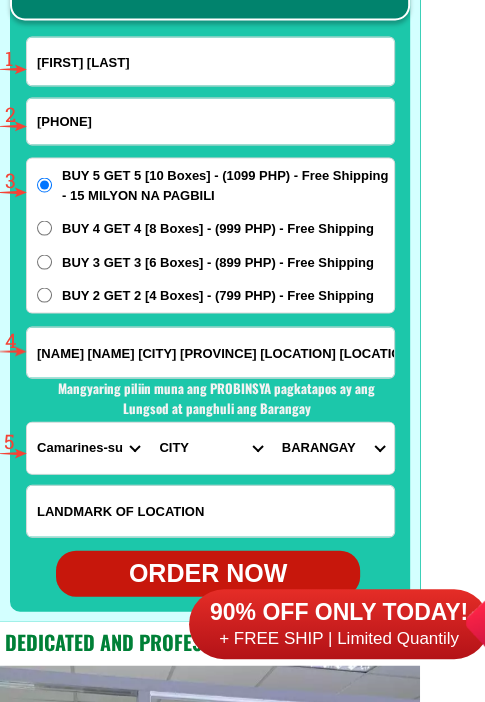 type on "[PHONE]" 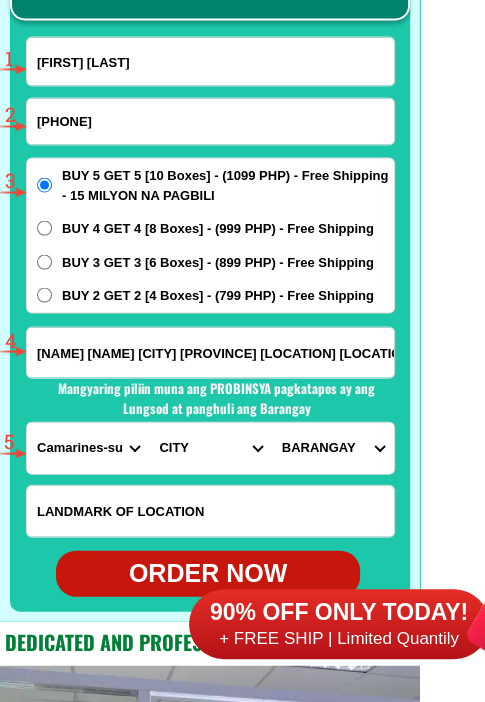 drag, startPoint x: 126, startPoint y: 333, endPoint x: 127, endPoint y: 348, distance: 15.033297 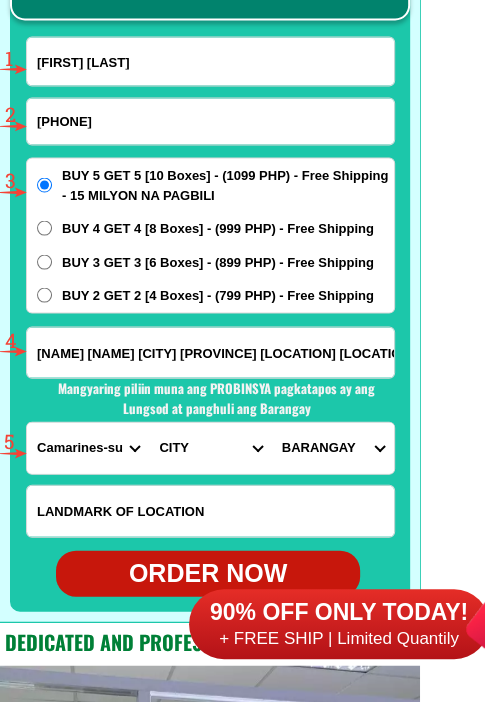 click on "[NAME] [NAME] [CITY] [PROVINCE] [LOCATION] [LOCATION]" at bounding box center [210, 352] 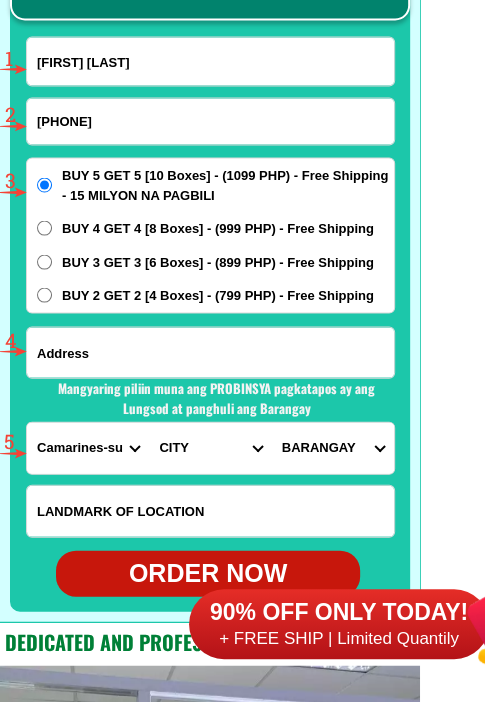 paste on "[NAME] [NAME] [NAME] [NAME] [NAME] [NAME] [NAME] [NAME]" 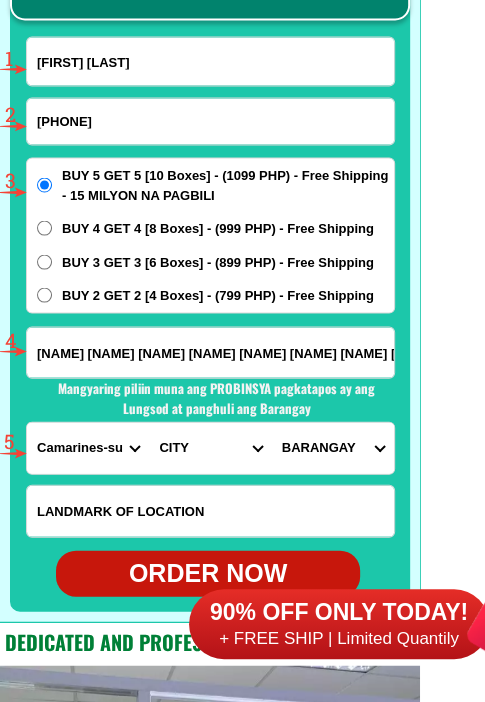 scroll, scrollTop: 0, scrollLeft: 212, axis: horizontal 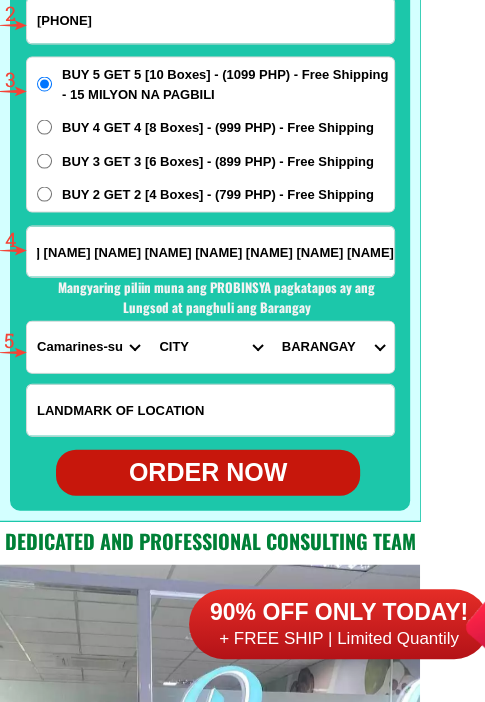 type on "[NAME] [NAME] [NAME] [NAME] [NAME] [NAME] [NAME] [NAME]" 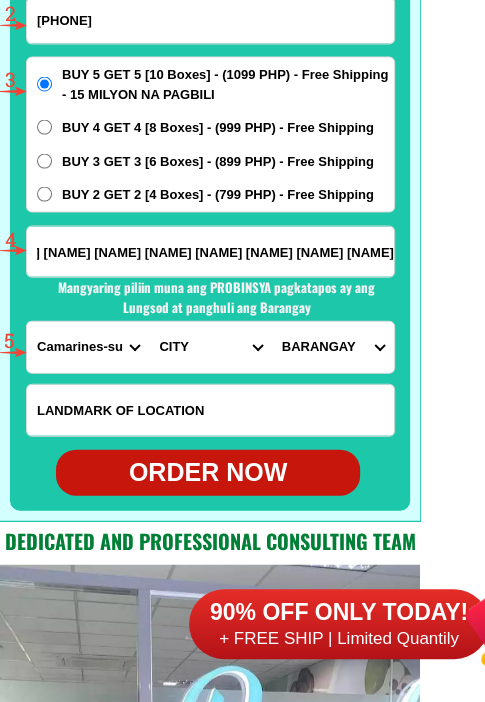 click on "PROVINCE Abra Agusan-del-norte Agusan-del-sur Aklan Albay Antique Apayao Aurora Basilan Bataan Batanes Batangas Benguet Biliran Bohol Bukidnon Bulacan Cagayan Camarines-norte Camarines-sur Camiguin Capiz Catanduanes Cavite Cebu Cotabato Davao-de-oro Davao-del-norte Davao-del-sur Davao-occidental Davao-oriental Dinagat-islands Eastern-samar Guimaras Ifugao Ilocos-norte Ilocos-sur Iloilo Isabela Kalinga La-union Laguna Lanao-del-norte Lanao-del-sur Leyte Maguindanao Marinduque Masbate Metro-manila Misamis-occidental Misamis-oriental Mountain-province Negros-occidental Negros-oriental Northern-samar Nueva-ecija Nueva-vizcaya Occidental-mindoro Oriental-mindoro Palawan Pampanga Pangasinan Quezon Quirino Rizal Romblon Sarangani Siquijor Sorsogon South-cotabato Southern-leyte Sultan-kudarat Sulu Surigao-del-norte Surigao-del-sur Tarlac Tawi-tawi Western-samar Zambales Zamboanga-del-norte Zamboanga-del-sur Zamboanga-sibugay" at bounding box center [88, 347] 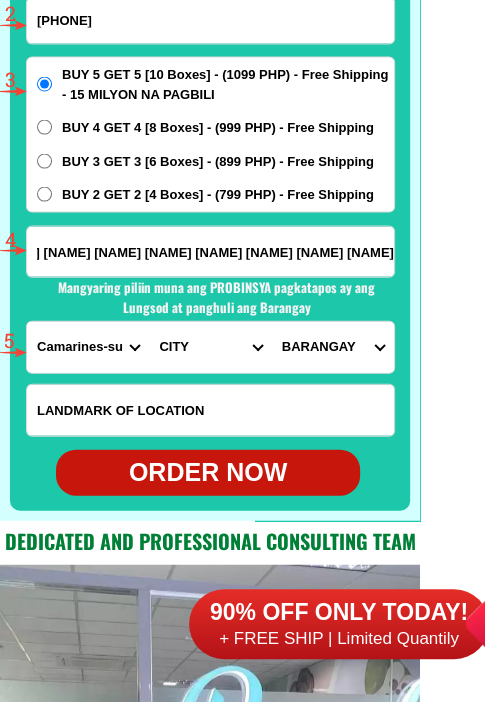 scroll, scrollTop: 0, scrollLeft: 0, axis: both 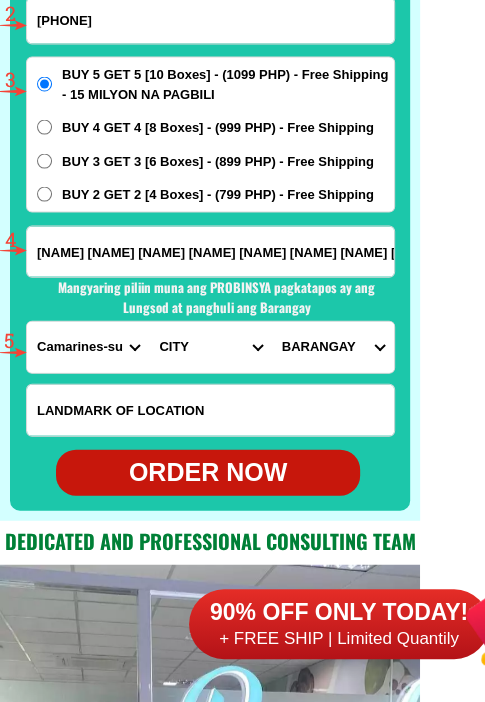 select on "63_904" 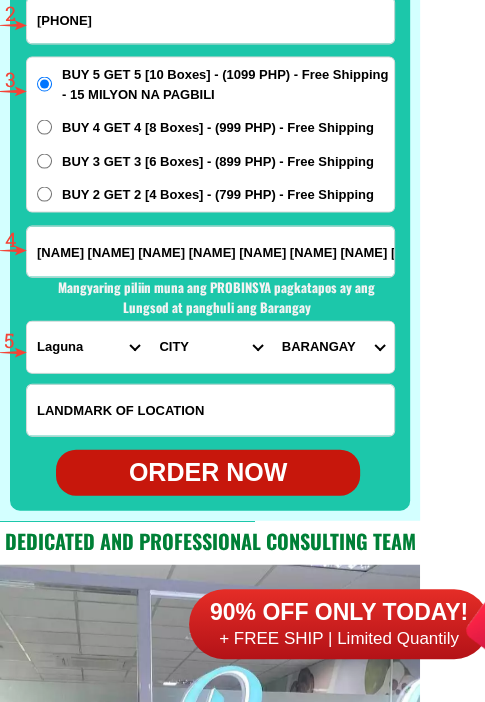 click on "PROVINCE Abra Agusan-del-norte Agusan-del-sur Aklan Albay Antique Apayao Aurora Basilan Bataan Batanes Batangas Benguet Biliran Bohol Bukidnon Bulacan Cagayan Camarines-norte Camarines-sur Camiguin Capiz Catanduanes Cavite Cebu Cotabato Davao-de-oro Davao-del-norte Davao-del-sur Davao-occidental Davao-oriental Dinagat-islands Eastern-samar Guimaras Ifugao Ilocos-norte Ilocos-sur Iloilo Isabela Kalinga La-union Laguna Lanao-del-norte Lanao-del-sur Leyte Maguindanao Marinduque Masbate Metro-manila Misamis-occidental Misamis-oriental Mountain-province Negros-occidental Negros-oriental Northern-samar Nueva-ecija Nueva-vizcaya Occidental-mindoro Oriental-mindoro Palawan Pampanga Pangasinan Quezon Quirino Rizal Romblon Sarangani Siquijor Sorsogon South-cotabato Southern-leyte Sultan-kudarat Sulu Surigao-del-norte Surigao-del-sur Tarlac Tawi-tawi Western-samar Zambales Zamboanga-del-norte Zamboanga-del-sur Zamboanga-sibugay" at bounding box center [88, 347] 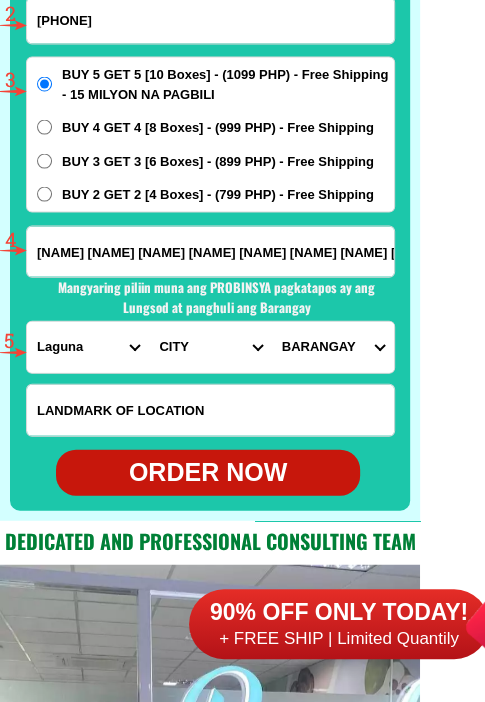 click on "CITY Alaminos Bay Binan-city Cabuyao Calamba-city Calauan Cavinti Famy Laguna-kalayaan Laguna-rizal Laguna-santa-cruz Laguna-santa-maria Laguna-victoria Liliw Los-banos Luisiana Lumban Mabitac Magdalena Majayjay Nagcarlan Paete Pagsanjan Pakil Pangil Pila San-pablo-city San-pedro Santa-rosa-city Siniloan" at bounding box center (210, 347) 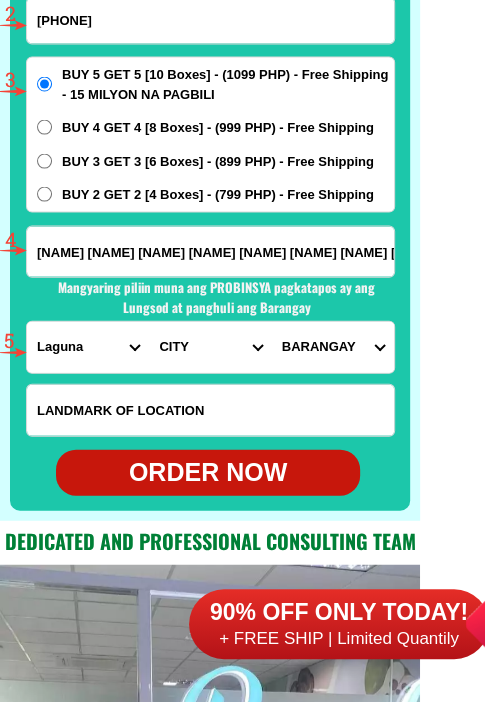 select on "[PHONE]" 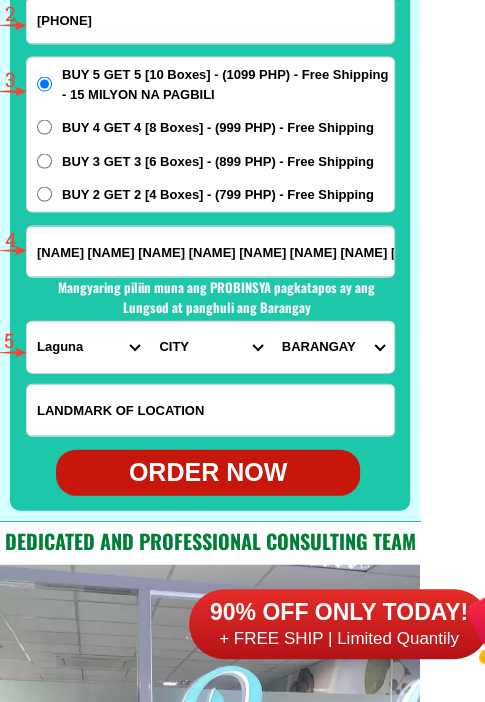 click on "CITY Alaminos Bay Binan-city Cabuyao Calamba-city Calauan Cavinti Famy Laguna-kalayaan Laguna-rizal Laguna-santa-cruz Laguna-santa-maria Laguna-victoria Liliw Los-banos Luisiana Lumban Mabitac Magdalena Majayjay Nagcarlan Paete Pagsanjan Pakil Pangil Pila San-pablo-city San-pedro Santa-rosa-city Siniloan" at bounding box center [210, 347] 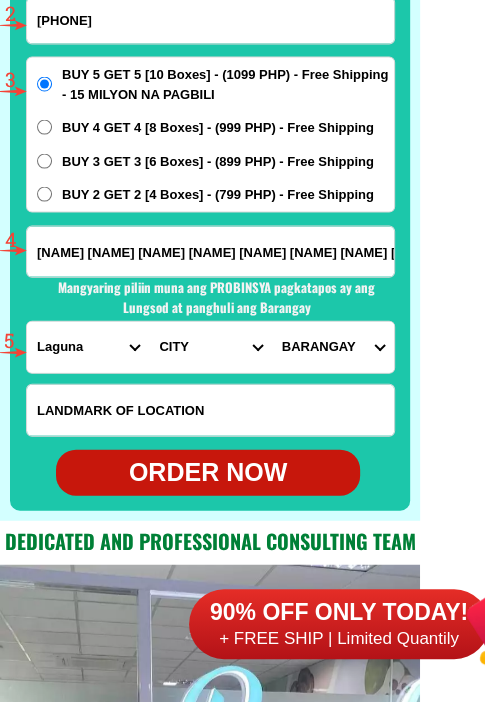 click on "BARANGAY Aplaya Balibago Caingin Dila Dita Don jose Ibaba Kanluran (pob.) Labas Macabling Malitlit Malusak (pob.) Market area (pob.) Pook Pulong santa cruz Santo domingo Sinalhan Tagapo" at bounding box center (333, 347) 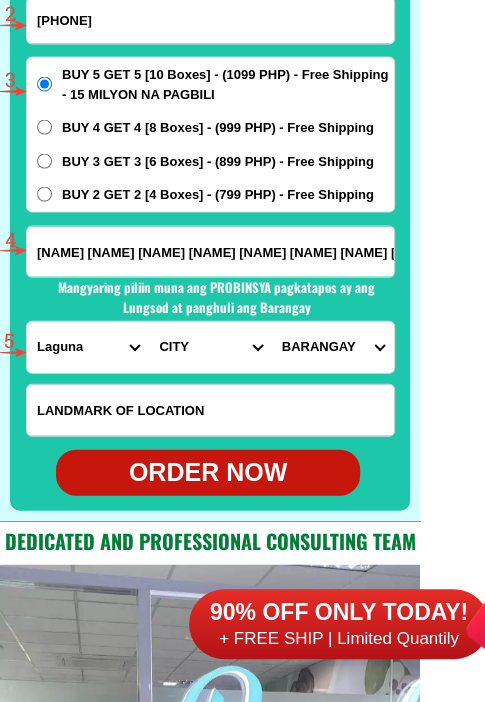 select on "[PHONE]" 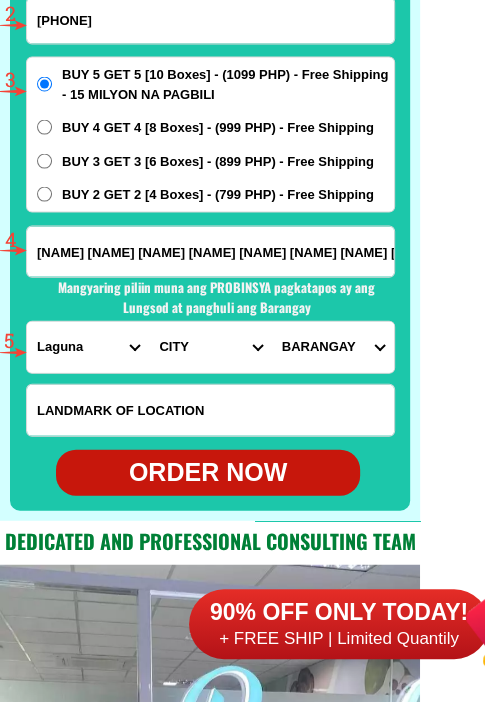 click on "BARANGAY Aplaya Balibago Caingin Dila Dita Don jose Ibaba Kanluran (pob.) Labas Macabling Malitlit Malusak (pob.) Market area (pob.) Pook Pulong santa cruz Santo domingo Sinalhan Tagapo" at bounding box center [333, 347] 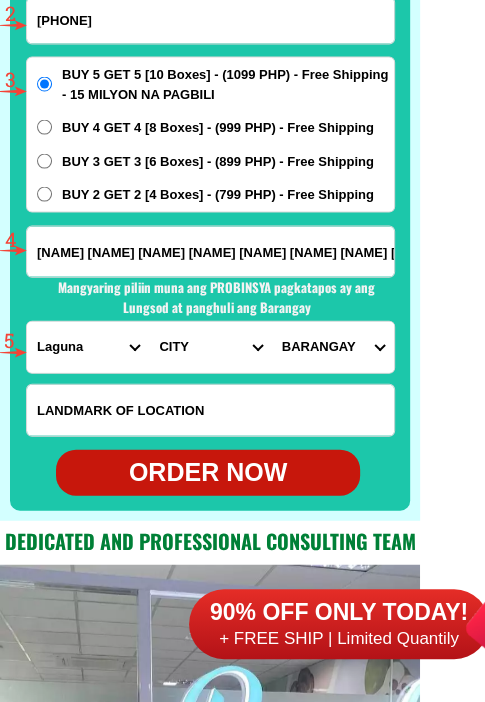 click on "ORDER NOW" at bounding box center [208, 473] 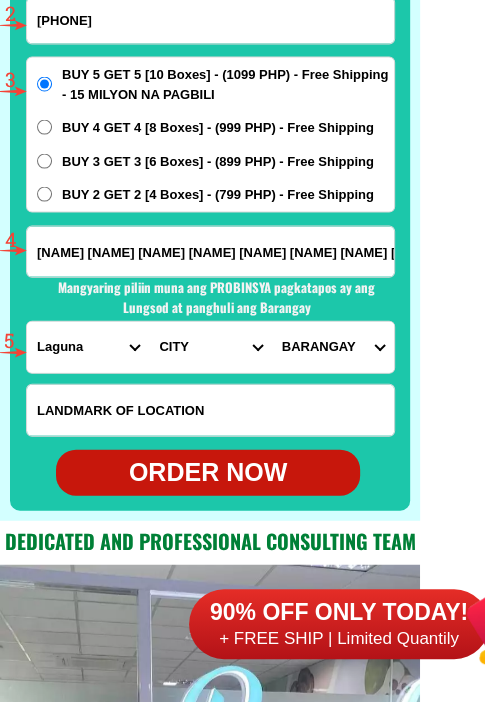 type on "[NAME] [NAME] [NAME] [NAME] [NAME] [NAME] [NAME] [NAME]" 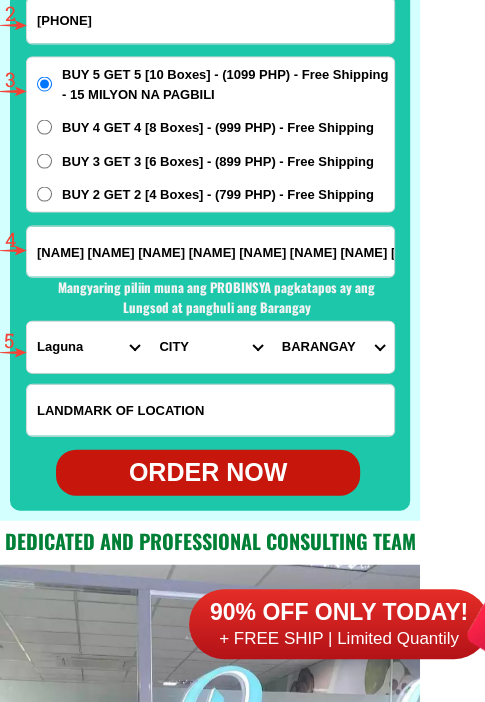 radio on "true" 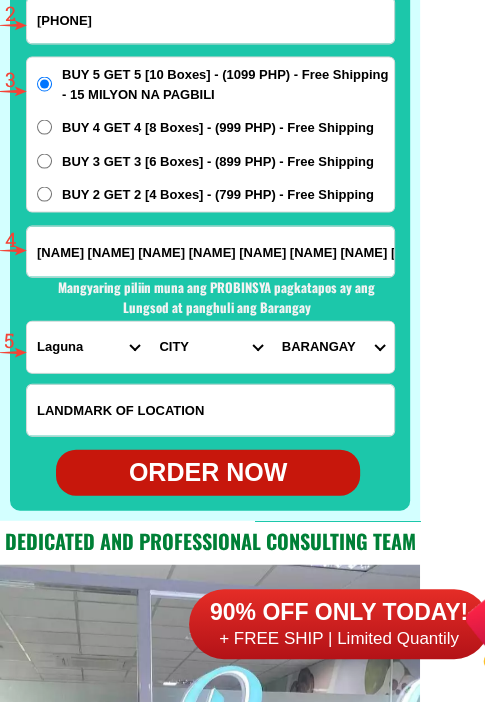 scroll, scrollTop: 15502, scrollLeft: 0, axis: vertical 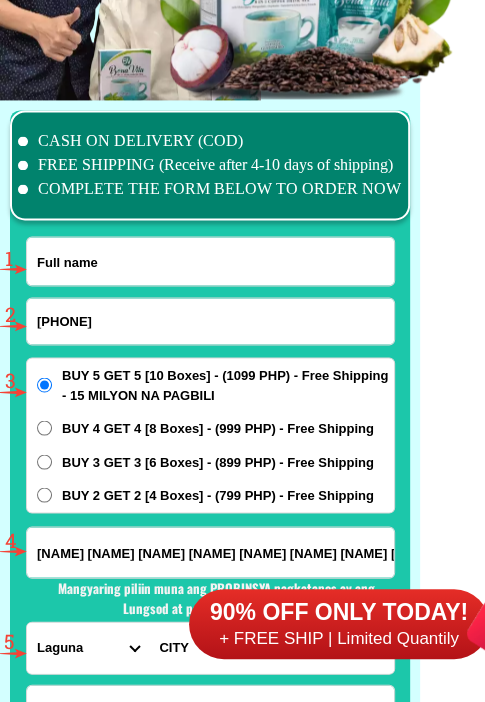 click at bounding box center (210, 261) 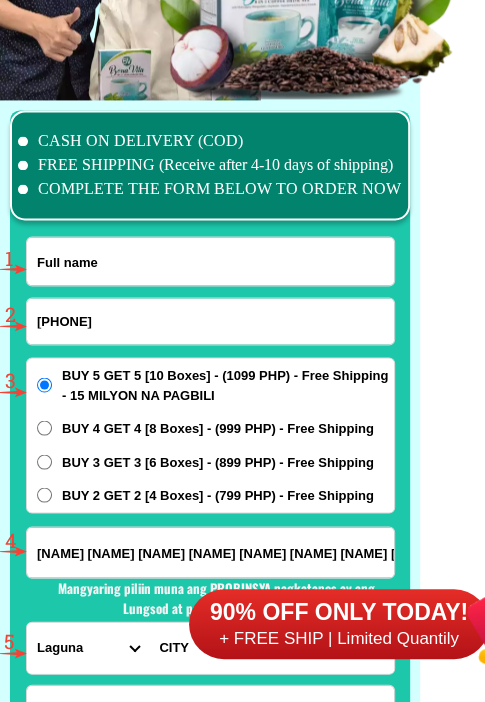 paste on "[NAME] [NAME]" 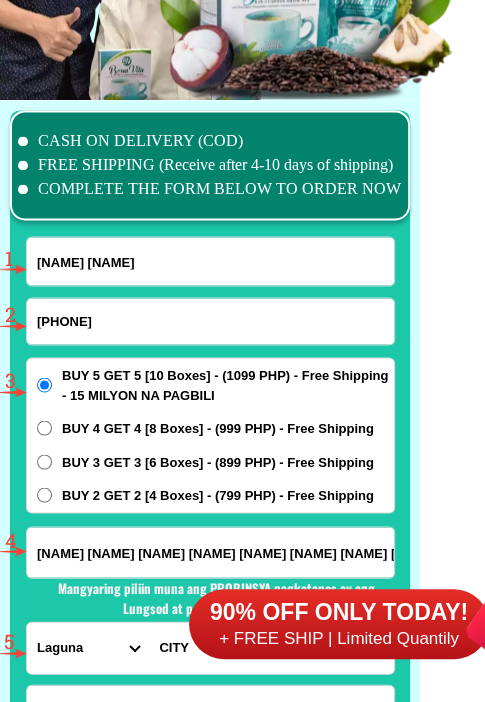 type on "[NAME] [NAME]" 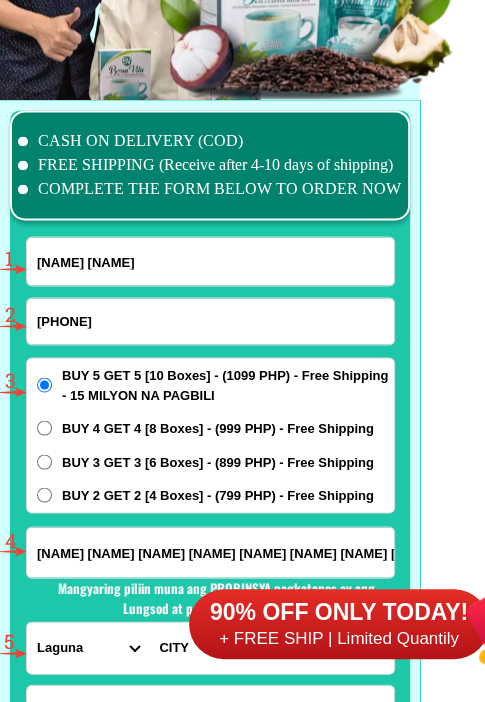 click on "[PHONE]" at bounding box center (210, 321) 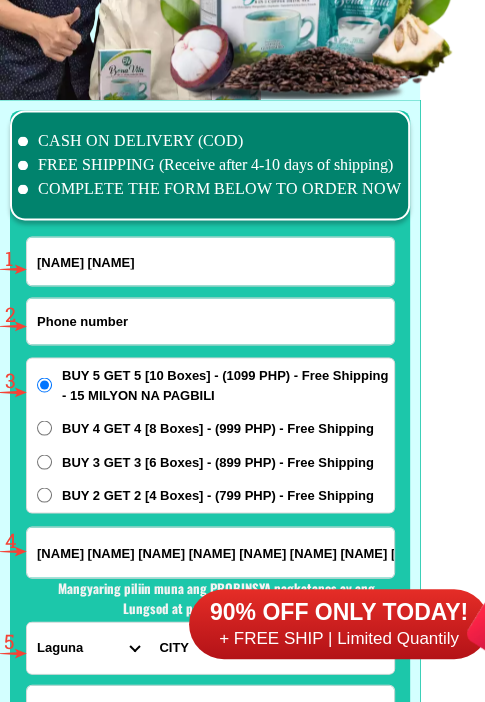 paste on "[PHONE]" 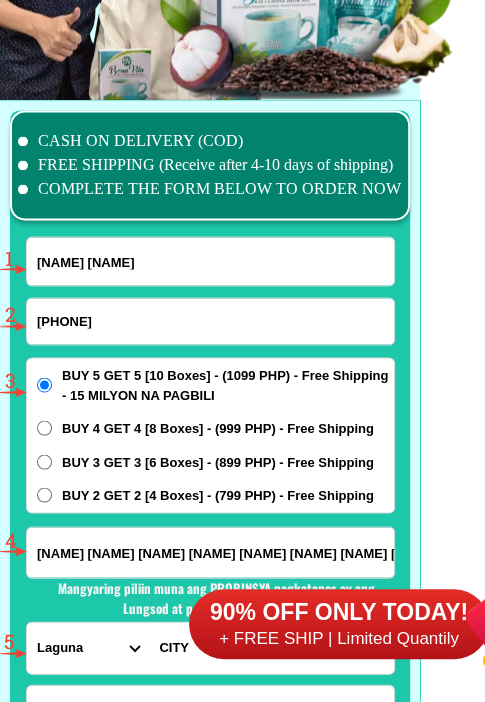 type on "[PHONE]" 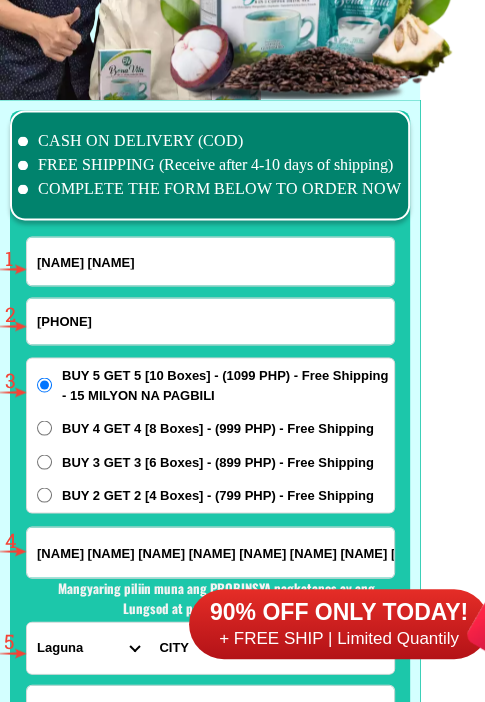 scroll, scrollTop: 15602, scrollLeft: 0, axis: vertical 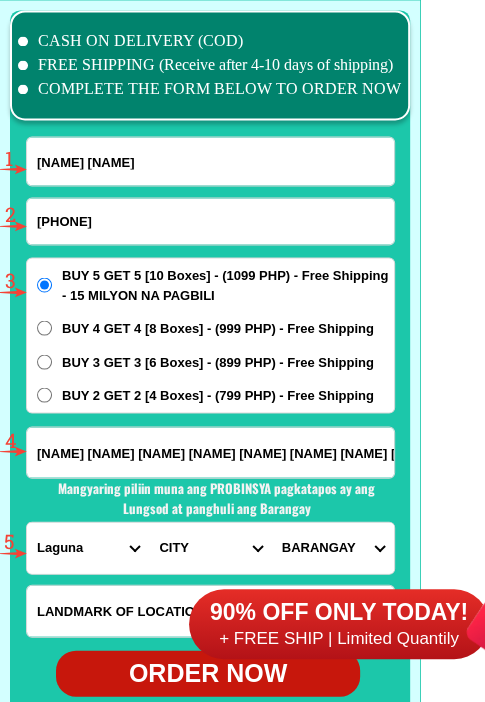 click on "[NAME] [NAME] [NAME] [NAME] [NAME] [NAME] [NAME] [NAME]" at bounding box center (210, 452) 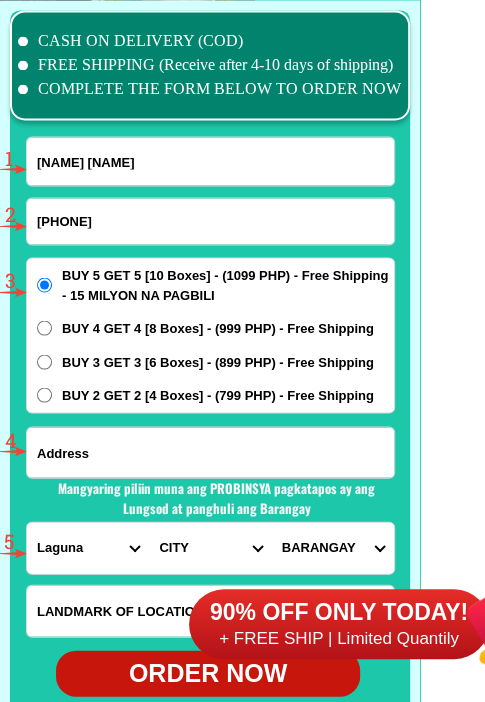 click at bounding box center [210, 452] 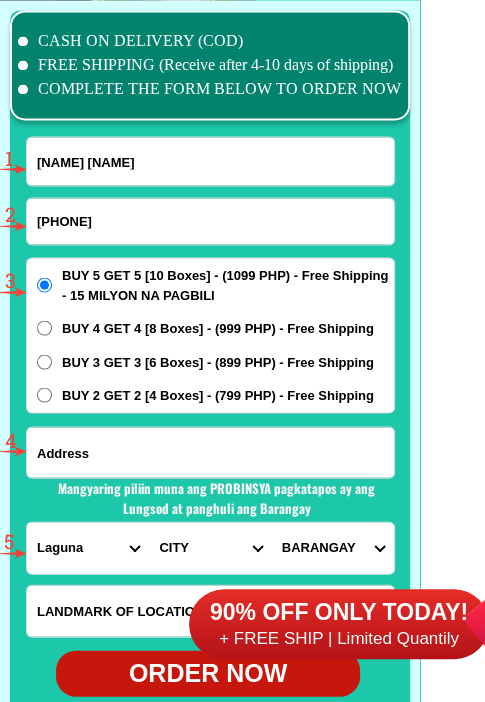 paste on "San [NAME] [CITY] [PROVINCE] from [BANK] [LOCATION] [LOCATION] [LOCATION] [LOCATION]" 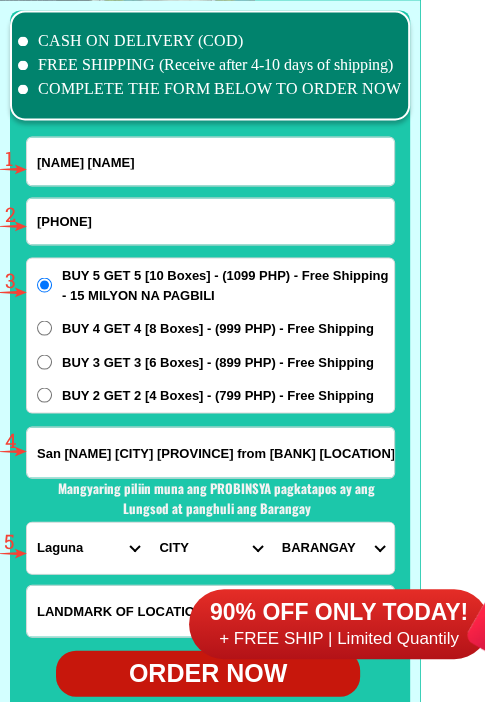 scroll, scrollTop: 0, scrollLeft: 353, axis: horizontal 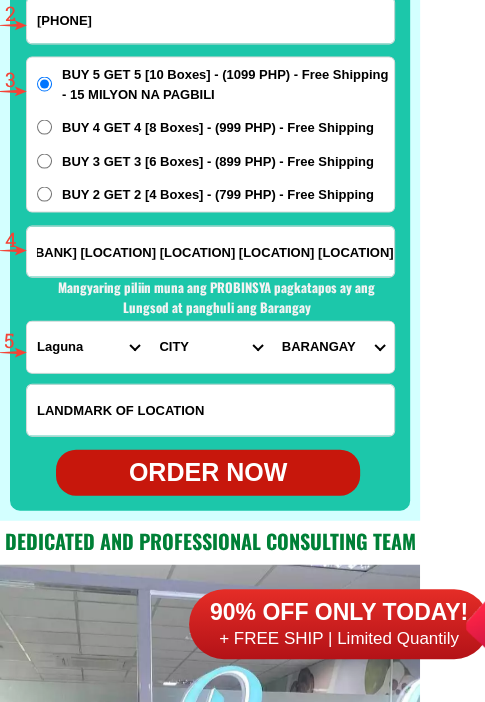 type on "San [NAME] [CITY] [PROVINCE] from [BANK] [LOCATION] [LOCATION] [LOCATION] [LOCATION]" 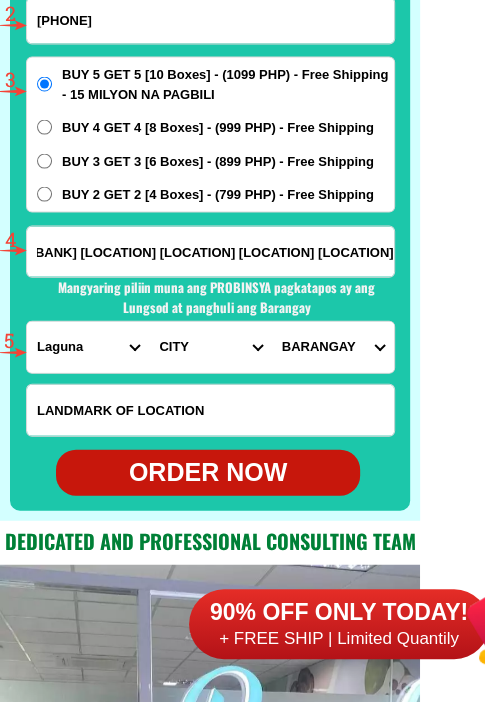 click on "PROVINCE Abra Agusan-del-norte Agusan-del-sur Aklan Albay Antique Apayao Aurora Basilan Bataan Batanes Batangas Benguet Biliran Bohol Bukidnon Bulacan Cagayan Camarines-norte Camarines-sur Camiguin Capiz Catanduanes Cavite Cebu Cotabato Davao-de-oro Davao-del-norte Davao-del-sur Davao-occidental Davao-oriental Dinagat-islands Eastern-samar Guimaras Ifugao Ilocos-norte Ilocos-sur Iloilo Isabela Kalinga La-union Laguna Lanao-del-norte Lanao-del-sur Leyte Maguindanao Marinduque Masbate Metro-manila Misamis-occidental Misamis-oriental Mountain-province Negros-occidental Negros-oriental Northern-samar Nueva-ecija Nueva-vizcaya Occidental-mindoro Oriental-mindoro Palawan Pampanga Pangasinan Quezon Quirino Rizal Romblon Sarangani Siquijor Sorsogon South-cotabato Southern-leyte Sultan-kudarat Sulu Surigao-del-norte Surigao-del-sur Tarlac Tawi-tawi Western-samar Zambales Zamboanga-del-norte Zamboanga-del-sur Zamboanga-sibugay" at bounding box center (88, 347) 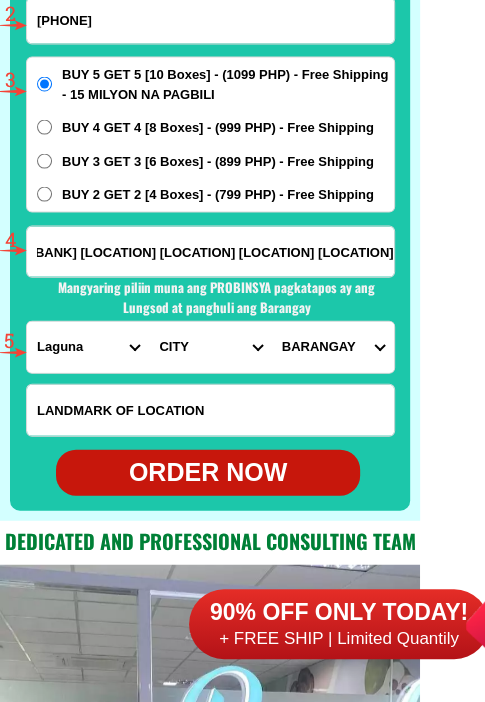 scroll, scrollTop: 0, scrollLeft: 0, axis: both 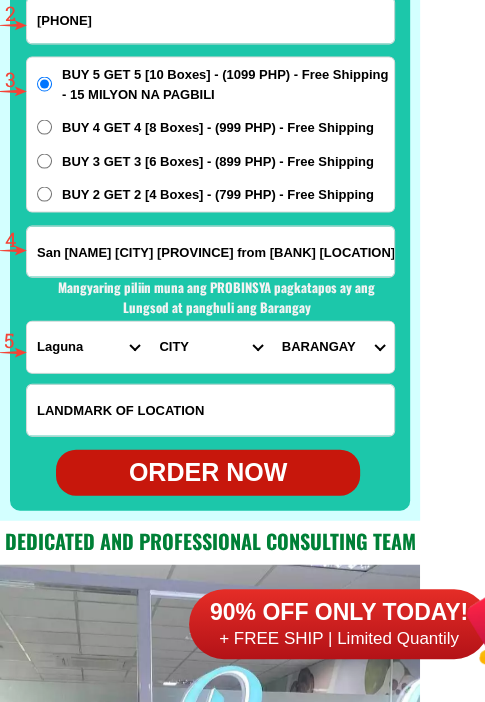 select on "63_396" 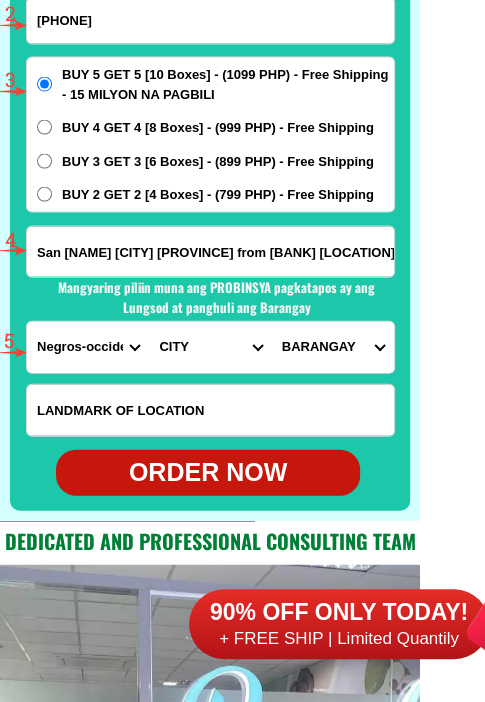 click on "PROVINCE Abra Agusan-del-norte Agusan-del-sur Aklan Albay Antique Apayao Aurora Basilan Bataan Batanes Batangas Benguet Biliran Bohol Bukidnon Bulacan Cagayan Camarines-norte Camarines-sur Camiguin Capiz Catanduanes Cavite Cebu Cotabato Davao-de-oro Davao-del-norte Davao-del-sur Davao-occidental Davao-oriental Dinagat-islands Eastern-samar Guimaras Ifugao Ilocos-norte Ilocos-sur Iloilo Isabela Kalinga La-union Laguna Lanao-del-norte Lanao-del-sur Leyte Maguindanao Marinduque Masbate Metro-manila Misamis-occidental Misamis-oriental Mountain-province Negros-occidental Negros-oriental Northern-samar Nueva-ecija Nueva-vizcaya Occidental-mindoro Oriental-mindoro Palawan Pampanga Pangasinan Quezon Quirino Rizal Romblon Sarangani Siquijor Sorsogon South-cotabato Southern-leyte Sultan-kudarat Sulu Surigao-del-norte Surigao-del-sur Tarlac Tawi-tawi Western-samar Zambales Zamboanga-del-norte Zamboanga-del-sur Zamboanga-sibugay" at bounding box center [88, 347] 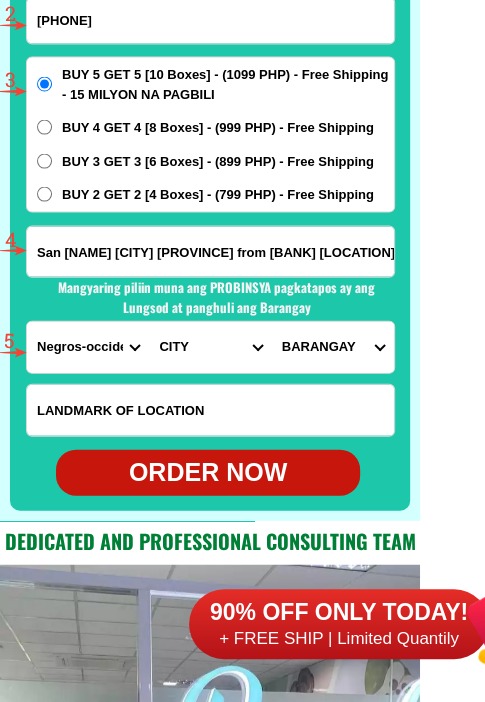 click on "PROVINCE Abra Agusan-del-norte Agusan-del-sur Aklan Albay Antique Apayao Aurora Basilan Bataan Batanes Batangas Benguet Biliran Bohol Bukidnon Bulacan Cagayan Camarines-norte Camarines-sur Camiguin Capiz Catanduanes Cavite Cebu Cotabato Davao-de-oro Davao-del-norte Davao-del-sur Davao-occidental Davao-oriental Dinagat-islands Eastern-samar Guimaras Ifugao Ilocos-norte Ilocos-sur Iloilo Isabela Kalinga La-union Laguna Lanao-del-norte Lanao-del-sur Leyte Maguindanao Marinduque Masbate Metro-manila Misamis-occidental Misamis-oriental Mountain-province Negros-occidental Negros-oriental Northern-samar Nueva-ecija Nueva-vizcaya Occidental-mindoro Oriental-mindoro Palawan Pampanga Pangasinan Quezon Quirino Rizal Romblon Sarangani Siquijor Sorsogon South-cotabato Southern-leyte Sultan-kudarat Sulu Surigao-del-norte Surigao-del-sur Tarlac Tawi-tawi Western-samar Zambales Zamboanga-del-norte Zamboanga-del-sur Zamboanga-sibugay" at bounding box center [88, 347] 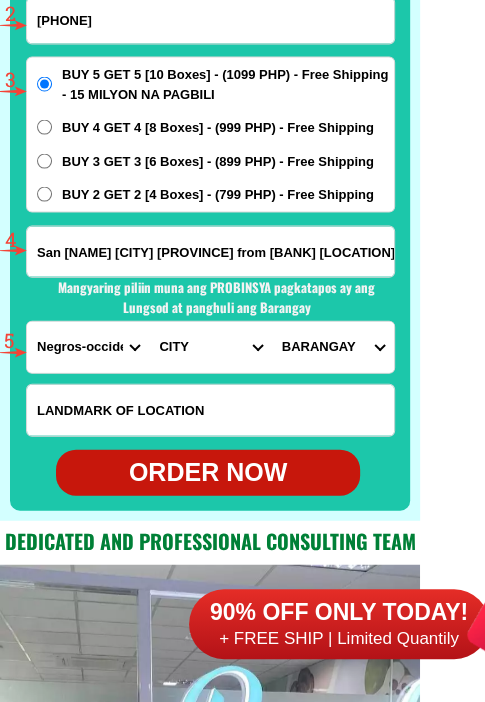 click on "PROVINCE Abra Agusan-del-norte Agusan-del-sur Aklan Albay Antique Apayao Aurora Basilan Bataan Batanes Batangas Benguet Biliran Bohol Bukidnon Bulacan Cagayan Camarines-norte Camarines-sur Camiguin Capiz Catanduanes Cavite Cebu Cotabato Davao-de-oro Davao-del-norte Davao-del-sur Davao-occidental Davao-oriental Dinagat-islands Eastern-samar Guimaras Ifugao Ilocos-norte Ilocos-sur Iloilo Isabela Kalinga La-union Laguna Lanao-del-norte Lanao-del-sur Leyte Maguindanao Marinduque Masbate Metro-manila Misamis-occidental Misamis-oriental Mountain-province Negros-occidental Negros-oriental Northern-samar Nueva-ecija Nueva-vizcaya Occidental-mindoro Oriental-mindoro Palawan Pampanga Pangasinan Quezon Quirino Rizal Romblon Sarangani Siquijor Sorsogon South-cotabato Southern-leyte Sultan-kudarat Sulu Surigao-del-norte Surigao-del-sur Tarlac Tawi-tawi Western-samar Zambales Zamboanga-del-norte Zamboanga-del-sur Zamboanga-sibugay" at bounding box center (88, 347) 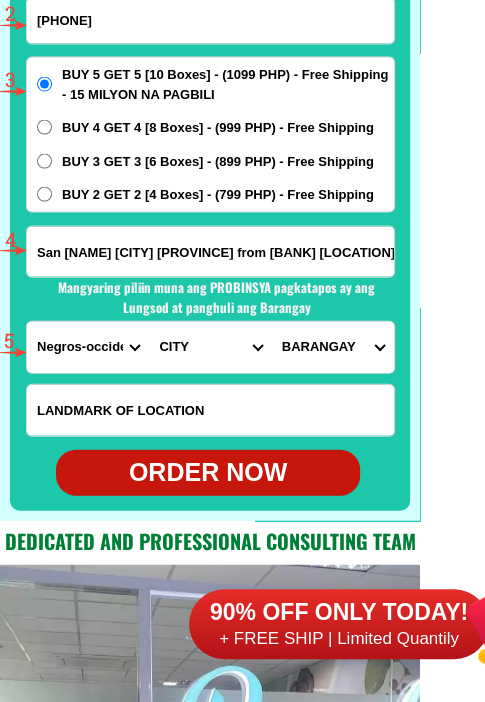 click on "CITY Bacolod-city Bago-city Binalbagan Cadiz-city Candoni Cauayan Enrique-b.-magalona Escalante-city Himamaylan-city Hinigaran Hinoba-an Ilog Isabela Kabankalan-city La-carlota-city La-castellana Manapla Moises-padilla Murcia Negros-occidental-calatrava Negros-occidental-pontevedra Negros-occidental-san-carlos Negros-occidental-san-enrique Negros-occidental-talisay-city Pulupandan Sagay-city Salvador-benedicto Silay-city Sipalay-city Toboso Valladolid Victorias-city" at bounding box center (210, 347) 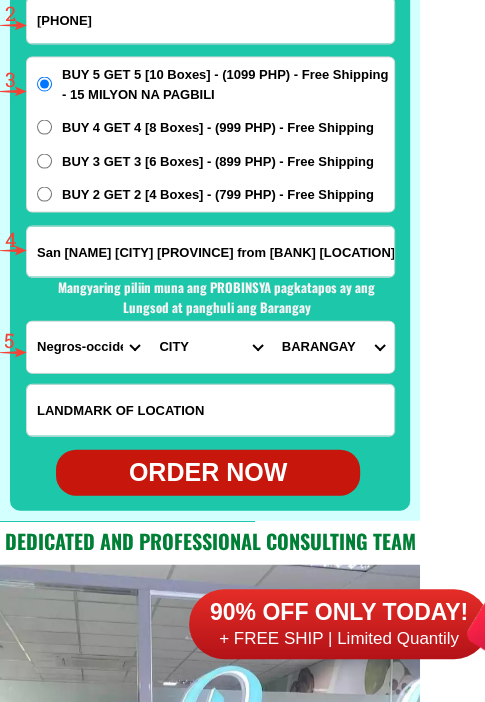 select on "[PHONE]" 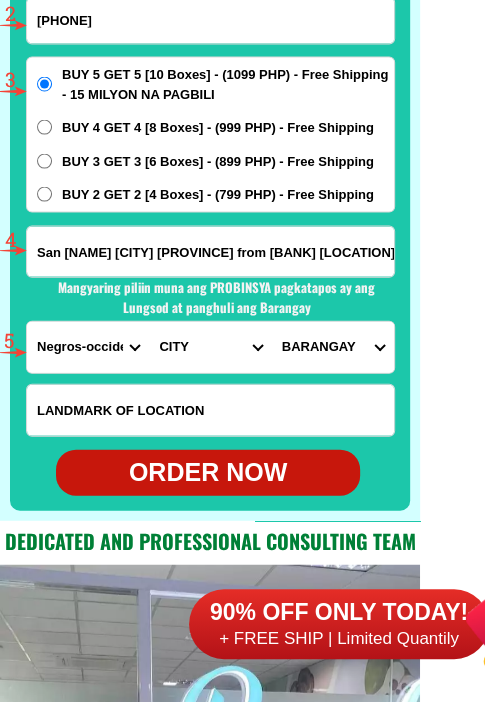 click on "CITY Bacolod-city Bago-city Binalbagan Cadiz-city Candoni Cauayan Enrique-b.-magalona Escalante-city Himamaylan-city Hinigaran Hinoba-an Ilog Isabela Kabankalan-city La-carlota-city La-castellana Manapla Moises-padilla Murcia Negros-occidental-calatrava Negros-occidental-pontevedra Negros-occidental-san-carlos Negros-occidental-san-enrique Negros-occidental-talisay-city Pulupandan Sagay-city Salvador-benedicto Silay-city Sipalay-city Toboso Valladolid Victorias-city" at bounding box center [210, 347] 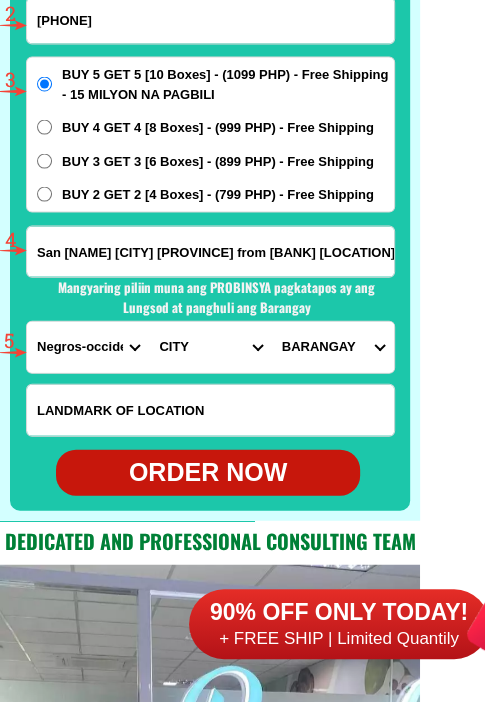 click on "[LIST_OF_BARANGAYS]" at bounding box center (333, 347) 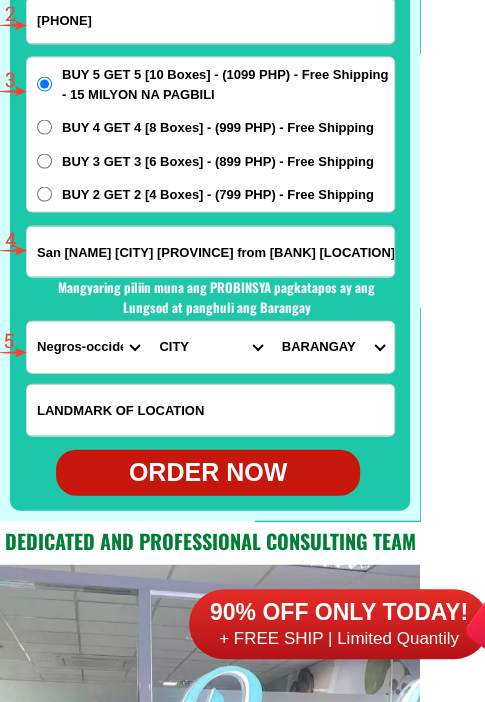 select on "[NUMBER]" 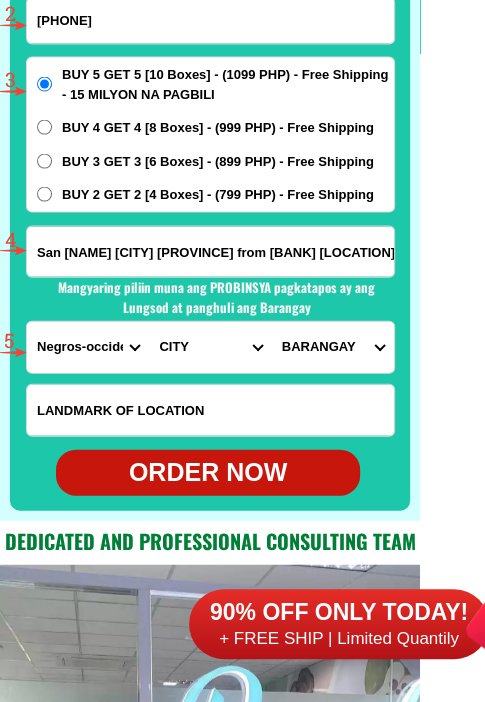 click on "[LIST_OF_BARANGAYS]" at bounding box center [333, 347] 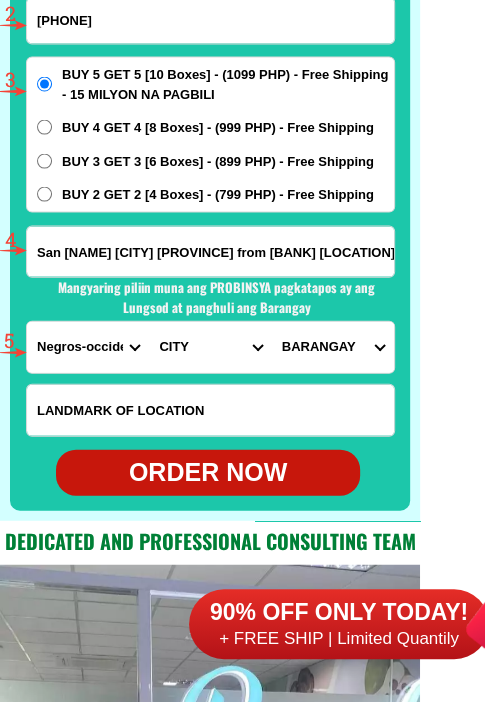 click on "ORDER NOW" at bounding box center (208, 473) 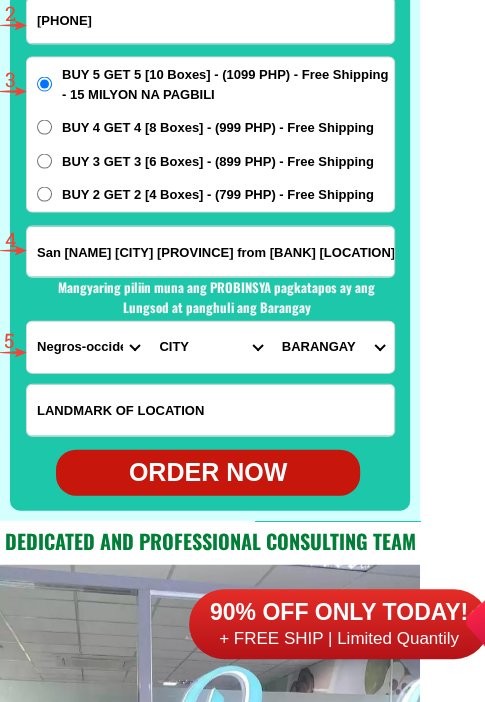 radio on "true" 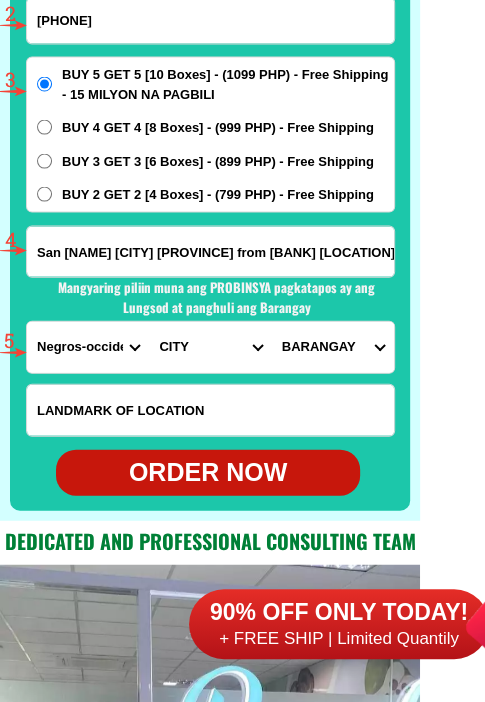 scroll, scrollTop: 15602, scrollLeft: 0, axis: vertical 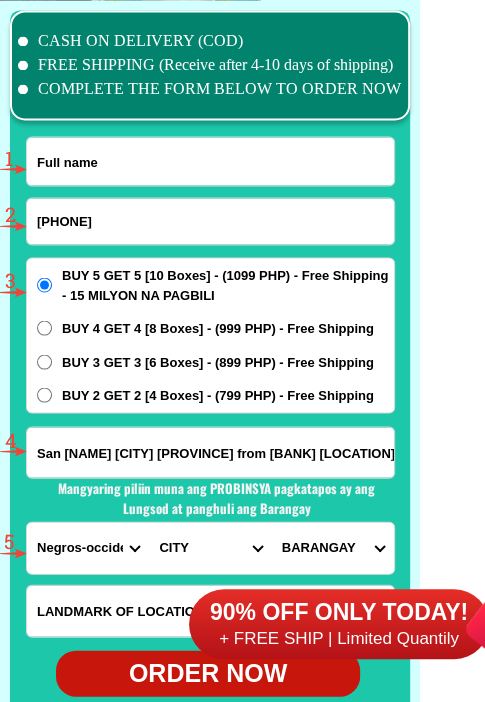 click at bounding box center [210, 161] 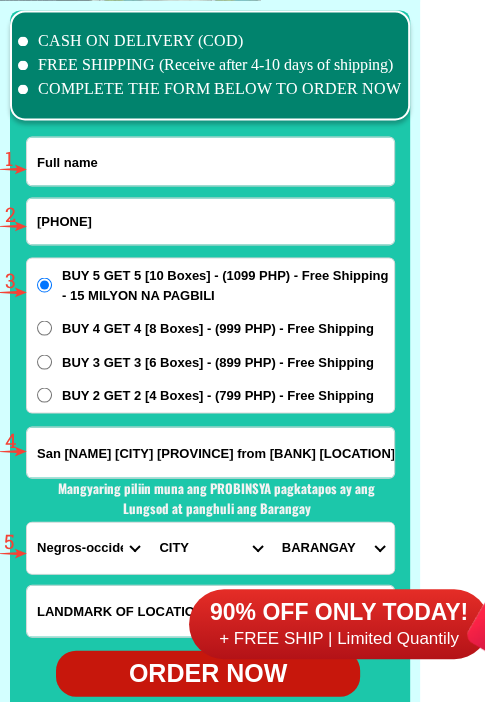 paste on "[NAME] [NAME]" 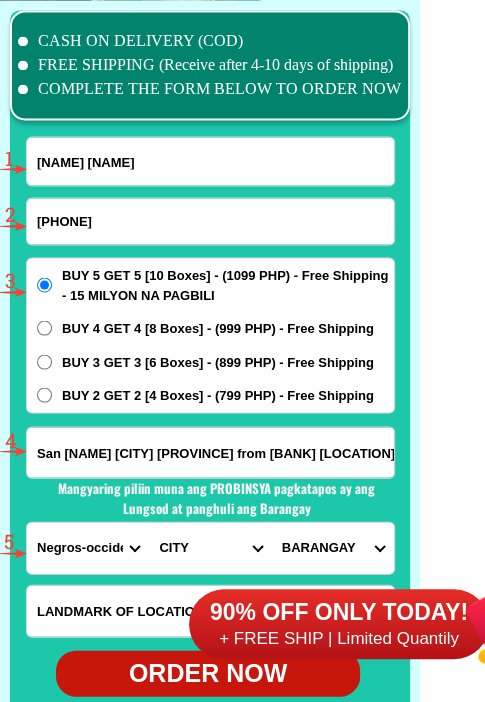 type on "[NAME] [NAME]" 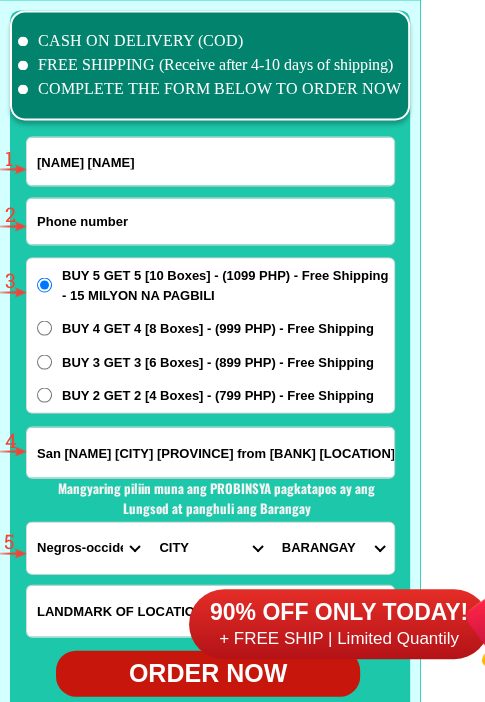 click at bounding box center (210, 221) 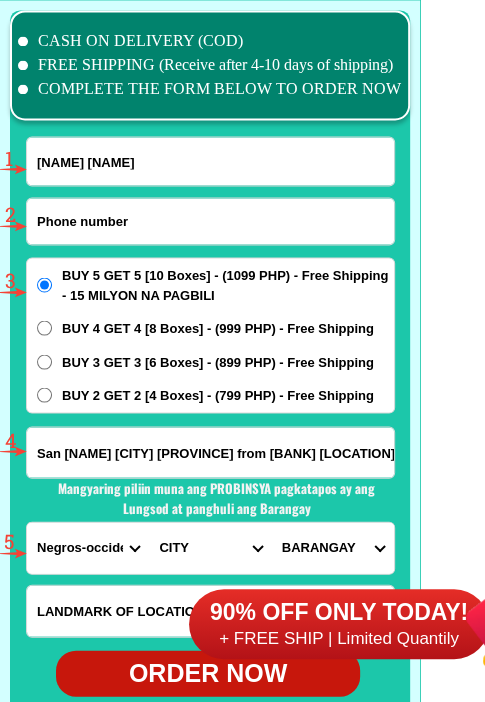 paste on "[PHONE]" 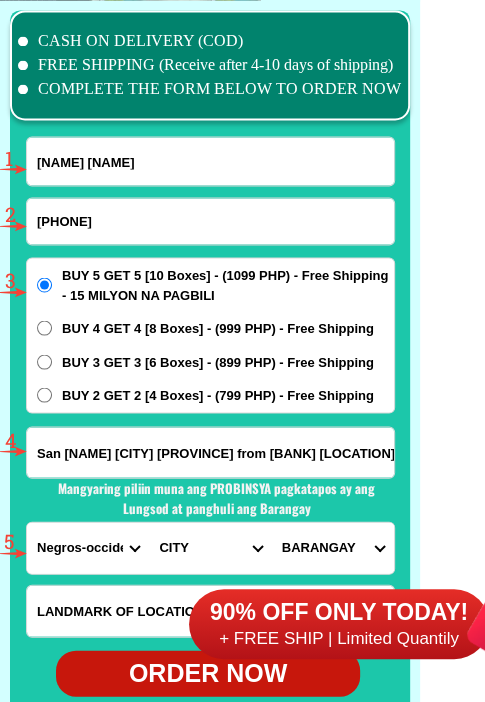 type on "[PHONE]" 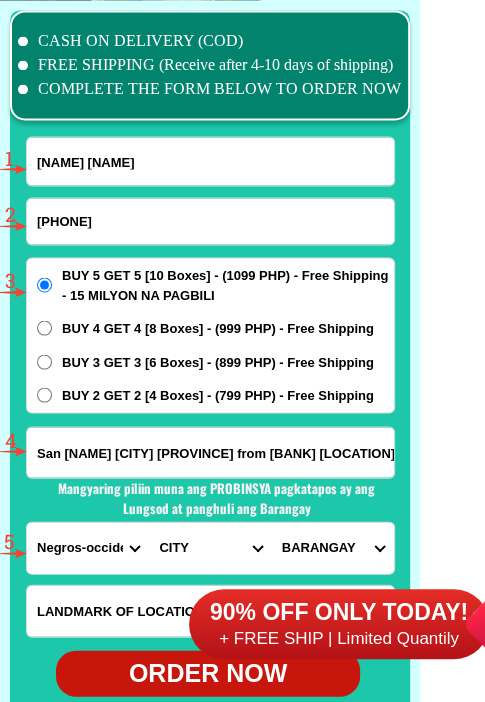 click on "BUY 2 GET 2 [4 Boxes] - (799 PHP) - Free Shipping" at bounding box center (218, 395) 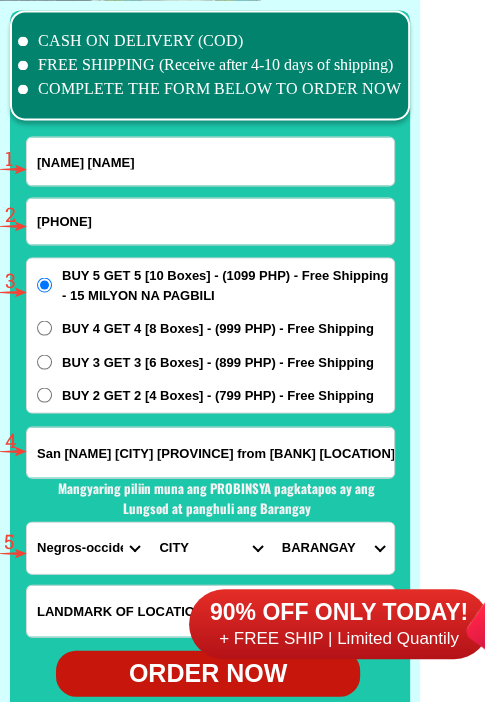 click on "BUY 2 GET 2 [4 Boxes] - (799 PHP) - Free Shipping" at bounding box center (44, 394) 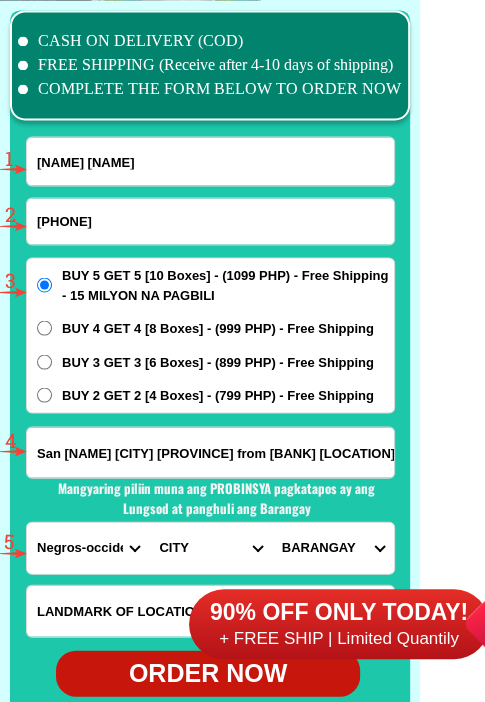 radio on "true" 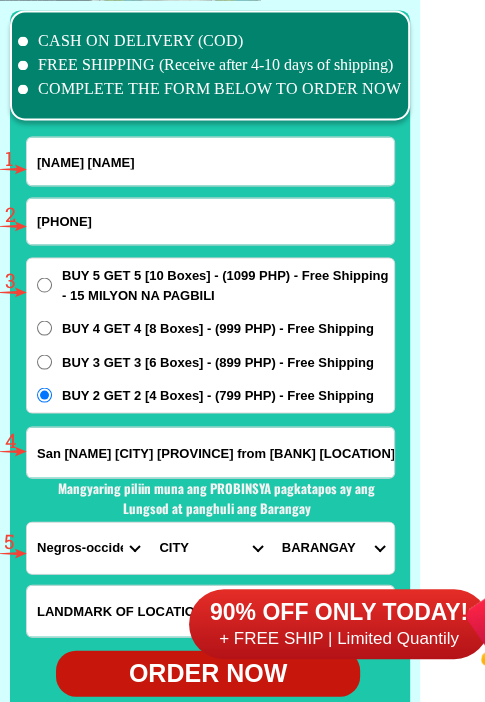 scroll, scrollTop: 15802, scrollLeft: 0, axis: vertical 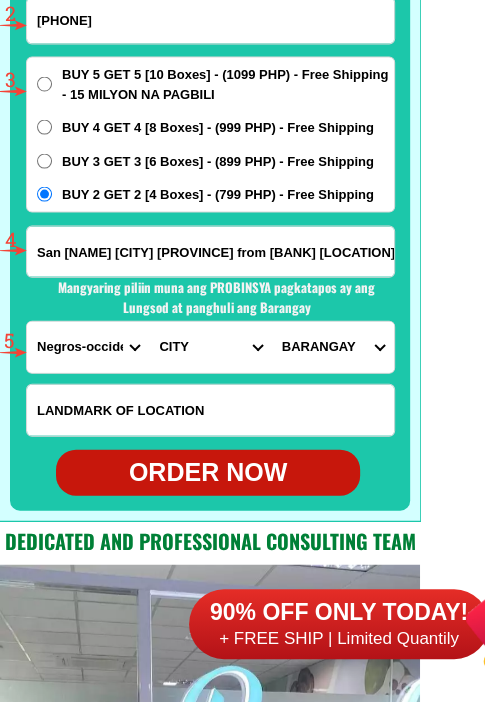 click on "San [NAME] [CITY] [PROVINCE] from [BANK] [LOCATION] [LOCATION] [LOCATION] [LOCATION]" at bounding box center [210, 252] 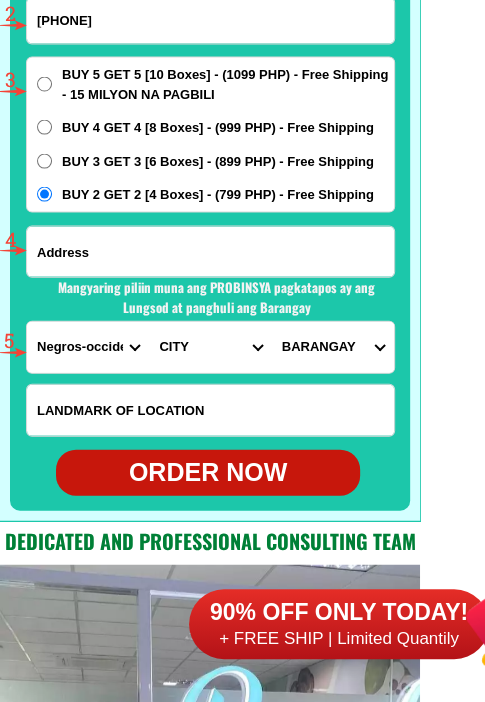 paste on "[NUMBER] [STREET] [NAME] [CITY]" 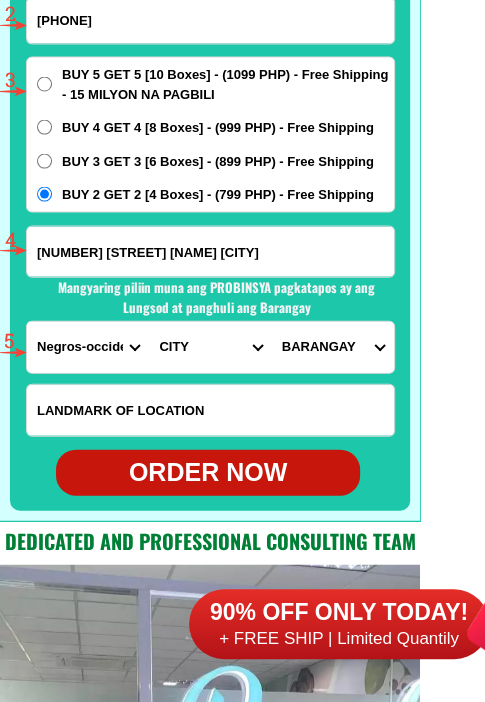 type on "[NUMBER] [STREET] [NAME] [CITY]" 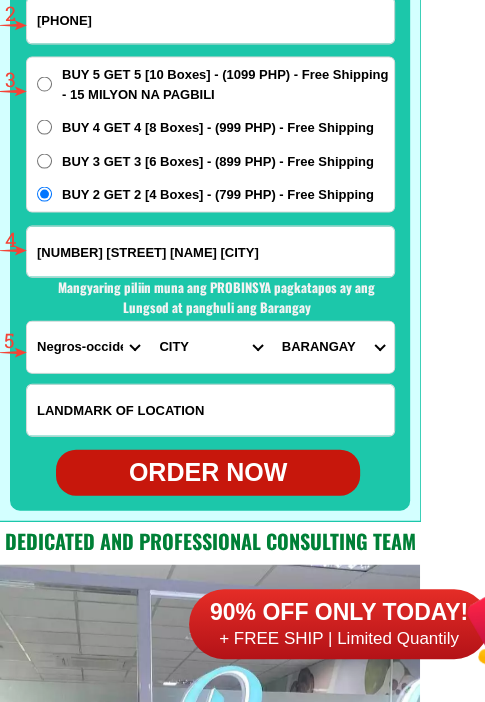 click on "PROVINCE Abra Agusan-del-norte Agusan-del-sur Aklan Albay Antique Apayao Aurora Basilan Bataan Batanes Batangas Benguet Biliran Bohol Bukidnon Bulacan Cagayan Camarines-norte Camarines-sur Camiguin Capiz Catanduanes Cavite Cebu Cotabato Davao-de-oro Davao-del-norte Davao-del-sur Davao-occidental Davao-oriental Dinagat-islands Eastern-samar Guimaras Ifugao Ilocos-norte Ilocos-sur Iloilo Isabela Kalinga La-union Laguna Lanao-del-norte Lanao-del-sur Leyte Maguindanao Marinduque Masbate Metro-manila Misamis-occidental Misamis-oriental Mountain-province Negros-occidental Negros-oriental Northern-samar Nueva-ecija Nueva-vizcaya Occidental-mindoro Oriental-mindoro Palawan Pampanga Pangasinan Quezon Quirino Rizal Romblon Sarangani Siquijor Sorsogon South-cotabato Southern-leyte Sultan-kudarat Sulu Surigao-del-norte Surigao-del-sur Tarlac Tawi-tawi Western-samar Zambales Zamboanga-del-norte Zamboanga-del-sur Zamboanga-sibugay" at bounding box center (88, 347) 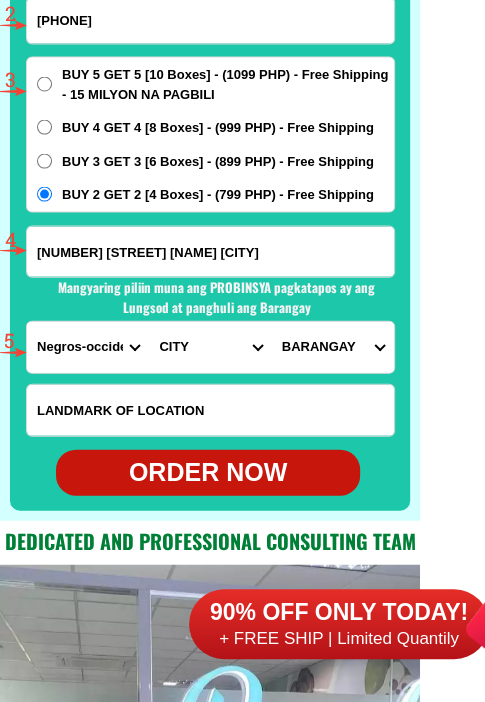 select on "63_219" 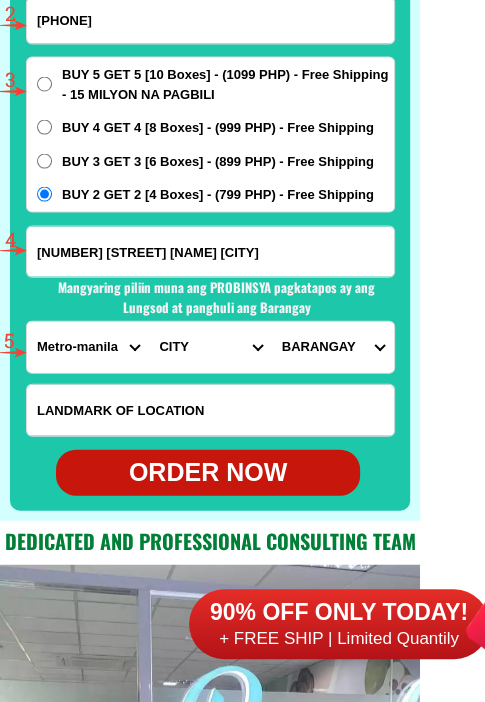 click on "PROVINCE Abra Agusan-del-norte Agusan-del-sur Aklan Albay Antique Apayao Aurora Basilan Bataan Batanes Batangas Benguet Biliran Bohol Bukidnon Bulacan Cagayan Camarines-norte Camarines-sur Camiguin Capiz Catanduanes Cavite Cebu Cotabato Davao-de-oro Davao-del-norte Davao-del-sur Davao-occidental Davao-oriental Dinagat-islands Eastern-samar Guimaras Ifugao Ilocos-norte Ilocos-sur Iloilo Isabela Kalinga La-union Laguna Lanao-del-norte Lanao-del-sur Leyte Maguindanao Marinduque Masbate Metro-manila Misamis-occidental Misamis-oriental Mountain-province Negros-occidental Negros-oriental Northern-samar Nueva-ecija Nueva-vizcaya Occidental-mindoro Oriental-mindoro Palawan Pampanga Pangasinan Quezon Quirino Rizal Romblon Sarangani Siquijor Sorsogon South-cotabato Southern-leyte Sultan-kudarat Sulu Surigao-del-norte Surigao-del-sur Tarlac Tawi-tawi Western-samar Zambales Zamboanga-del-norte Zamboanga-del-sur Zamboanga-sibugay" at bounding box center [88, 347] 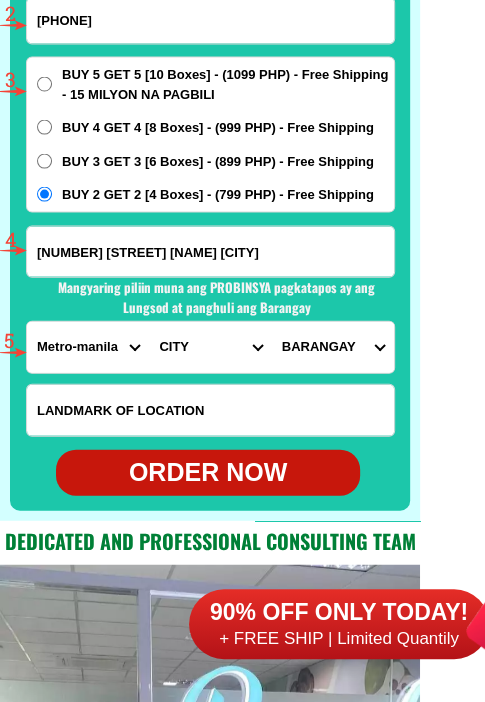 click on "CITY Binondo CALOOCAN Ermita Intramuros Las-pinas Makati Malabon-city Malate Mandaluyong Marikina Metro-manila-sampaloc Metro-manila-san-juan Metro-manila-san-miguel Metro-manila-san-nicolas Metro-manila-santa-ana Metro-manila-santa-mesa Muntinlupa Navotas-city North-caloocan Paco Pandacan Paranaque Pasay Pasig Pateros Port-area Quezon-city Quiapo SANTA-CRUZ SANTA-CRUZ Taguig TONDO I/II TONDO I/II Valenzuela-city" at bounding box center [210, 347] 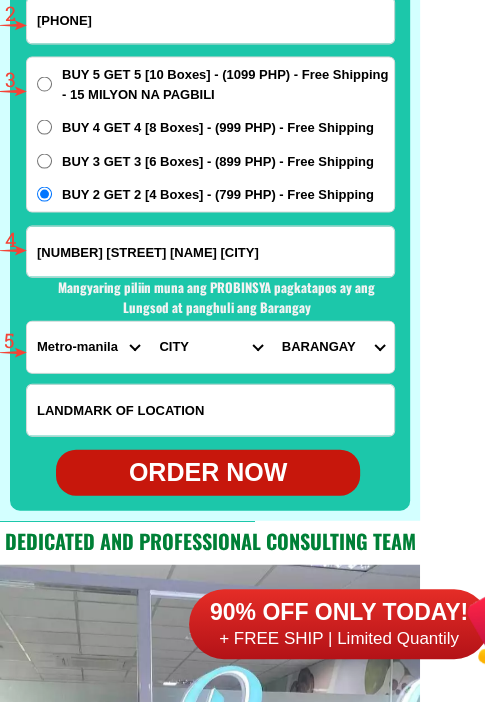 select on "63_2191080" 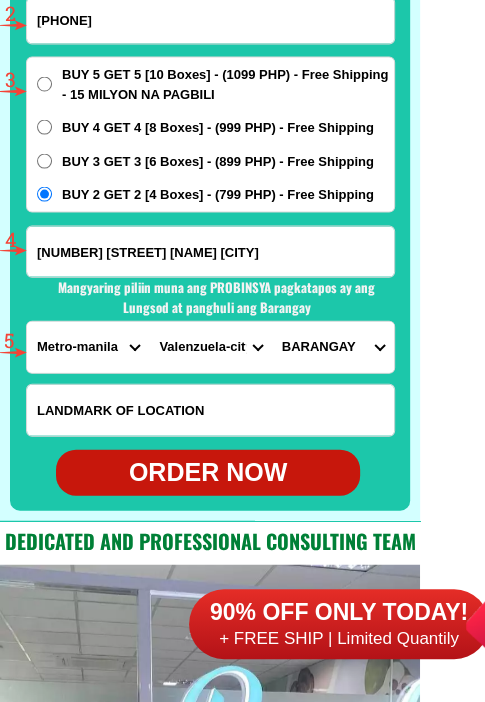 click on "CITY Binondo CALOOCAN Ermita Intramuros Las-pinas Makati Malabon-city Malate Mandaluyong Marikina Metro-manila-sampaloc Metro-manila-san-juan Metro-manila-san-miguel Metro-manila-san-nicolas Metro-manila-santa-ana Metro-manila-santa-mesa Muntinlupa Navotas-city North-caloocan Paco Pandacan Paranaque Pasay Pasig Pateros Port-area Quezon-city Quiapo SANTA-CRUZ SANTA-CRUZ Taguig TONDO I/II TONDO I/II Valenzuela-city" at bounding box center (210, 347) 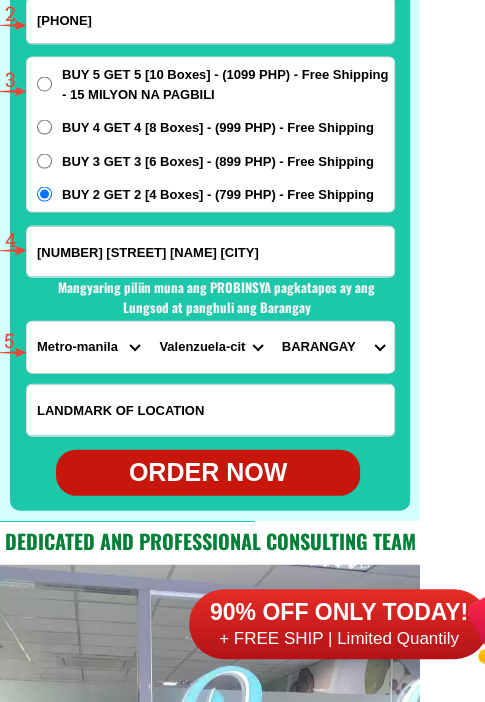 click on "BARANGAY Arkong bato Bagbaguin Balangkas Bignay Bisig Canumay east Canumay west Coloong Dalandanan Hen. t. de leon Isla Karuhatan Lawang bato Lingunan Mabolo Malanday Malinta Mapulang lupa Marulas Maysan Palasan Parada Pariancillo villa Paso de blas Pasolo Poblacion Pulo Punturin Rincon Tagalag Ugong Viente reales Wawang pulo" at bounding box center (333, 347) 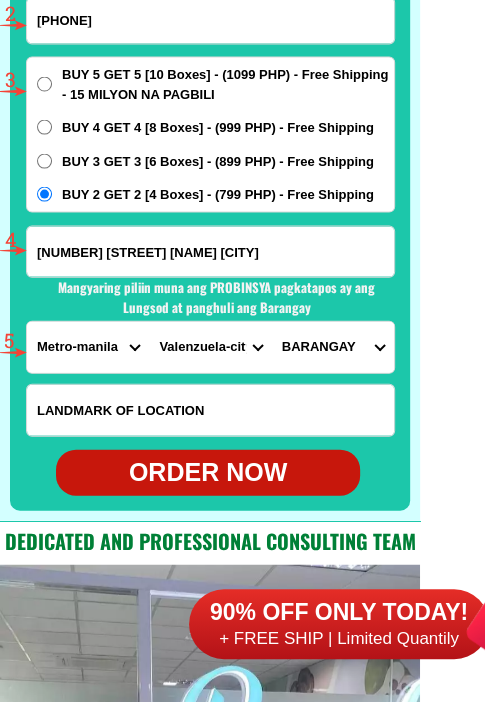 select on "[PHONE]" 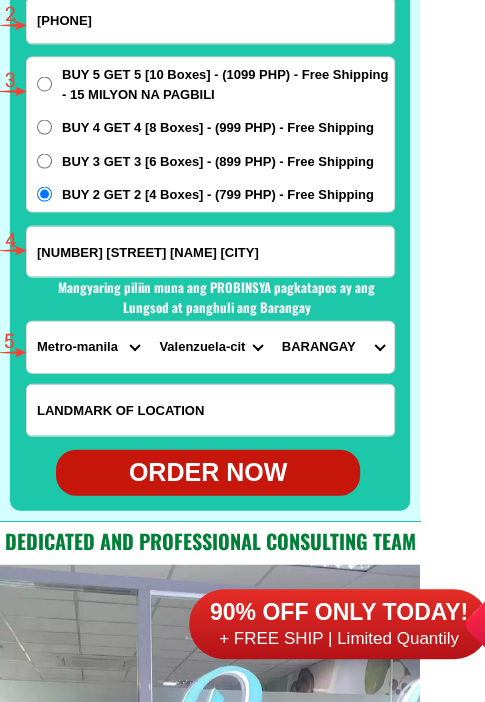 click on "BARANGAY Arkong bato Bagbaguin Balangkas Bignay Bisig Canumay east Canumay west Coloong Dalandanan Hen. t. de leon Isla Karuhatan Lawang bato Lingunan Mabolo Malanday Malinta Mapulang lupa Marulas Maysan Palasan Parada Pariancillo villa Paso de blas Pasolo Poblacion Pulo Punturin Rincon Tagalag Ugong Viente reales Wawang pulo" at bounding box center [333, 347] 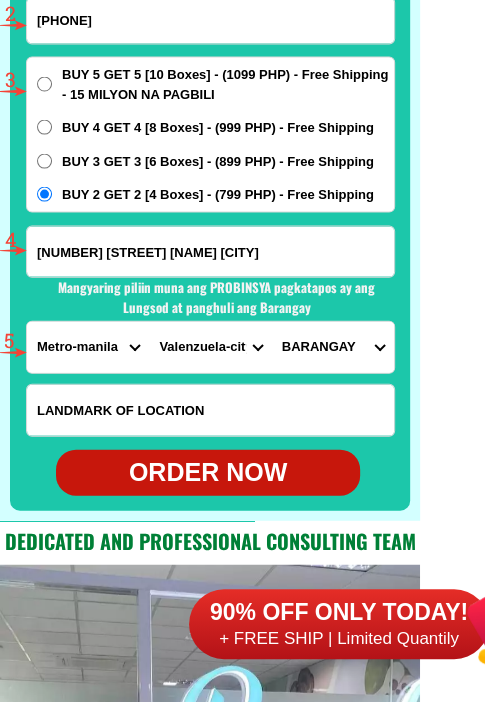 click on "ORDER NOW" at bounding box center [208, 473] 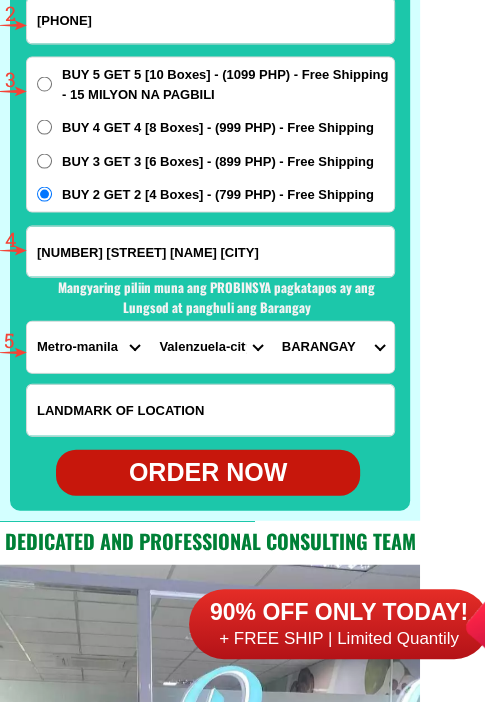 radio on "true" 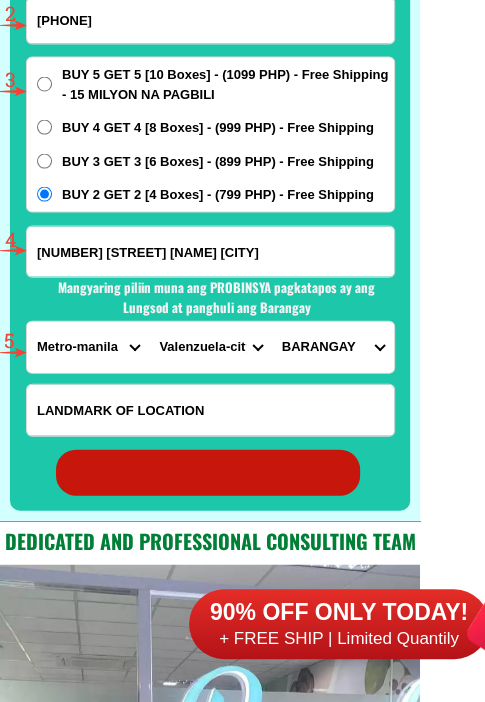 radio on "true" 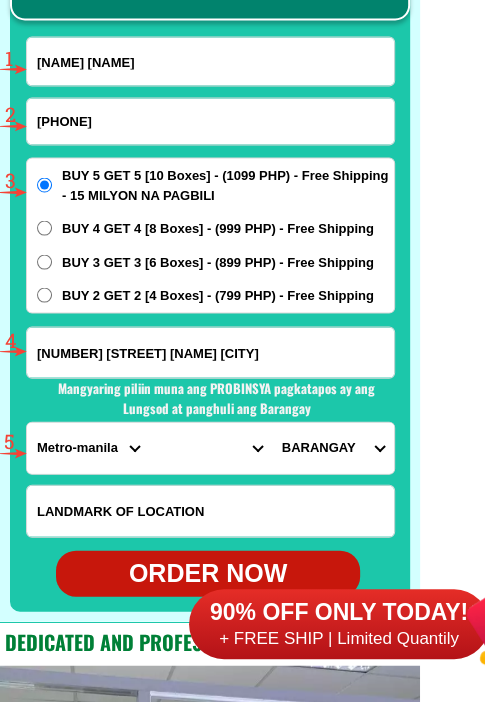 scroll, scrollTop: 15602, scrollLeft: 0, axis: vertical 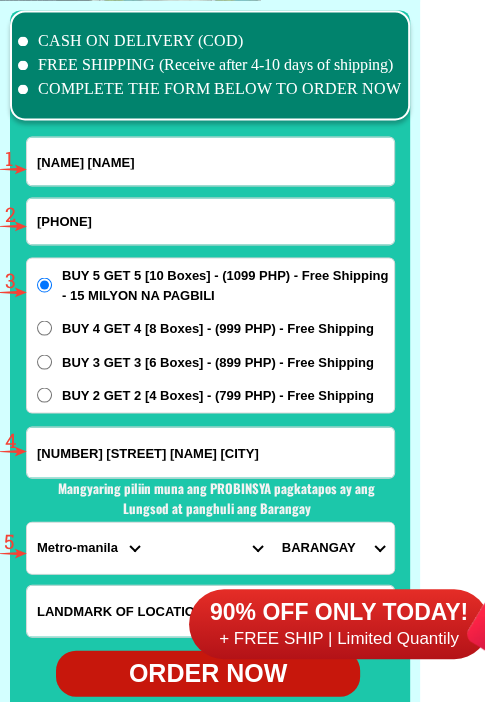 click on "[NAME] [NAME]" at bounding box center (210, 161) 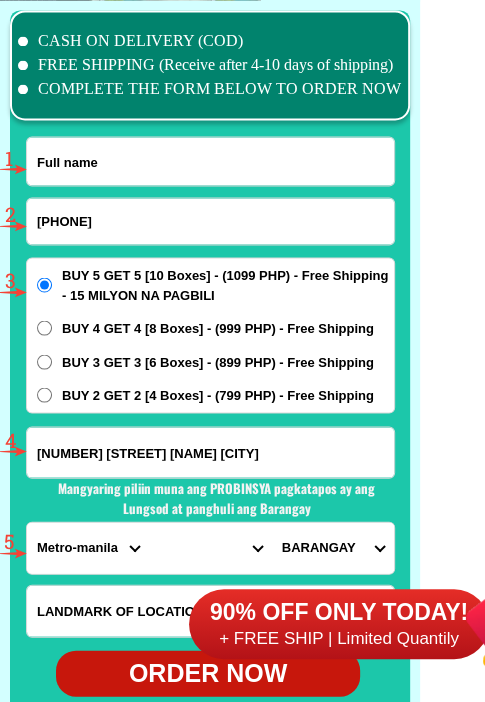 paste on "[NAME] [NAME]" 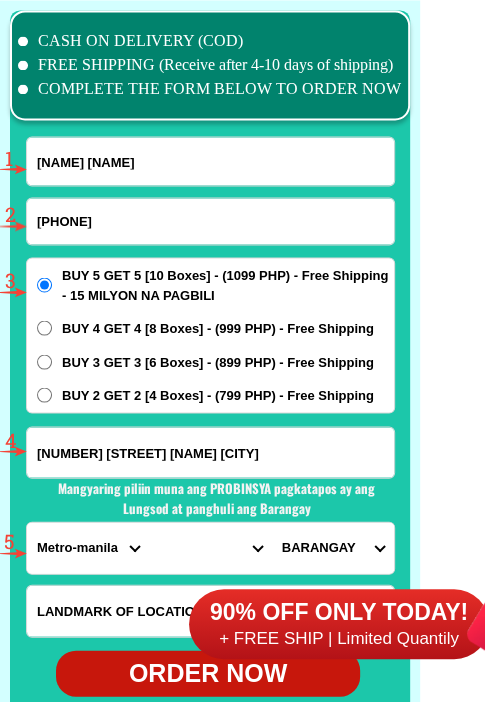 type on "[NAME] [NAME]" 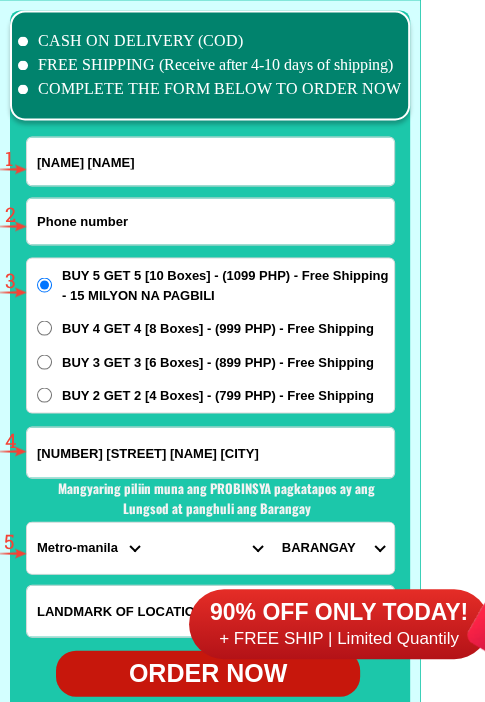click at bounding box center [210, 221] 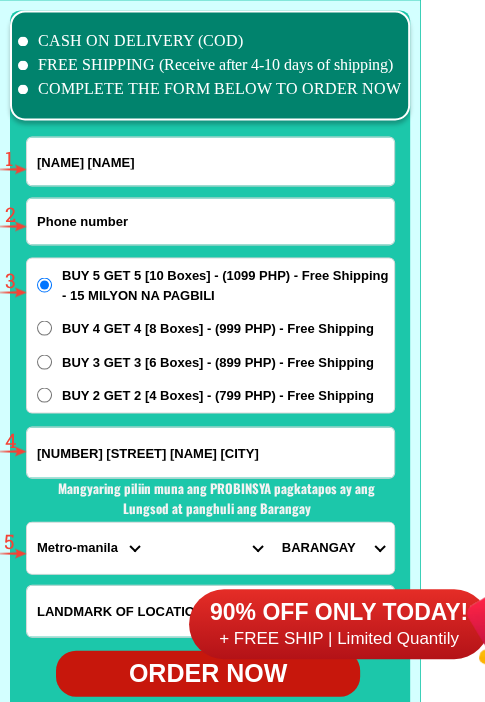 paste on "[PHONE]" 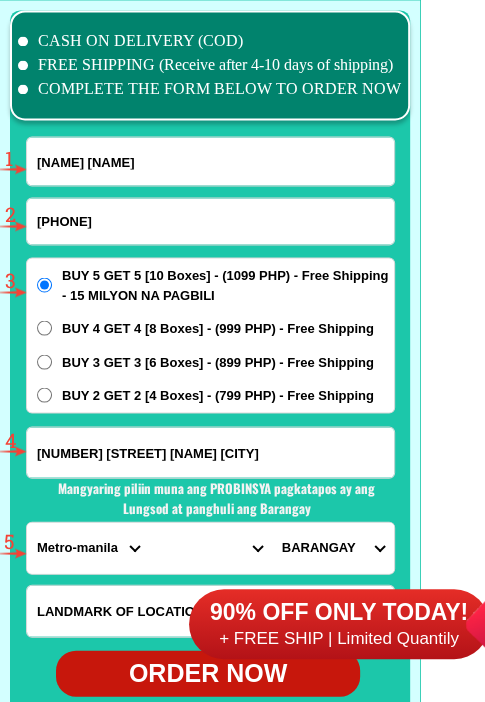 type on "[PHONE]" 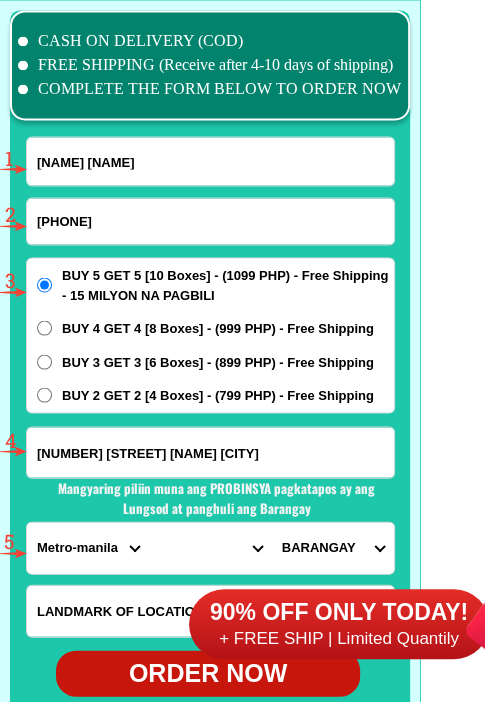 click on "[NUMBER] [STREET] [NAME] [CITY]" at bounding box center [210, 452] 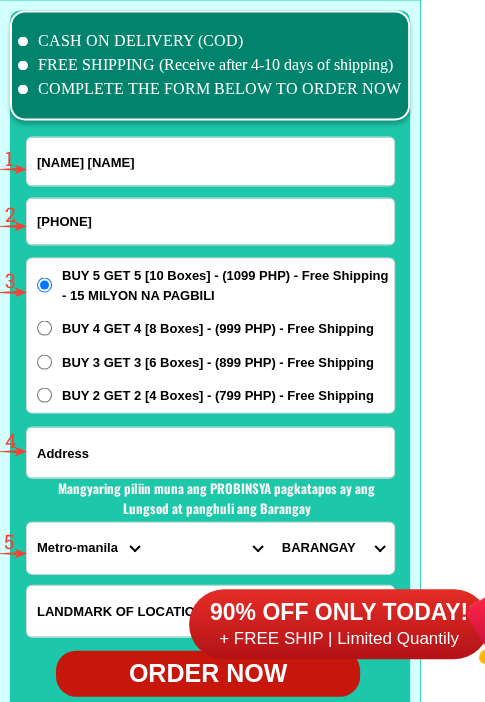 paste on "[BLOCK] [NUMBER] [STREET] [STREET] [HOUSING_DEVELOPMENT] [NAME] [CITY] [CITY]" 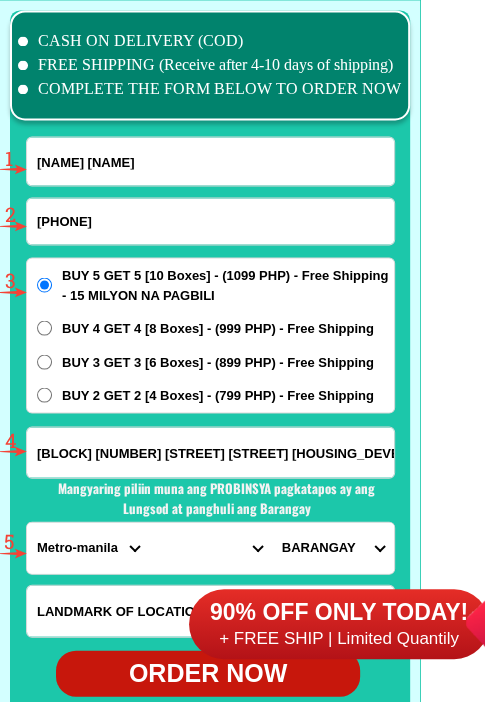 scroll, scrollTop: 0, scrollLeft: 16, axis: horizontal 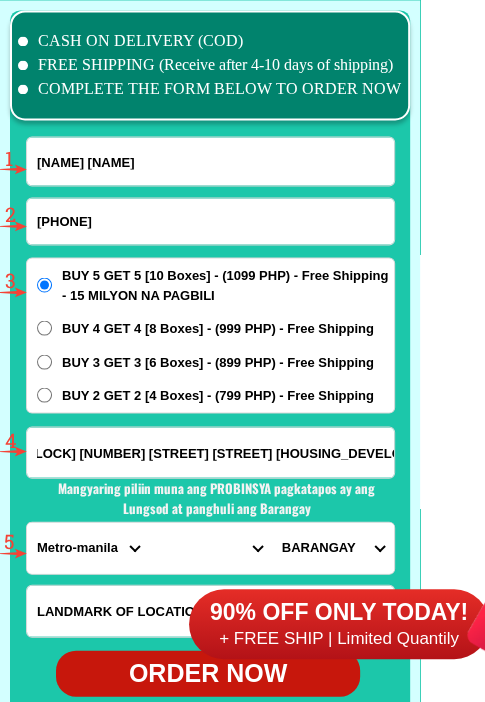 type on "[BLOCK] [NUMBER] [STREET] [STREET] [HOUSING_DEVELOPMENT] [NAME] [CITY] [CITY]" 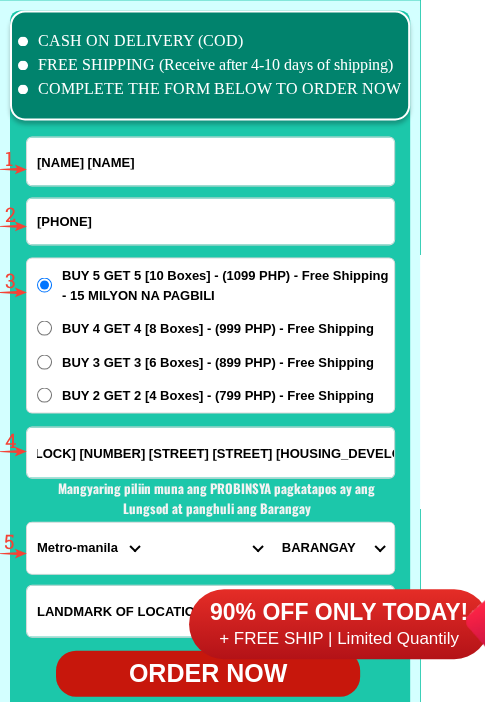 click on "BUY 4 GET 4 [8 Boxes] - (999 PHP) - Free Shipping" at bounding box center [210, 328] 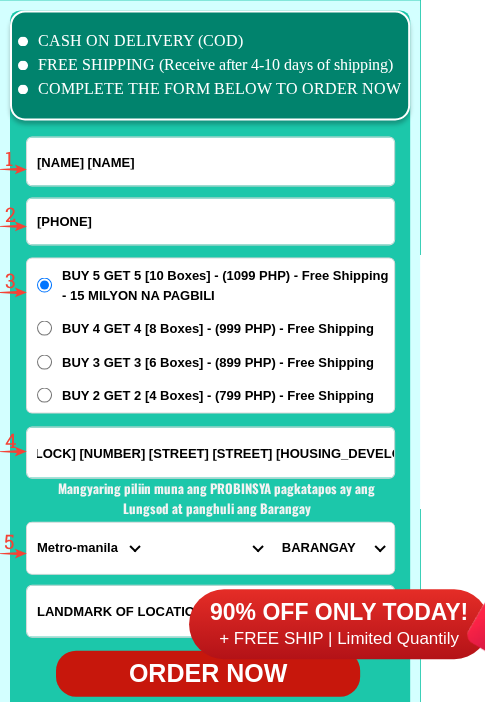 click on "BUY 4 GET 4 [8 Boxes] - (999 PHP) - Free Shipping" at bounding box center (44, 327) 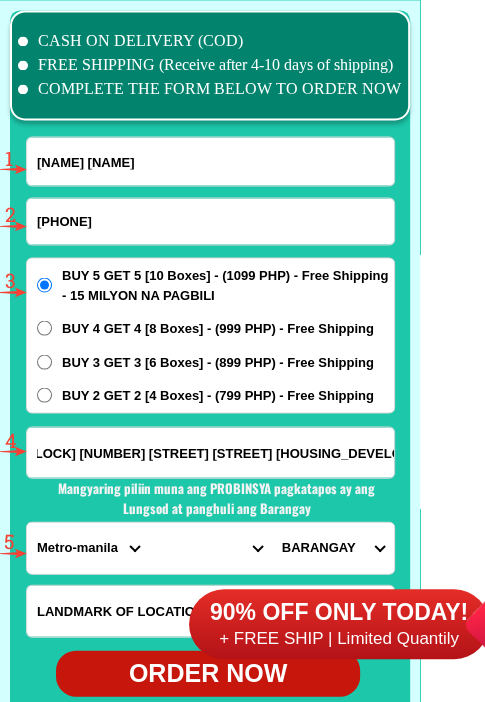 radio on "true" 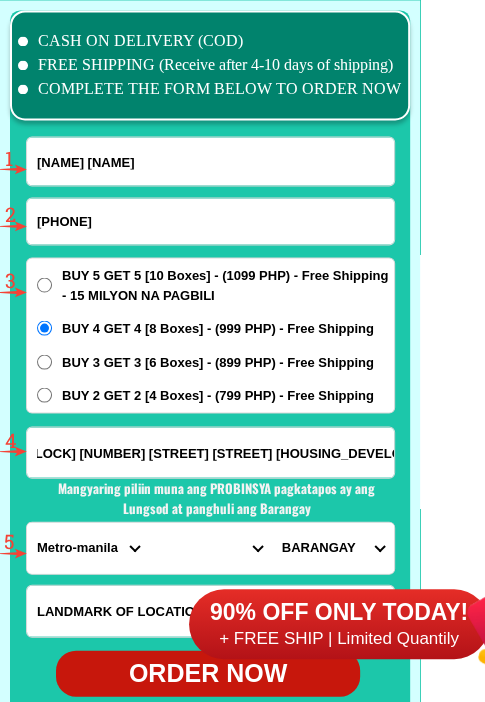 scroll, scrollTop: 0, scrollLeft: 0, axis: both 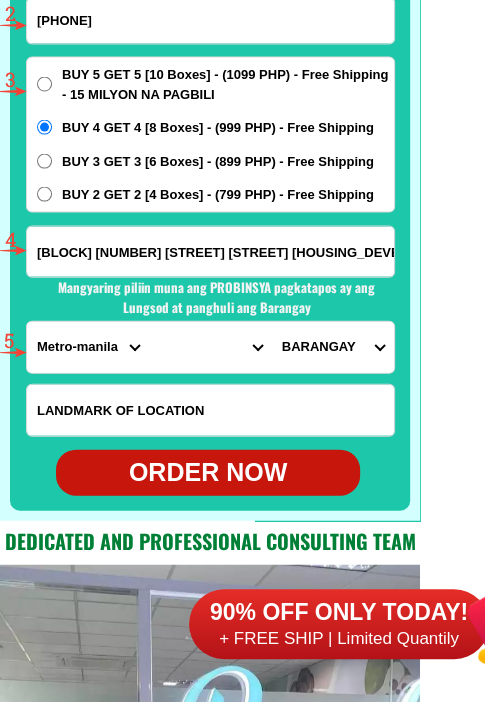 click on "PROVINCE Abra Agusan-del-norte Agusan-del-sur Aklan Albay Antique Apayao Aurora Basilan Bataan Batanes Batangas Benguet Biliran Bohol Bukidnon Bulacan Cagayan Camarines-norte Camarines-sur Camiguin Capiz Catanduanes Cavite Cebu Cotabato Davao-de-oro Davao-del-norte Davao-del-sur Davao-occidental Davao-oriental Dinagat-islands Eastern-samar Guimaras Ifugao Ilocos-norte Ilocos-sur Iloilo Isabela Kalinga La-union Laguna Lanao-del-norte Lanao-del-sur Leyte Maguindanao Marinduque Masbate Metro-manila Misamis-occidental Misamis-oriental Mountain-province Negros-occidental Negros-oriental Northern-samar Nueva-ecija Nueva-vizcaya Occidental-mindoro Oriental-mindoro Palawan Pampanga Pangasinan Quezon Quirino Rizal Romblon Sarangani Siquijor Sorsogon South-cotabato Southern-leyte Sultan-kudarat Sulu Surigao-del-norte Surigao-del-sur Tarlac Tawi-tawi Western-samar Zambales Zamboanga-del-norte Zamboanga-del-sur Zamboanga-sibugay" at bounding box center (88, 347) 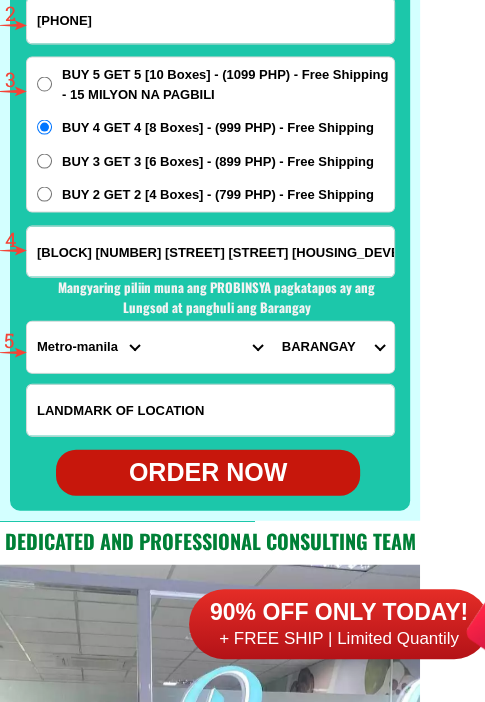 select on "63_219" 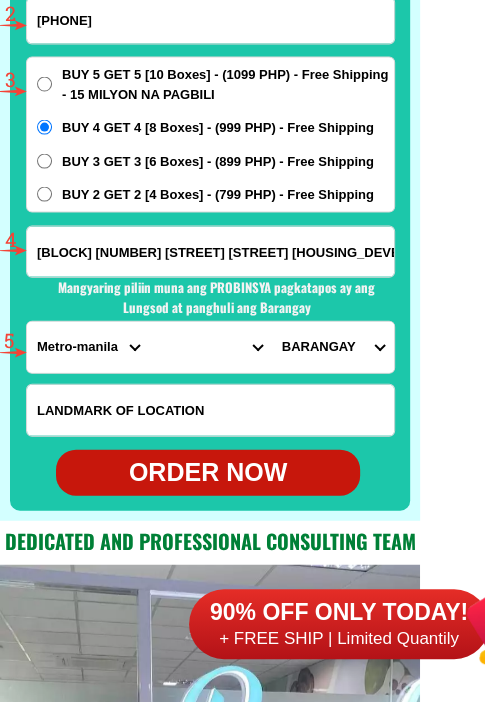 click on "PROVINCE Abra Agusan-del-norte Agusan-del-sur Aklan Albay Antique Apayao Aurora Basilan Bataan Batanes Batangas Benguet Biliran Bohol Bukidnon Bulacan Cagayan Camarines-norte Camarines-sur Camiguin Capiz Catanduanes Cavite Cebu Cotabato Davao-de-oro Davao-del-norte Davao-del-sur Davao-occidental Davao-oriental Dinagat-islands Eastern-samar Guimaras Ifugao Ilocos-norte Ilocos-sur Iloilo Isabela Kalinga La-union Laguna Lanao-del-norte Lanao-del-sur Leyte Maguindanao Marinduque Masbate Metro-manila Misamis-occidental Misamis-oriental Mountain-province Negros-occidental Negros-oriental Northern-samar Nueva-ecija Nueva-vizcaya Occidental-mindoro Oriental-mindoro Palawan Pampanga Pangasinan Quezon Quirino Rizal Romblon Sarangani Siquijor Sorsogon South-cotabato Southern-leyte Sultan-kudarat Sulu Surigao-del-norte Surigao-del-sur Tarlac Tawi-tawi Western-samar Zambales Zamboanga-del-norte Zamboanga-del-sur Zamboanga-sibugay" at bounding box center [88, 347] 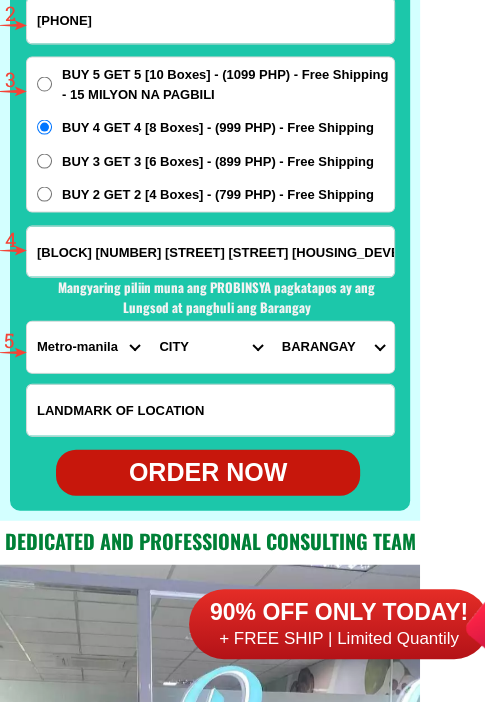 click on "CITY Binondo CALOOCAN Ermita Intramuros Las-pinas Makati Malabon-city Malate Mandaluyong Marikina Metro-manila-sampaloc Metro-manila-san-juan Metro-manila-san-miguel Metro-manila-san-nicolas Metro-manila-santa-ana Metro-manila-santa-mesa Muntinlupa Navotas-city North-caloocan Paco Pandacan Paranaque Pasay Pasig Pateros Port-area Quezon-city Quiapo SANTA-CRUZ SANTA-CRUZ Taguig TONDO I/II TONDO I/II Valenzuela-city" at bounding box center (210, 347) 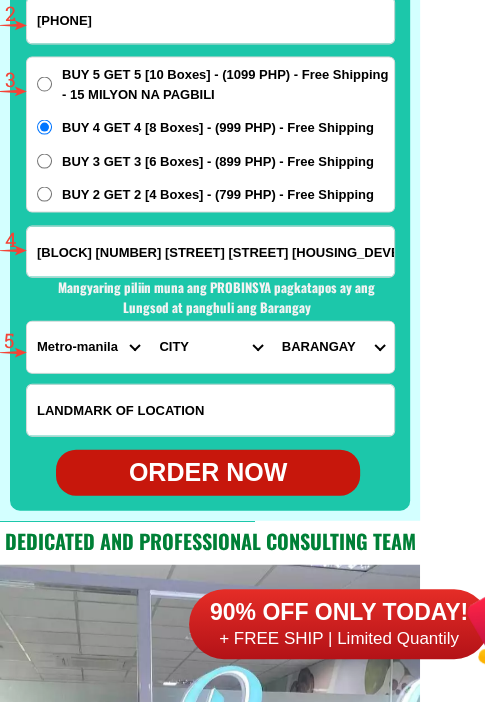select on "[NUMBER]" 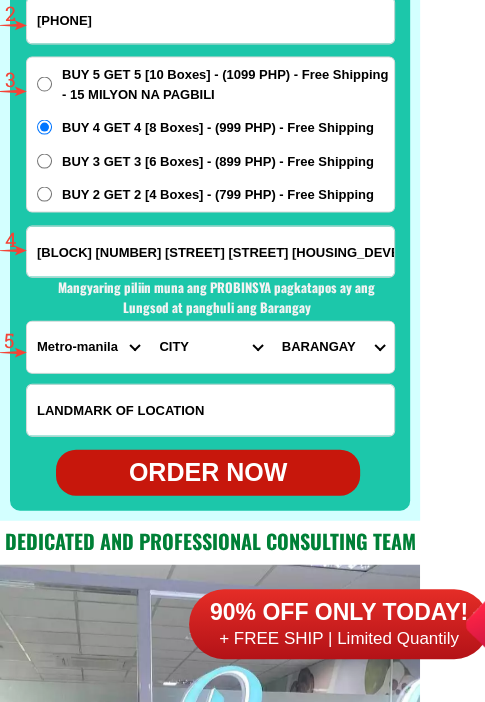 click on "CITY Binondo CALOOCAN Ermita Intramuros Las-pinas Makati Malabon-city Malate Mandaluyong Marikina Metro-manila-sampaloc Metro-manila-san-juan Metro-manila-san-miguel Metro-manila-san-nicolas Metro-manila-santa-ana Metro-manila-santa-mesa Muntinlupa Navotas-city North-caloocan Paco Pandacan Paranaque Pasay Pasig Pateros Port-area Quezon-city Quiapo SANTA-CRUZ SANTA-CRUZ Taguig TONDO I/II TONDO I/II Valenzuela-city" at bounding box center (210, 347) 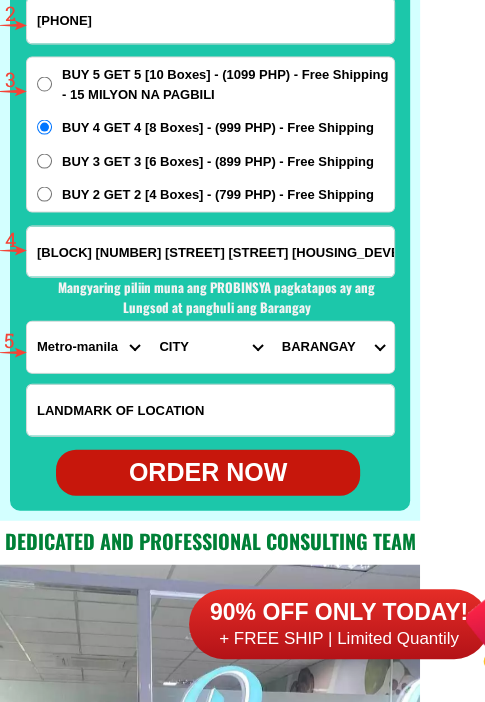 click on "[NAME] [NAME] [NAME] [NAME] [NAME] [NAME] [NAME] [NAME]" at bounding box center (333, 347) 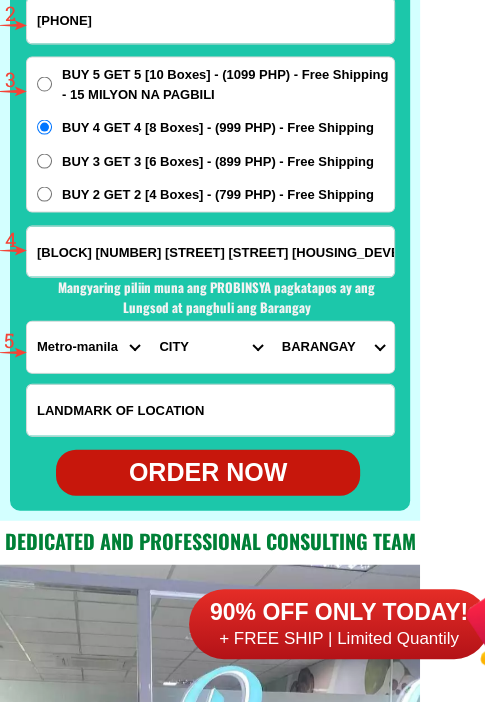 select on "[PHONE]" 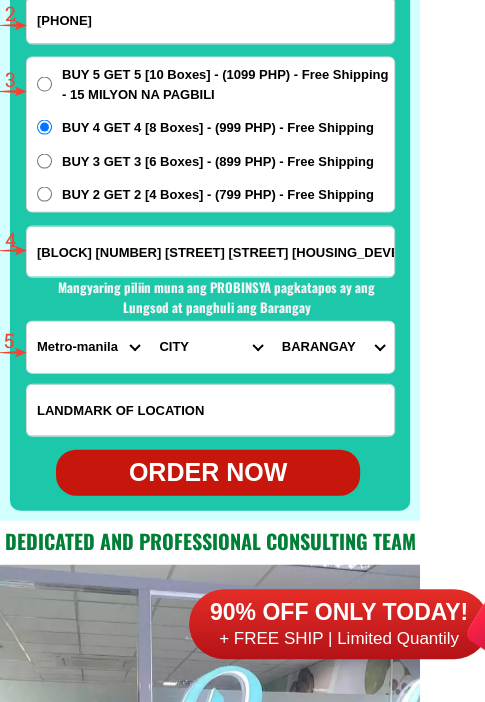 click on "[NAME] [NAME] [NAME] [NAME] [NAME] [NAME] [NAME] [NAME]" at bounding box center [333, 347] 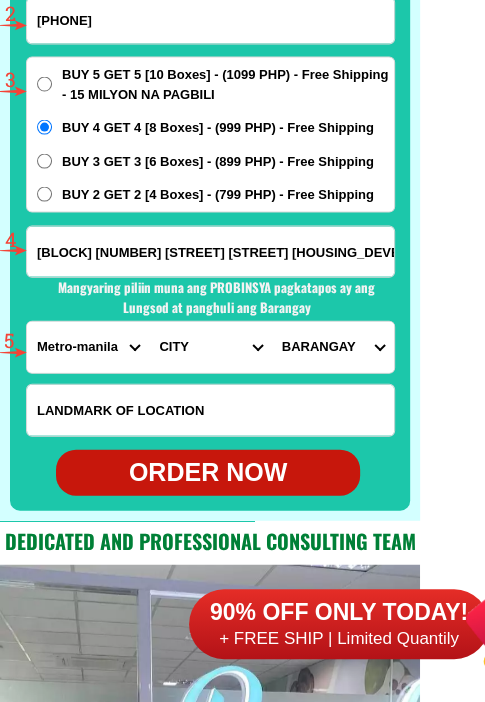 drag, startPoint x: 222, startPoint y: 469, endPoint x: 233, endPoint y: 452, distance: 20.248457 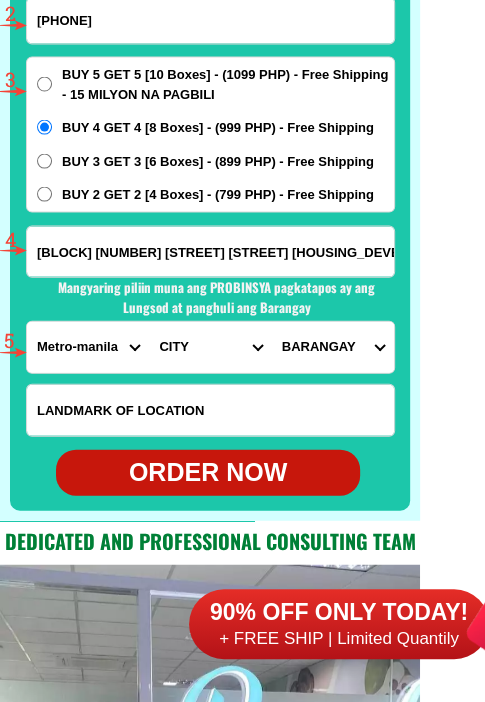 click on "ORDER NOW" at bounding box center [208, 473] 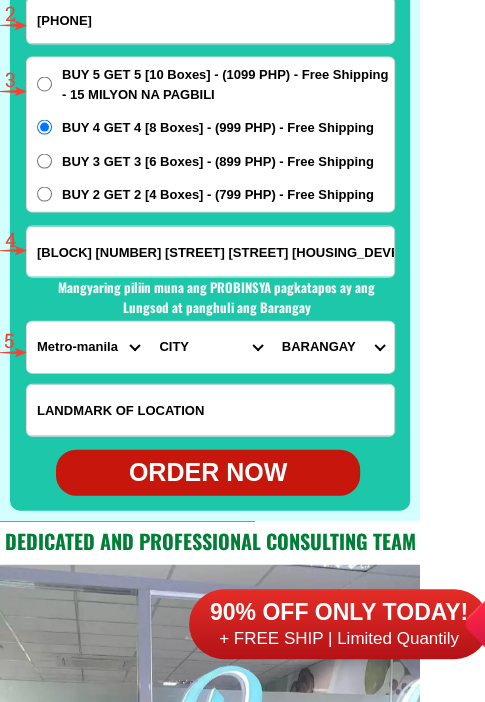 radio on "true" 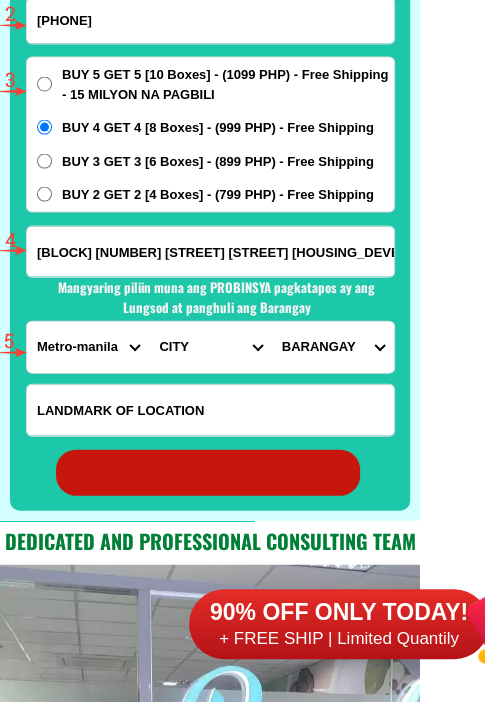 radio on "true" 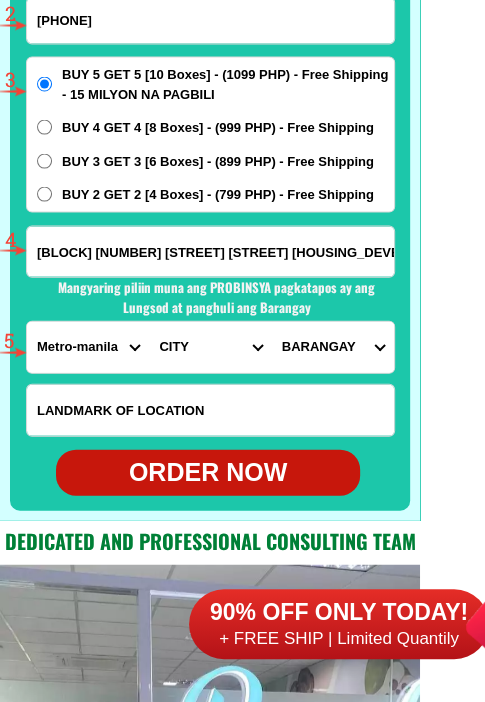 scroll, scrollTop: 15602, scrollLeft: 0, axis: vertical 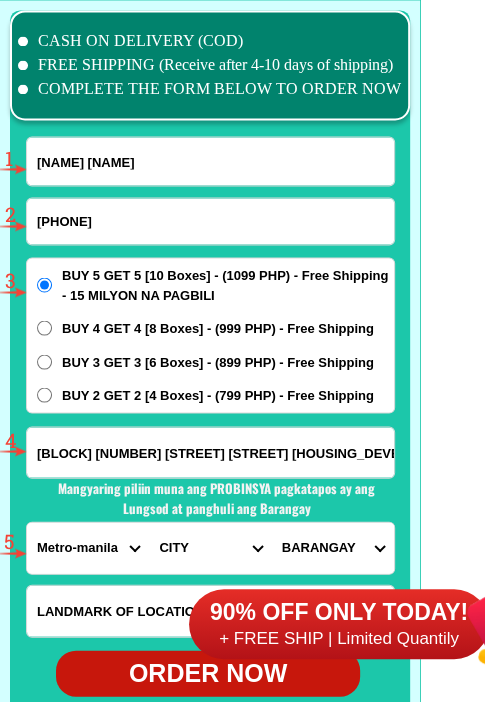 click at bounding box center (210, 161) 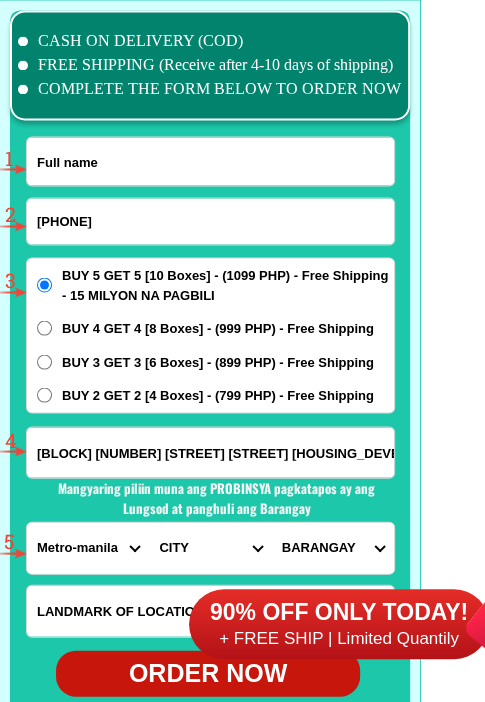 paste on "[NAME] [NAME]" 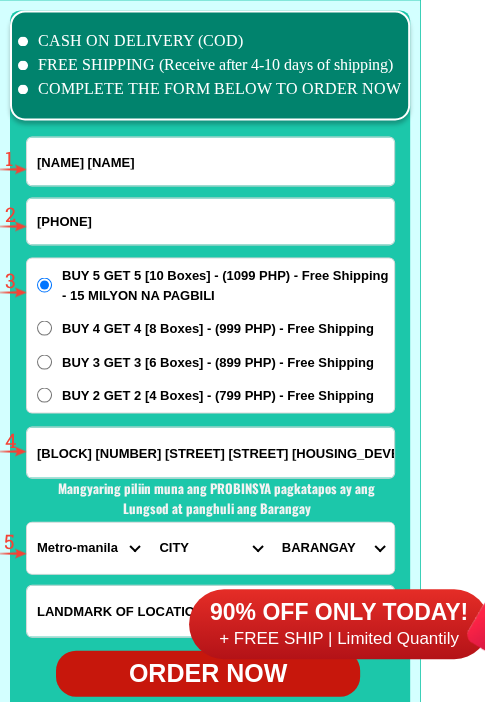 type on "[NAME] [NAME]" 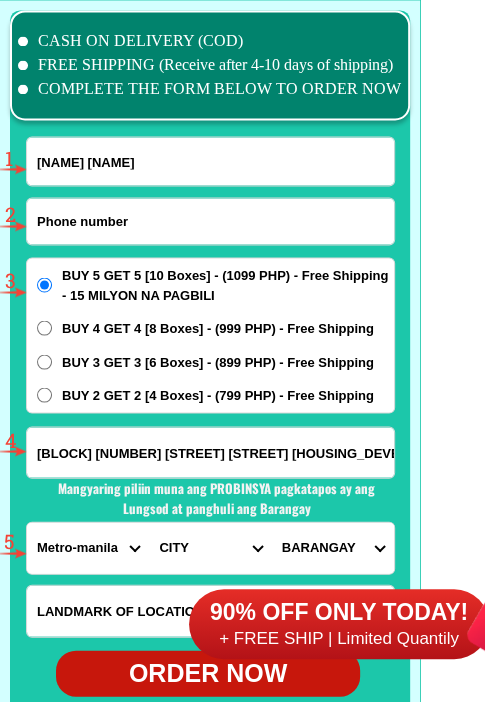 drag, startPoint x: 90, startPoint y: 217, endPoint x: 79, endPoint y: 217, distance: 11 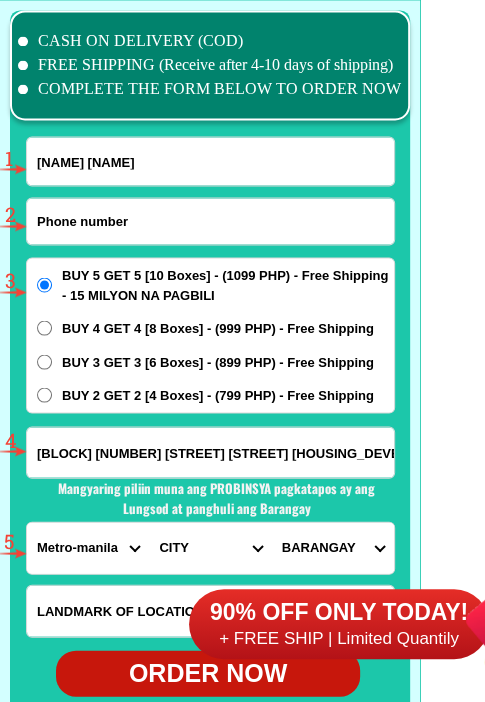 click at bounding box center (210, 221) 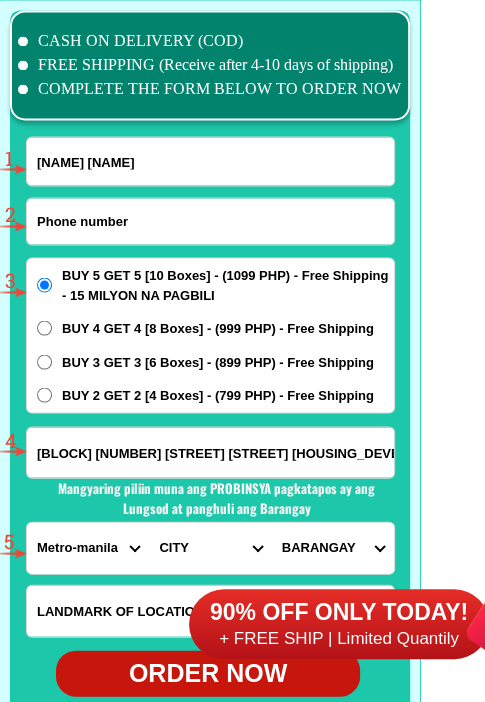 paste on "[PHONE]" 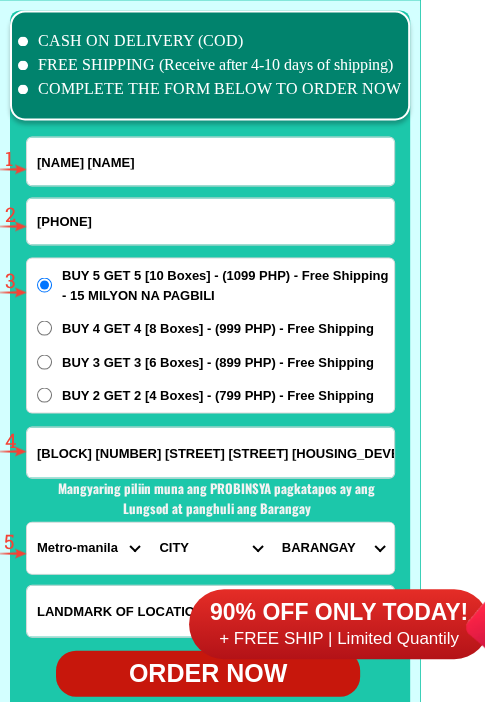 type on "[PHONE]" 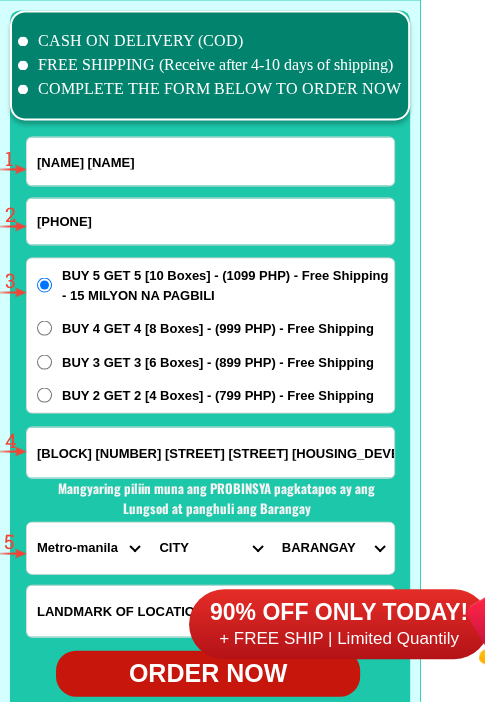 click on "BUY 2 GET 2 [4 Boxes] - (799 PHP) - Free Shipping" at bounding box center [218, 395] 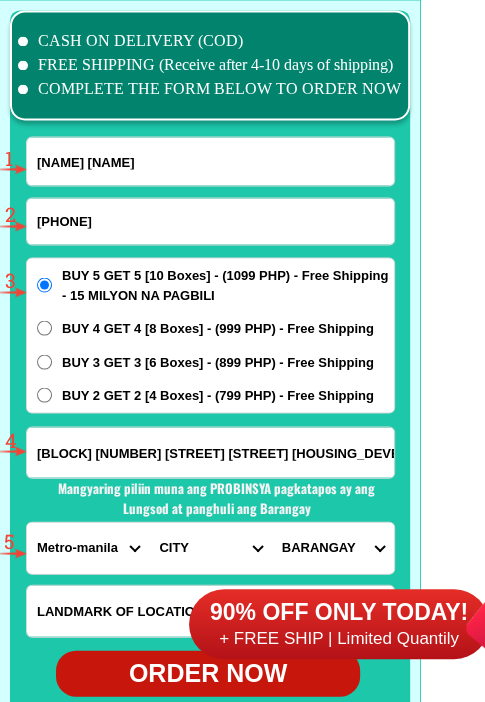 click on "BUY 2 GET 2 [4 Boxes] - (799 PHP) - Free Shipping" at bounding box center [44, 394] 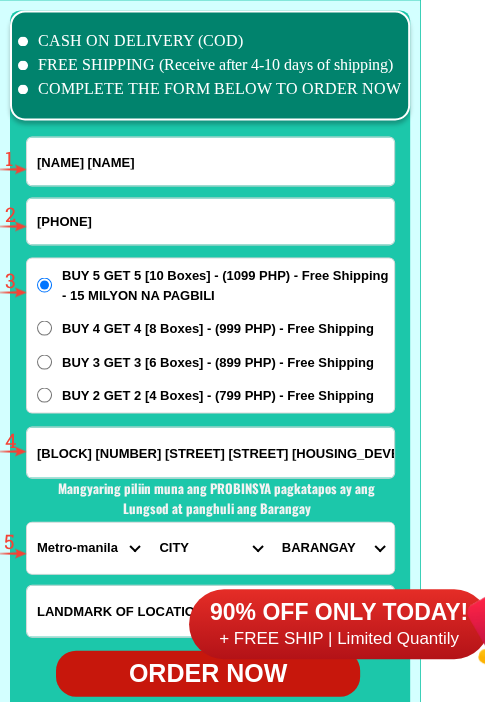 radio on "true" 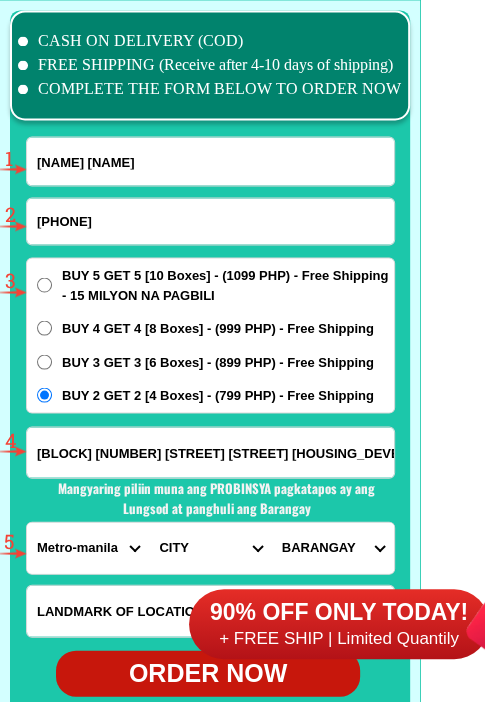 scroll, scrollTop: 15702, scrollLeft: 0, axis: vertical 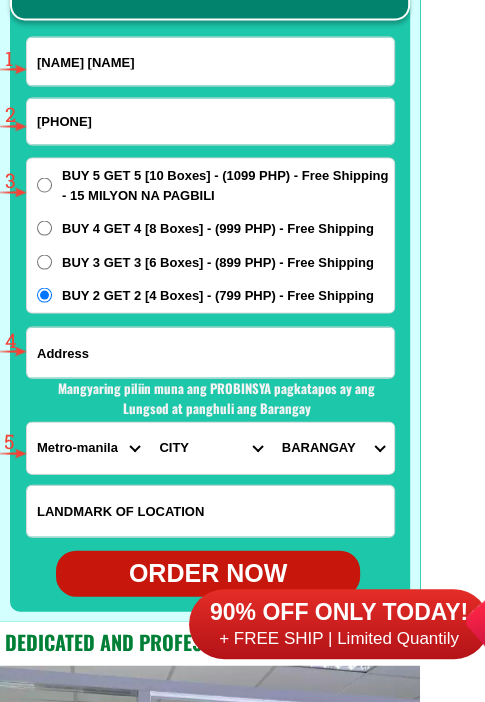 click at bounding box center (210, 352) 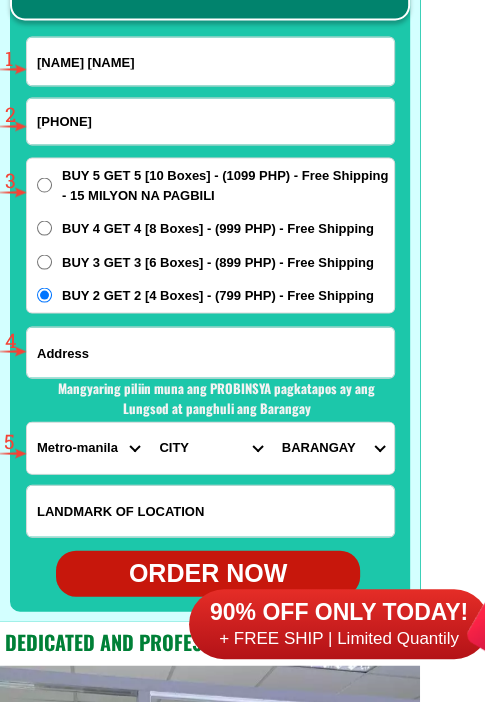 paste on "Purok [NUMBER] [STREET] [CITY] [CITY] [SCHOOL] Compound [NUMBER]" 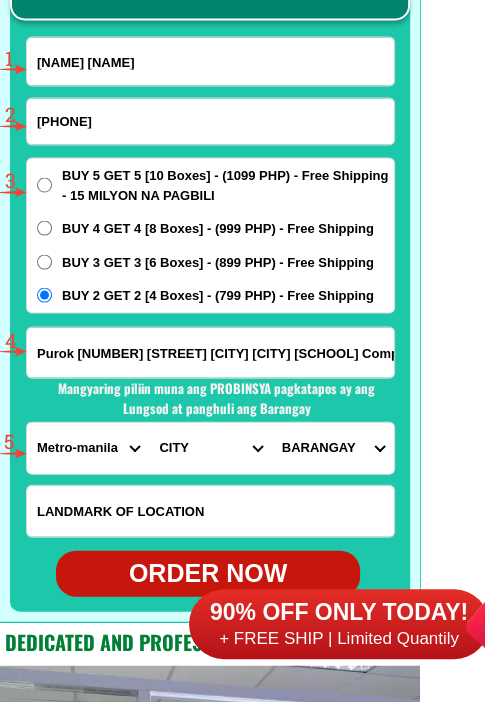 scroll, scrollTop: 0, scrollLeft: 176, axis: horizontal 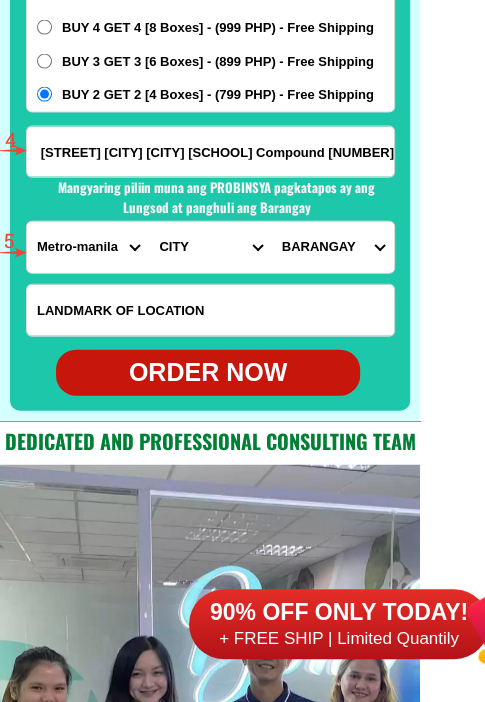 type on "Purok [NUMBER] [STREET] [CITY] [CITY] [SCHOOL] Compound [NUMBER]" 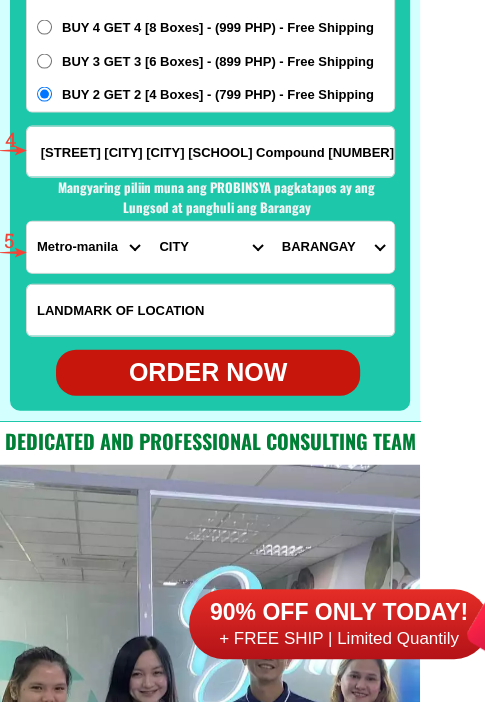 click on "PROVINCE Abra Agusan-del-norte Agusan-del-sur Aklan Albay Antique Apayao Aurora Basilan Bataan Batanes Batangas Benguet Biliran Bohol Bukidnon Bulacan Cagayan Camarines-norte Camarines-sur Camiguin Capiz Catanduanes Cavite Cebu Cotabato Davao-de-oro Davao-del-norte Davao-del-sur Davao-occidental Davao-oriental Dinagat-islands Eastern-samar Guimaras Ifugao Ilocos-norte Ilocos-sur Iloilo Isabela Kalinga La-union Laguna Lanao-del-norte Lanao-del-sur Leyte Maguindanao Marinduque Masbate Metro-manila Misamis-occidental Misamis-oriental Mountain-province Negros-occidental Negros-oriental Northern-samar Nueva-ecija Nueva-vizcaya Occidental-mindoro Oriental-mindoro Palawan Pampanga Pangasinan Quezon Quirino Rizal Romblon Sarangani Siquijor Sorsogon South-cotabato Southern-leyte Sultan-kudarat Sulu Surigao-del-norte Surigao-del-sur Tarlac Tawi-tawi Western-samar Zambales Zamboanga-del-norte Zamboanga-del-sur Zamboanga-sibugay" at bounding box center [88, 247] 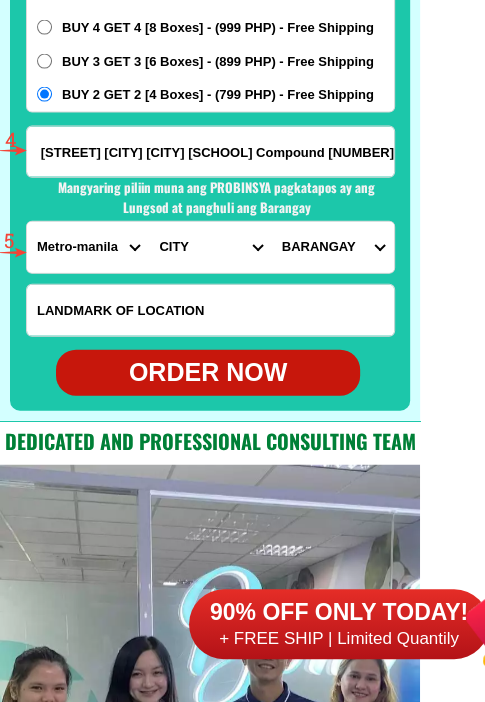 scroll, scrollTop: 0, scrollLeft: 0, axis: both 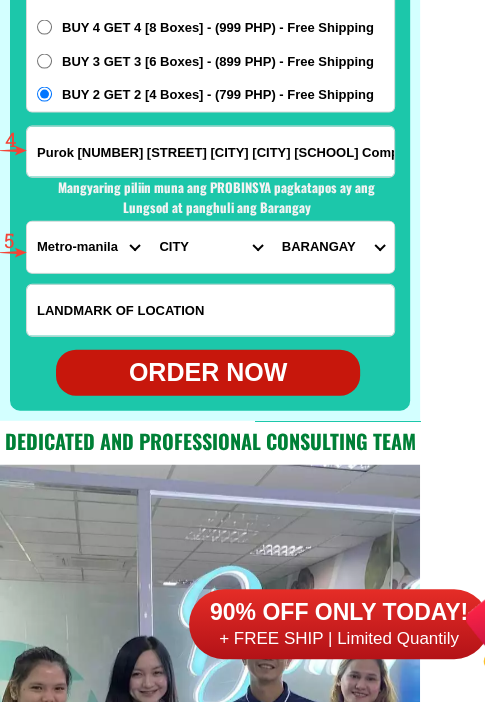 select on "63_402" 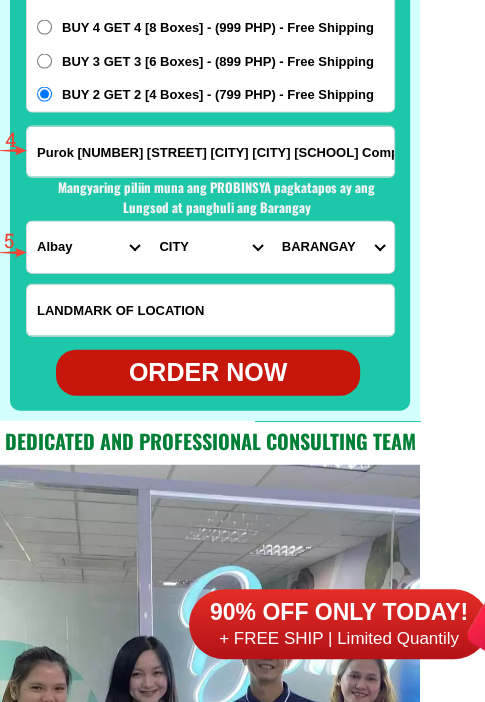click on "PROVINCE Abra Agusan-del-norte Agusan-del-sur Aklan Albay Antique Apayao Aurora Basilan Bataan Batanes Batangas Benguet Biliran Bohol Bukidnon Bulacan Cagayan Camarines-norte Camarines-sur Camiguin Capiz Catanduanes Cavite Cebu Cotabato Davao-de-oro Davao-del-norte Davao-del-sur Davao-occidental Davao-oriental Dinagat-islands Eastern-samar Guimaras Ifugao Ilocos-norte Ilocos-sur Iloilo Isabela Kalinga La-union Laguna Lanao-del-norte Lanao-del-sur Leyte Maguindanao Marinduque Masbate Metro-manila Misamis-occidental Misamis-oriental Mountain-province Negros-occidental Negros-oriental Northern-samar Nueva-ecija Nueva-vizcaya Occidental-mindoro Oriental-mindoro Palawan Pampanga Pangasinan Quezon Quirino Rizal Romblon Sarangani Siquijor Sorsogon South-cotabato Southern-leyte Sultan-kudarat Sulu Surigao-del-norte Surigao-del-sur Tarlac Tawi-tawi Western-samar Zambales Zamboanga-del-norte Zamboanga-del-sur Zamboanga-sibugay" at bounding box center [88, 247] 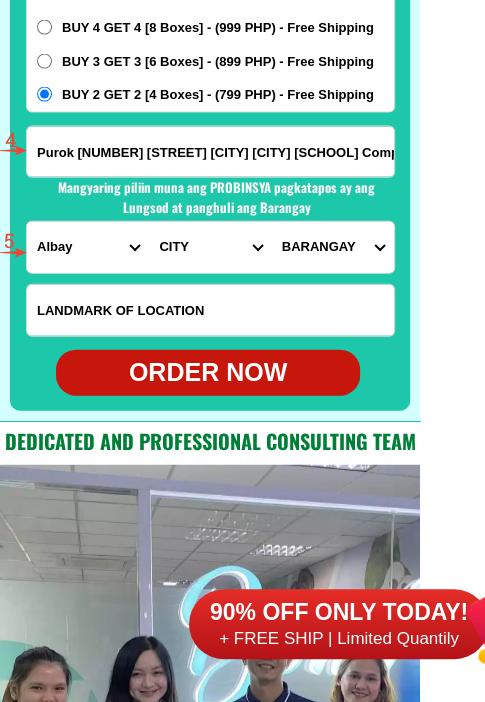 click on "CITY [PROVINCE]-[NAME] [PROVINCE]-[NAME] [CITY] [CITY] [CITY] [CITY]-[CITY] [CITY]-[CITY] [CITY]-[CITY] [CITY] [CITY] [CITY]-[CITY]" at bounding box center (210, 247) 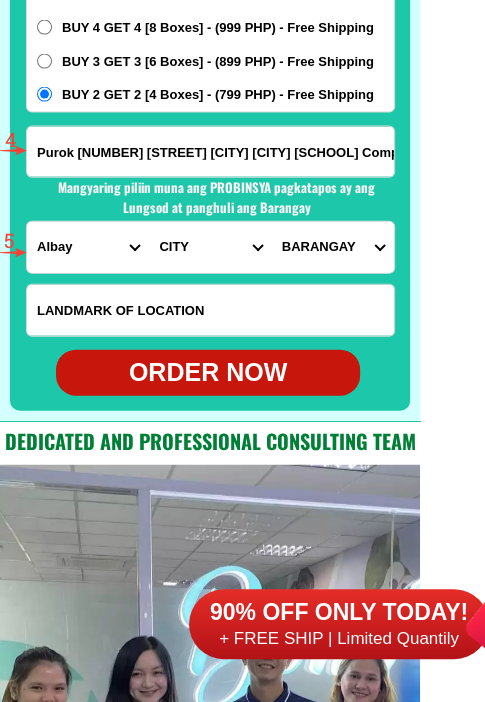 select on "63_4027164" 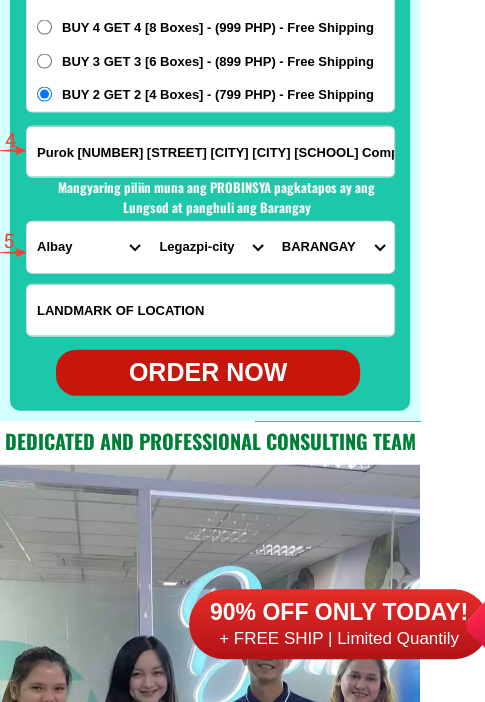 click on "CITY [PROVINCE]-[NAME] [PROVINCE]-[NAME] [CITY] [CITY] [CITY] [CITY]-[CITY] [CITY]-[CITY] [CITY]-[CITY] [CITY] [CITY] [CITY]-[CITY]" at bounding box center [210, 247] 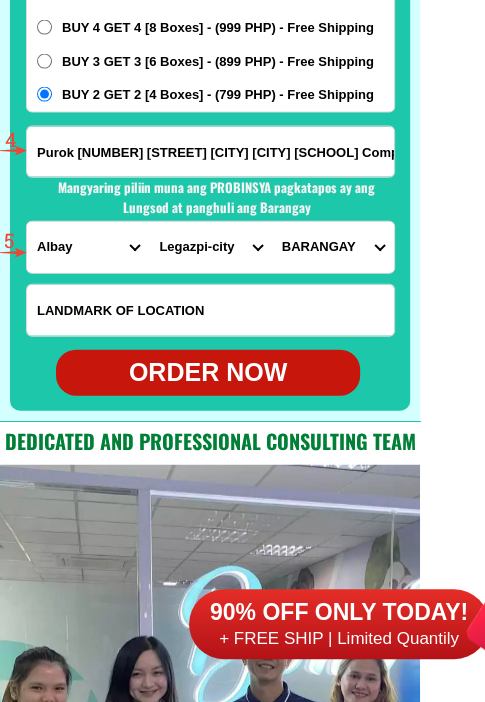 click on "[LIST_OF_BARANGAYS]" at bounding box center [333, 247] 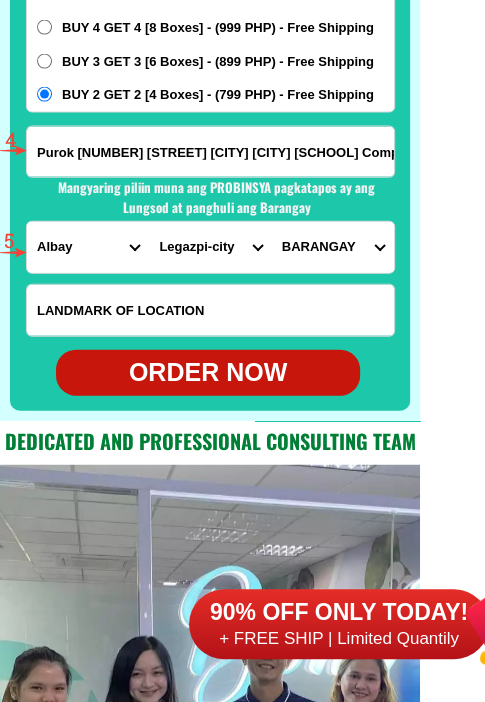 select on "[PHONE]" 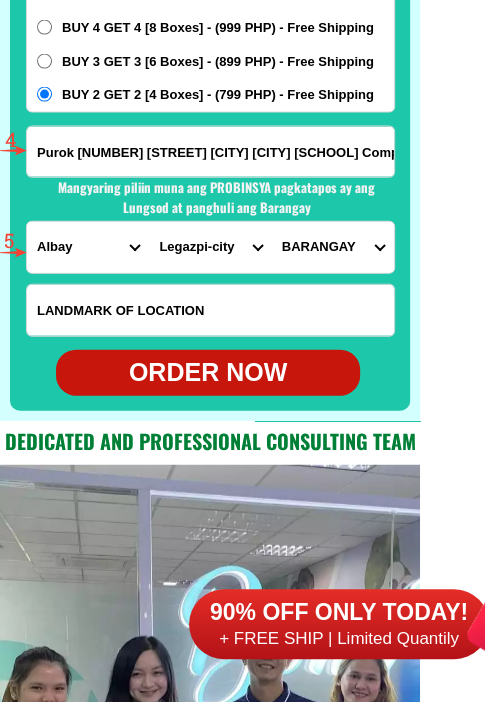 click on "[LIST_OF_BARANGAYS]" at bounding box center [333, 247] 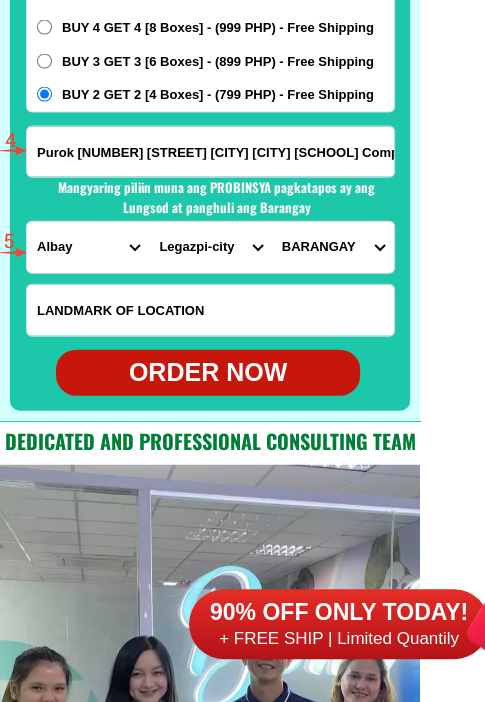 click on "ORDER NOW" at bounding box center (208, 373) 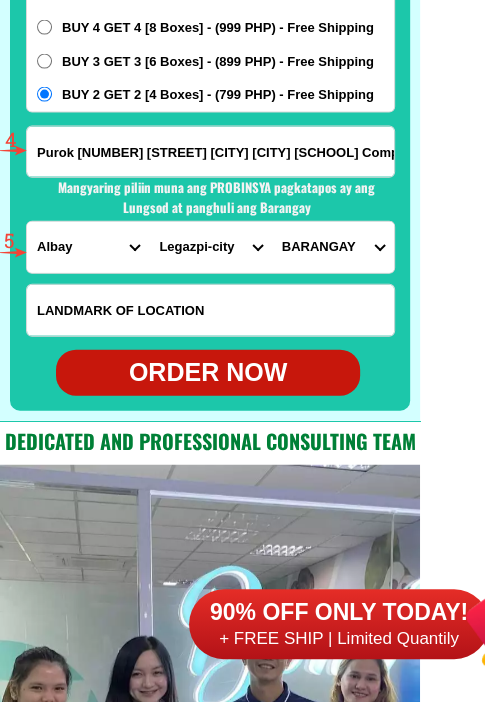 radio on "true" 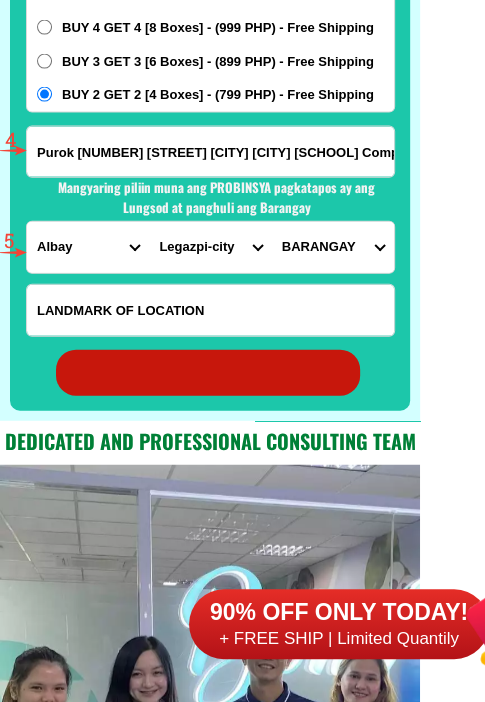 radio on "true" 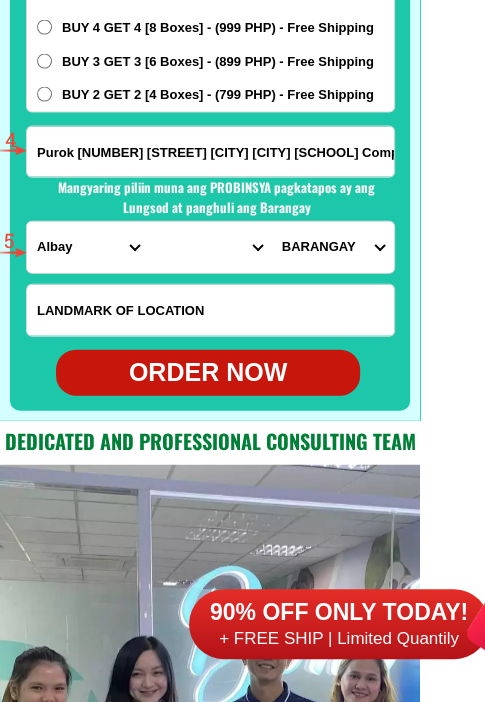 scroll, scrollTop: 15602, scrollLeft: 0, axis: vertical 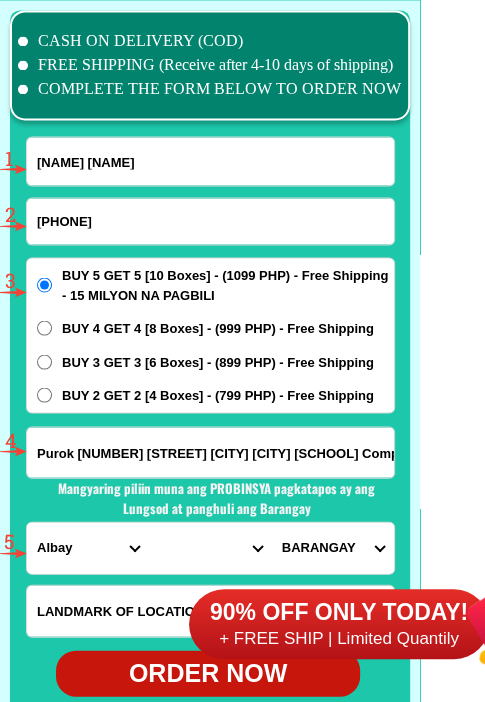 click on "[NAME] [NAME]" at bounding box center [210, 161] 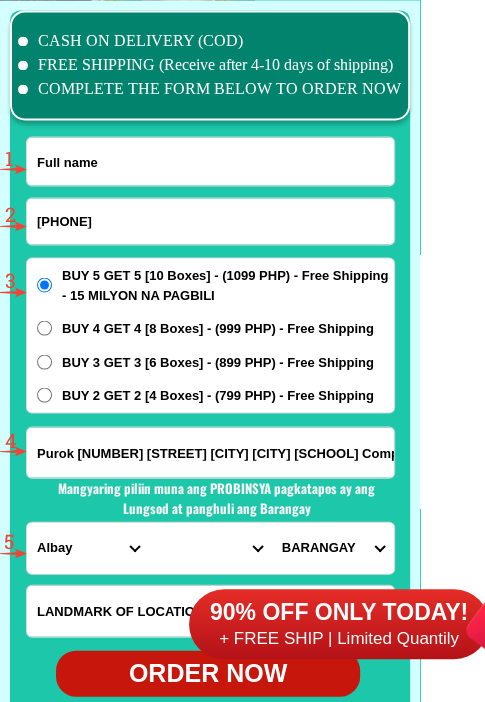 paste on "[NAME] [NAME]" 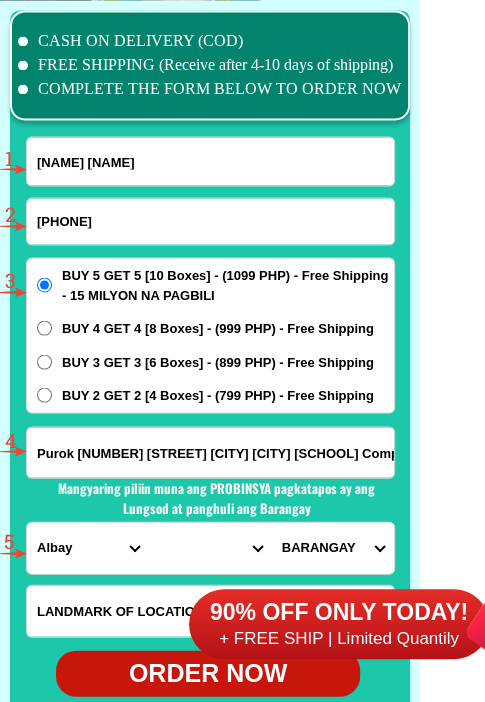 type on "[NAME] [NAME]" 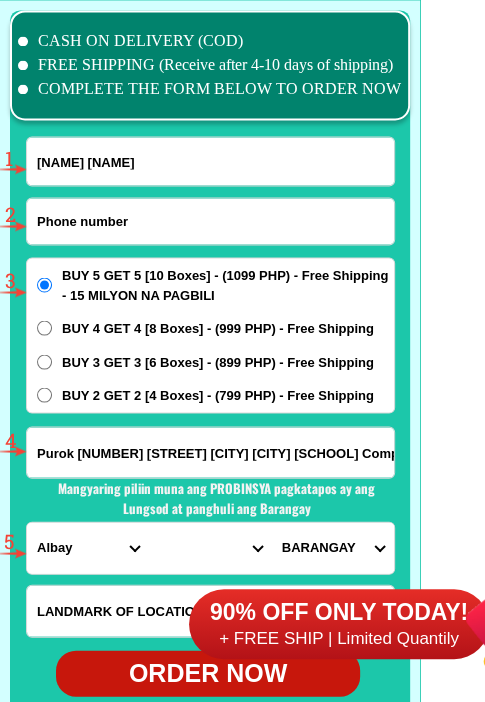 click at bounding box center (210, 221) 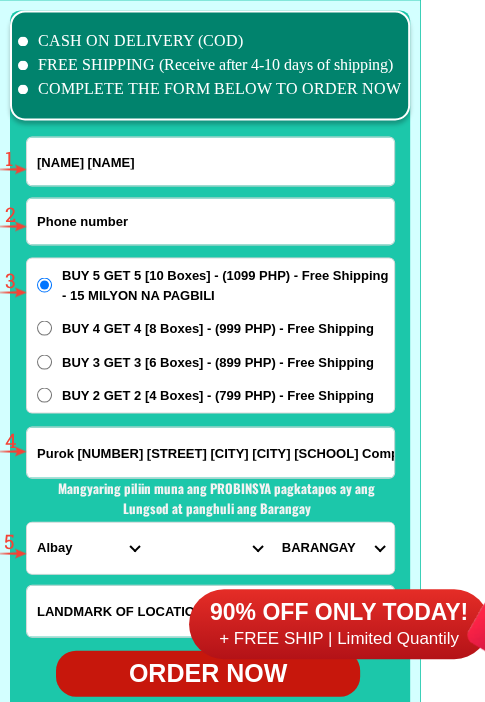 paste on "Marulas" 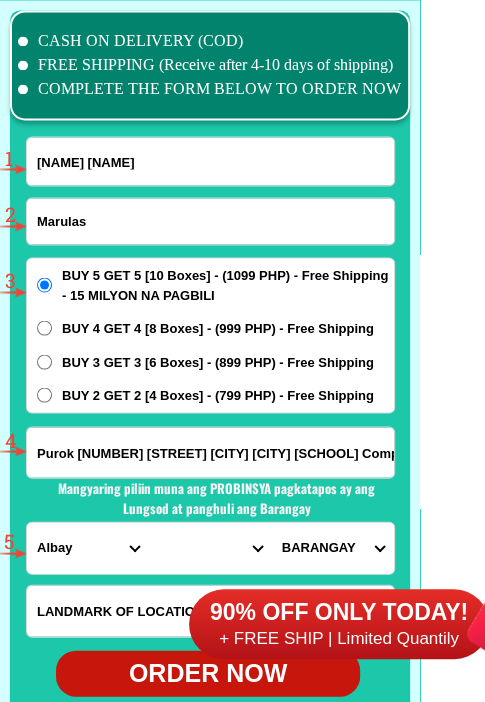 click on "FREE SHIPPING NATIONWIDE Contact Review Introduction Product BONA VITA COFFEE Comprehensive health protection solution
Research by Dr. Willie Ong and Dr. Liza Ong ✅ 𝙰𝚗𝚝𝚒 𝙲𝚊𝚗𝚌𝚎𝚛 ✅ 𝙰𝚗𝚝𝚒 𝚂𝚝𝚛𝚘𝚔𝚎
✅ 𝙰𝚗𝚝𝚒 𝙳𝚒𝚊𝚋𝚎𝚝𝚒𝚌 ✅ 𝙳𝚒𝚊𝚋𝚎𝚝𝚎𝚜 FAKE VS ORIGINAL Noon: nagkaroon ng cancer, hindi makalakad ng normal pagkatapos: uminom ng Bonavita dalawang beses sa isang araw, maaaring maglakad nang mag-isa, bawasan ang mga sintomas ng kanser The product has been certified for
safety and effectiveness Prevent and combat signs of diabetes, hypertension, and cardiovascular diseases Helps strengthen bones and joints Prevent cancer Reduce excess fat Anti-aging BONAVITA CAFE WITH HYDROLYZED COLLAGEN Enemy of the cause of disease LIZA ONG Doc - Dr. Tony Leachon -                                      - Dr. Willie Ong -  Start After 1 week 3 1" at bounding box center (242, -6120) 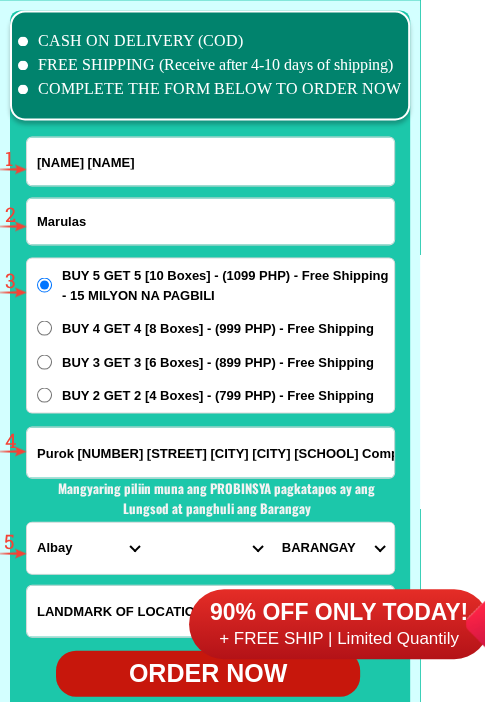 paste on "[PHONE]" 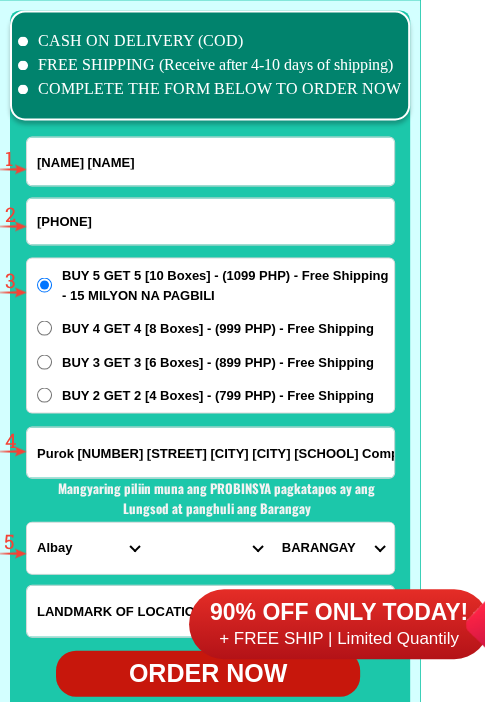 type on "[PHONE]" 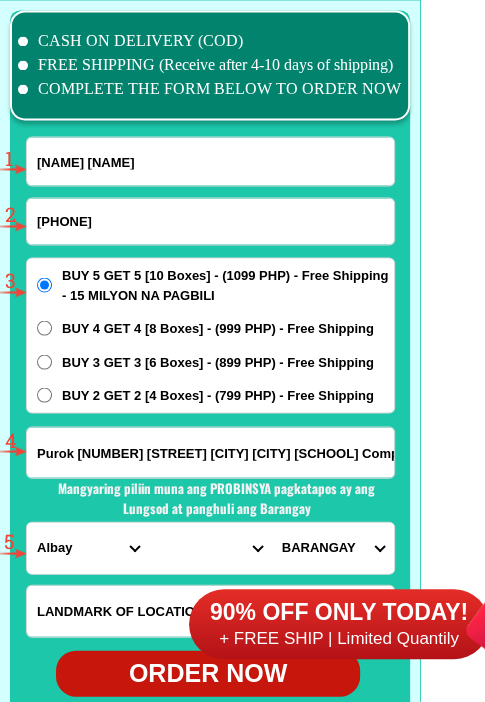drag, startPoint x: 93, startPoint y: 389, endPoint x: 108, endPoint y: 391, distance: 15.132746 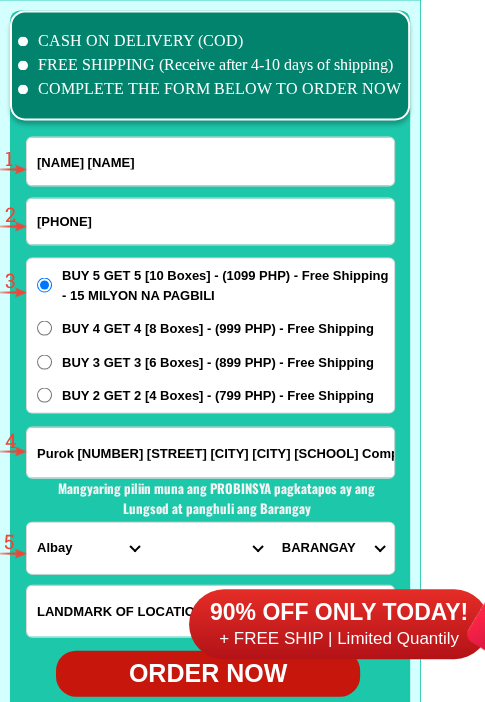 click on "BUY 2 GET 2 [4 Boxes] - (799 PHP) - Free Shipping" at bounding box center (218, 395) 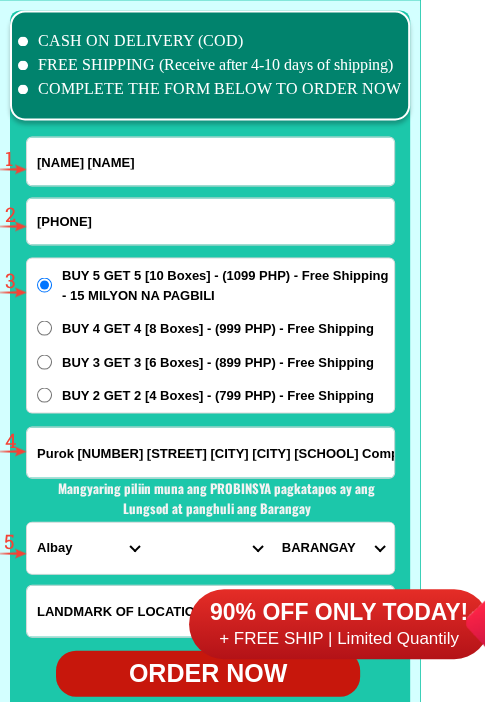 click on "BUY 2 GET 2 [4 Boxes] - (799 PHP) - Free Shipping" at bounding box center [44, 394] 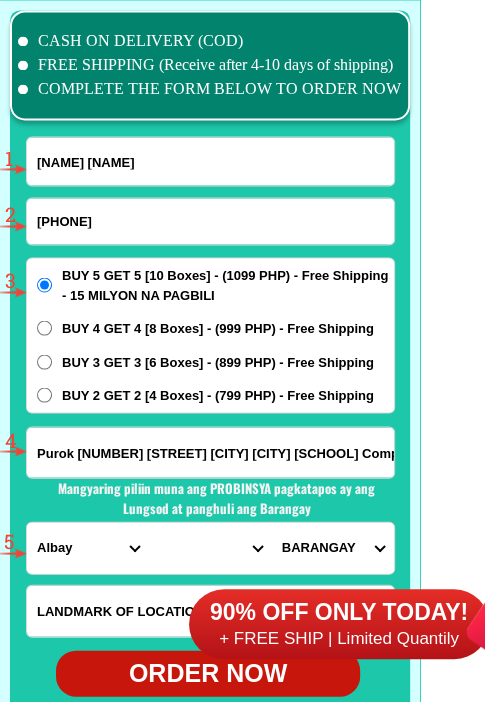 radio on "true" 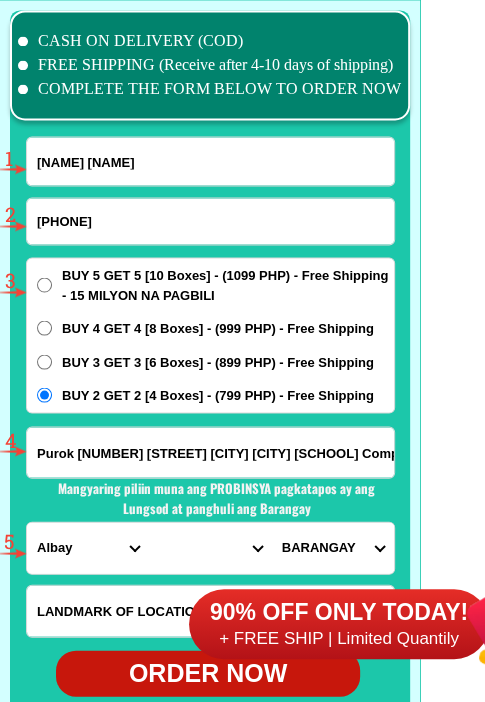 scroll, scrollTop: 15702, scrollLeft: 0, axis: vertical 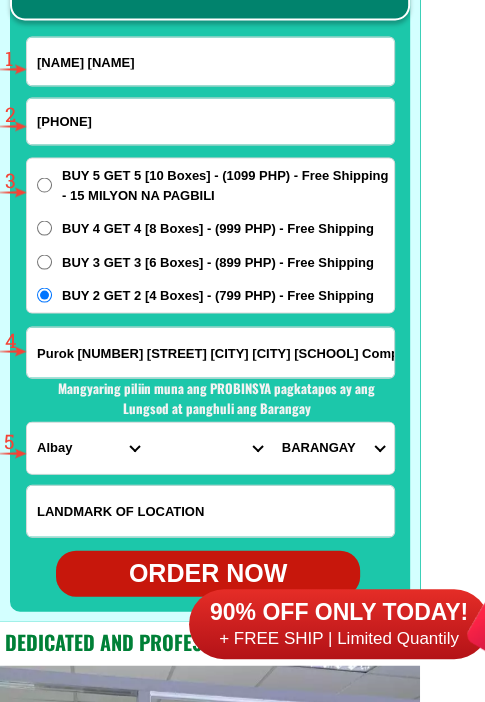 click on "Purok [NUMBER] [STREET] [CITY] [CITY] [SCHOOL] Compound [NUMBER]" at bounding box center (210, 352) 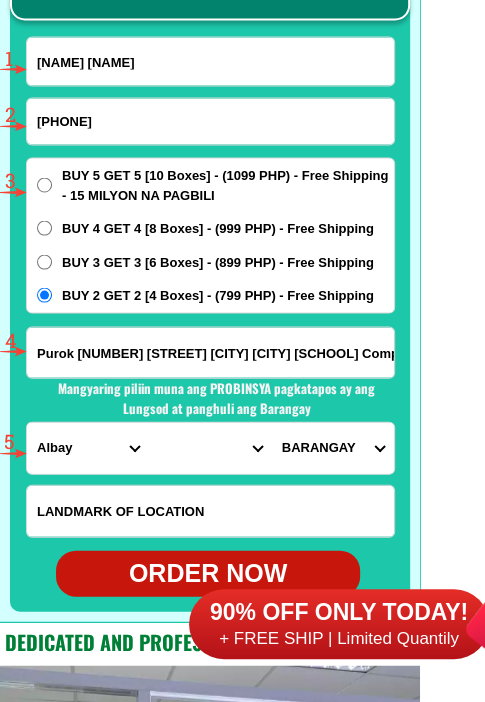 click on "Purok [NUMBER] [STREET] [CITY] [CITY] [SCHOOL] Compound [NUMBER]" at bounding box center [210, 352] 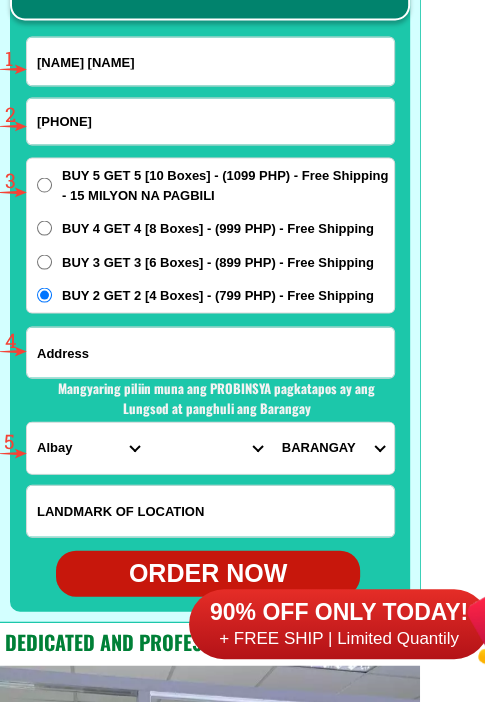 paste on "[NUMBER] [STREET] [NAME] [NAME] [NAME] [NAME] [NAME] [NAME] [NAME]" 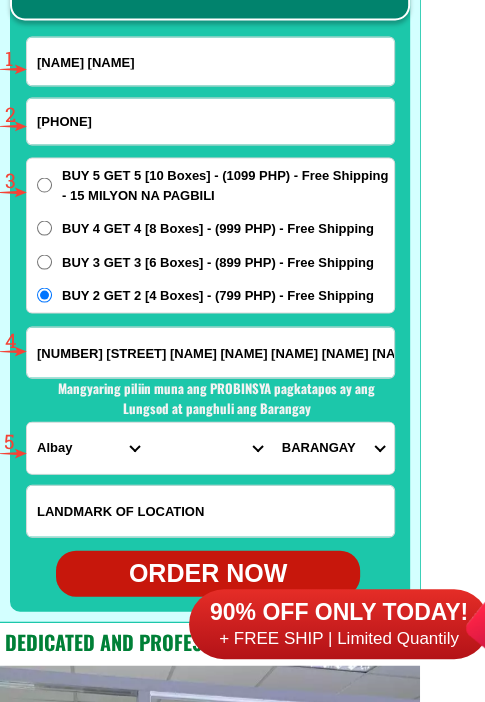 scroll, scrollTop: 0, scrollLeft: 93, axis: horizontal 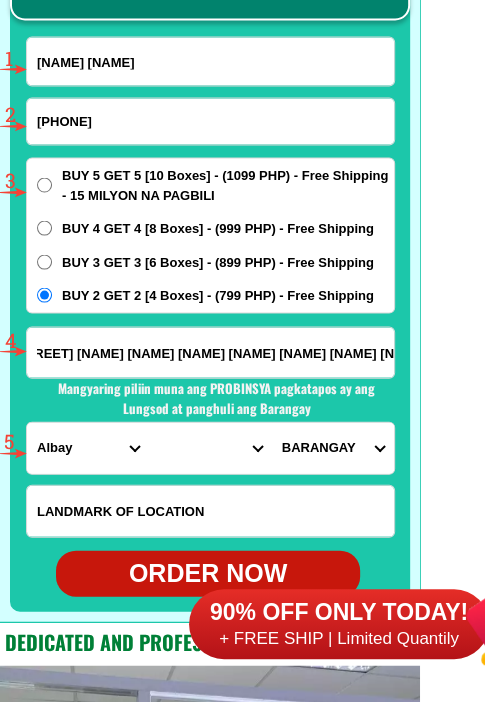 type on "[NUMBER] [STREET] [NAME] [NAME] [NAME] [NAME] [NAME] [NAME] [NAME]" 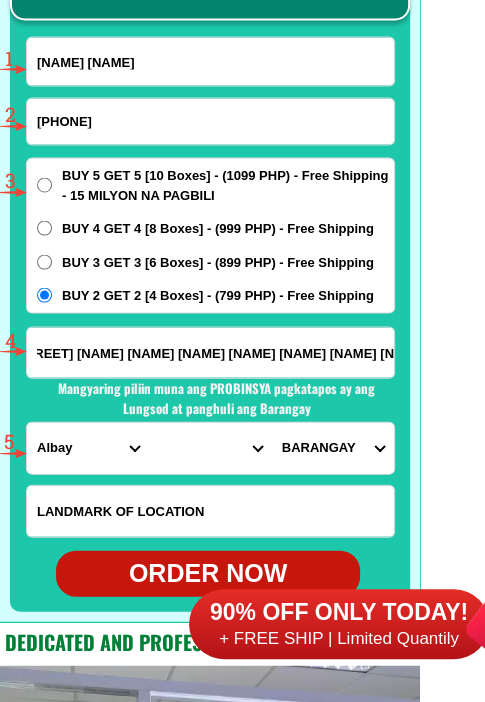 click on "PROVINCE Abra Agusan-del-norte Agusan-del-sur Aklan Albay Antique Apayao Aurora Basilan Bataan Batanes Batangas Benguet Biliran Bohol Bukidnon Bulacan Cagayan Camarines-norte Camarines-sur Camiguin Capiz Catanduanes Cavite Cebu Cotabato Davao-de-oro Davao-del-norte Davao-del-sur Davao-occidental Davao-oriental Dinagat-islands Eastern-samar Guimaras Ifugao Ilocos-norte Ilocos-sur Iloilo Isabela Kalinga La-union Laguna Lanao-del-norte Lanao-del-sur Leyte Maguindanao Marinduque Masbate Metro-manila Misamis-occidental Misamis-oriental Mountain-province Negros-occidental Negros-oriental Northern-samar Nueva-ecija Nueva-vizcaya Occidental-mindoro Oriental-mindoro Palawan Pampanga Pangasinan Quezon Quirino Rizal Romblon Sarangani Siquijor Sorsogon South-cotabato Southern-leyte Sultan-kudarat Sulu Surigao-del-norte Surigao-del-sur Tarlac Tawi-tawi Western-samar Zambales Zamboanga-del-norte Zamboanga-del-sur Zamboanga-sibugay" at bounding box center [88, 447] 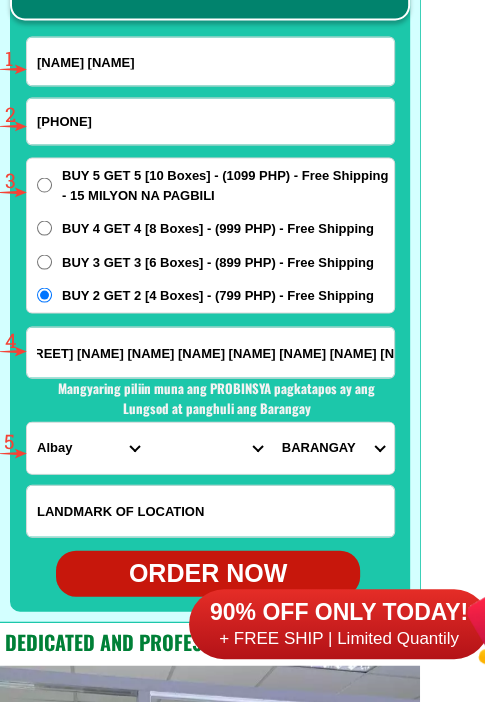 scroll, scrollTop: 0, scrollLeft: 0, axis: both 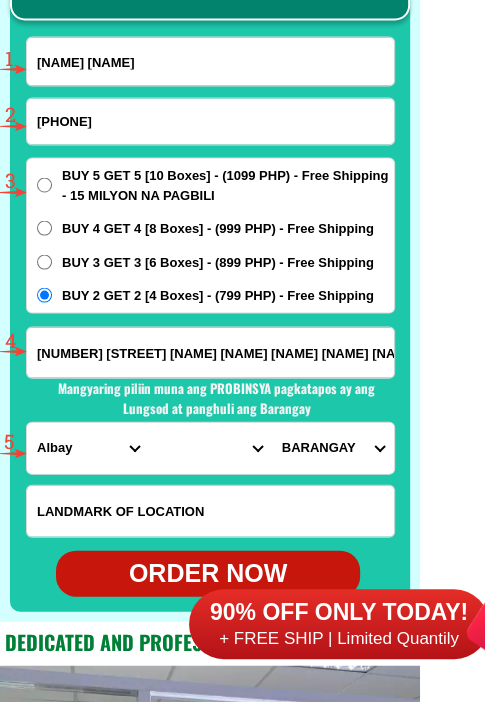 select on "63_219" 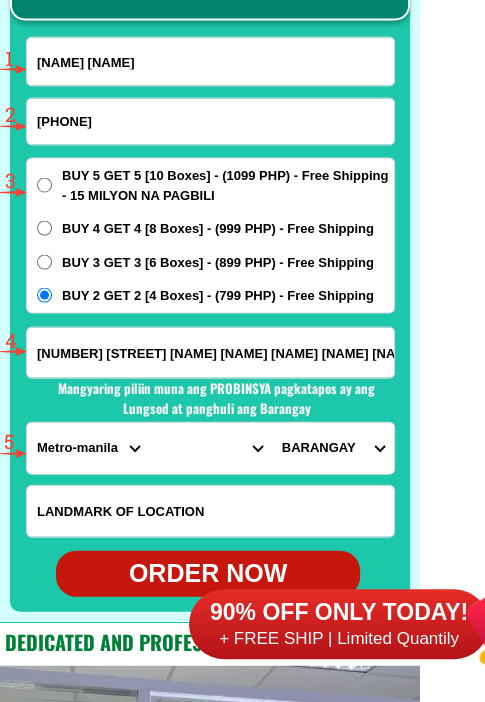 click on "PROVINCE Abra Agusan-del-norte Agusan-del-sur Aklan Albay Antique Apayao Aurora Basilan Bataan Batanes Batangas Benguet Biliran Bohol Bukidnon Bulacan Cagayan Camarines-norte Camarines-sur Camiguin Capiz Catanduanes Cavite Cebu Cotabato Davao-de-oro Davao-del-norte Davao-del-sur Davao-occidental Davao-oriental Dinagat-islands Eastern-samar Guimaras Ifugao Ilocos-norte Ilocos-sur Iloilo Isabela Kalinga La-union Laguna Lanao-del-norte Lanao-del-sur Leyte Maguindanao Marinduque Masbate Metro-manila Misamis-occidental Misamis-oriental Mountain-province Negros-occidental Negros-oriental Northern-samar Nueva-ecija Nueva-vizcaya Occidental-mindoro Oriental-mindoro Palawan Pampanga Pangasinan Quezon Quirino Rizal Romblon Sarangani Siquijor Sorsogon South-cotabato Southern-leyte Sultan-kudarat Sulu Surigao-del-norte Surigao-del-sur Tarlac Tawi-tawi Western-samar Zambales Zamboanga-del-norte Zamboanga-del-sur Zamboanga-sibugay" at bounding box center [88, 447] 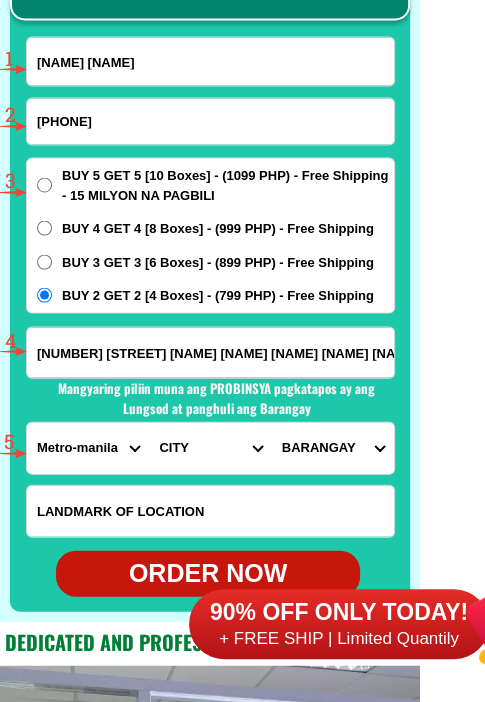 click on "CITY Binondo CALOOCAN Ermita Intramuros Las-pinas Makati Malabon-city Malate Mandaluyong Marikina Metro-manila-sampaloc Metro-manila-san-juan Metro-manila-san-miguel Metro-manila-san-nicolas Metro-manila-santa-ana Metro-manila-santa-mesa Muntinlupa Navotas-city North-caloocan Paco Pandacan Paranaque Pasay Pasig Pateros Port-area Quezon-city Quiapo SANTA-CRUZ SANTA-CRUZ Taguig TONDO I/II TONDO I/II Valenzuela-city" at bounding box center [210, 447] 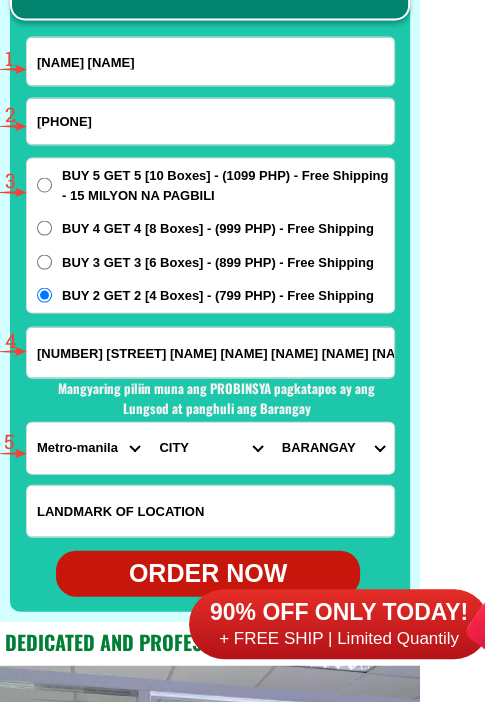 select on "63_2191080" 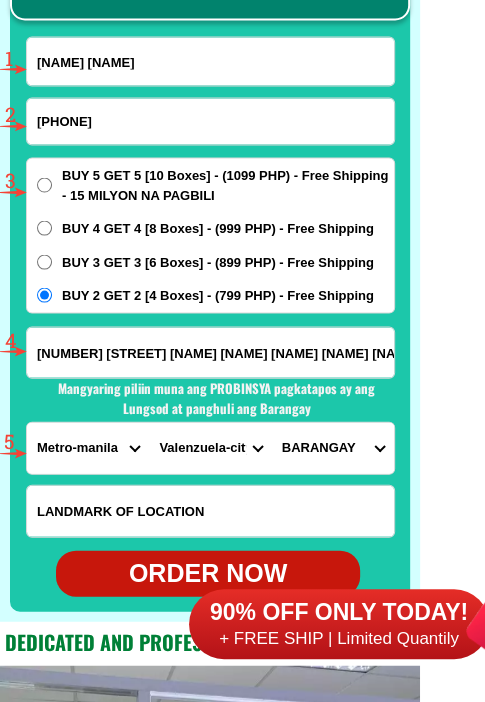 click on "CITY Binondo CALOOCAN Ermita Intramuros Las-pinas Makati Malabon-city Malate Mandaluyong Marikina Metro-manila-sampaloc Metro-manila-san-juan Metro-manila-san-miguel Metro-manila-san-nicolas Metro-manila-santa-ana Metro-manila-santa-mesa Muntinlupa Navotas-city North-caloocan Paco Pandacan Paranaque Pasay Pasig Pateros Port-area Quezon-city Quiapo SANTA-CRUZ SANTA-CRUZ Taguig TONDO I/II TONDO I/II Valenzuela-city" at bounding box center [210, 447] 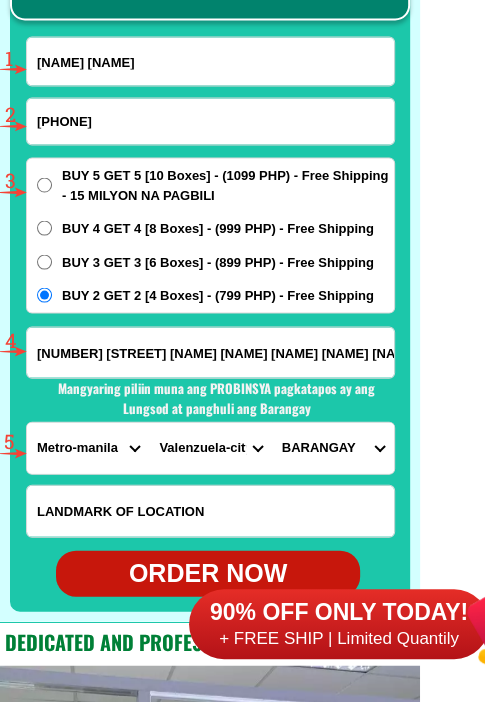 click on "BARANGAY Arkong bato Bagbaguin Balangkas Bignay Bisig Canumay east Canumay west Coloong Dalandanan Hen. t. de leon Isla Karuhatan Lawang bato Lingunan Mabolo Malanday Malinta Mapulang lupa Marulas Maysan Palasan Parada Pariancillo villa Paso de blas Pasolo Poblacion Pulo Punturin Rincon Tagalag Ugong Viente reales Wawang pulo" at bounding box center [333, 447] 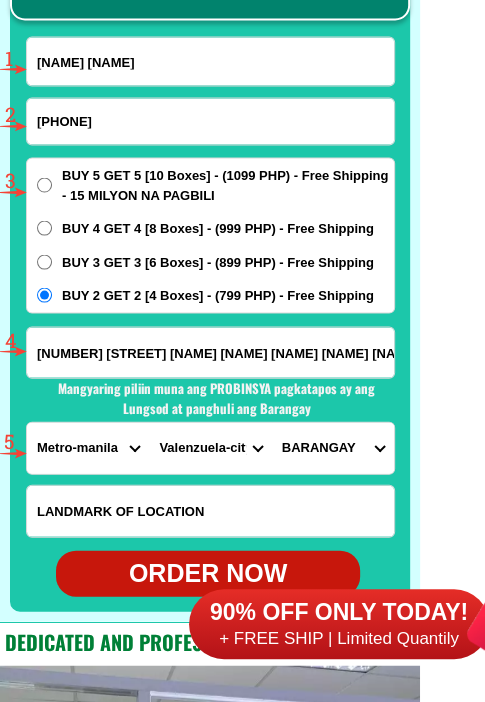 select on "[PHONE]" 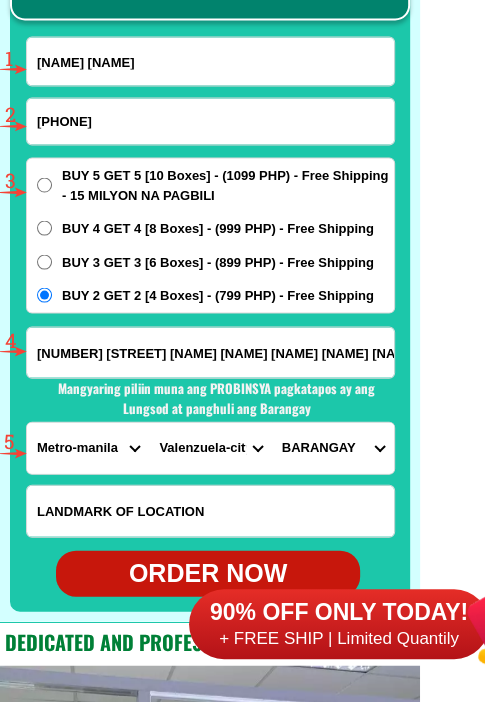 click on "BARANGAY Arkong bato Bagbaguin Balangkas Bignay Bisig Canumay east Canumay west Coloong Dalandanan Hen. t. de leon Isla Karuhatan Lawang bato Lingunan Mabolo Malanday Malinta Mapulang lupa Marulas Maysan Palasan Parada Pariancillo villa Paso de blas Pasolo Poblacion Pulo Punturin Rincon Tagalag Ugong Viente reales Wawang pulo" at bounding box center [333, 447] 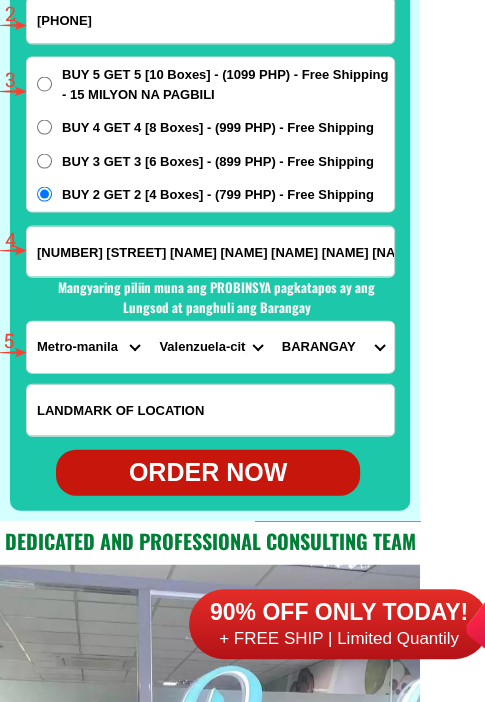 scroll, scrollTop: 15902, scrollLeft: 0, axis: vertical 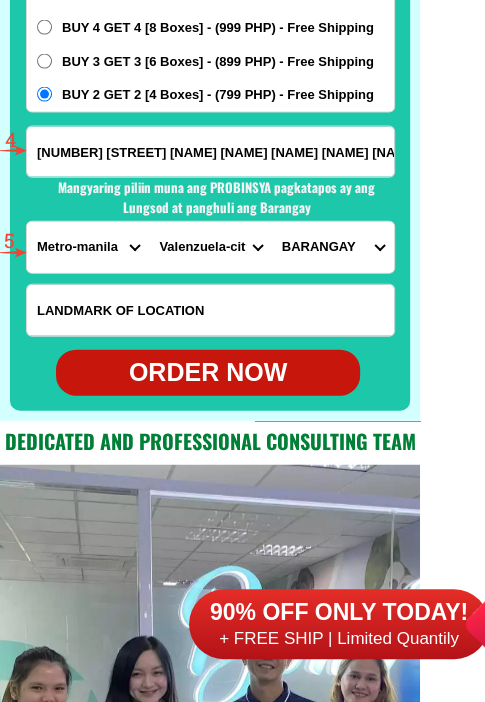 click on "ORDER NOW" at bounding box center [208, 373] 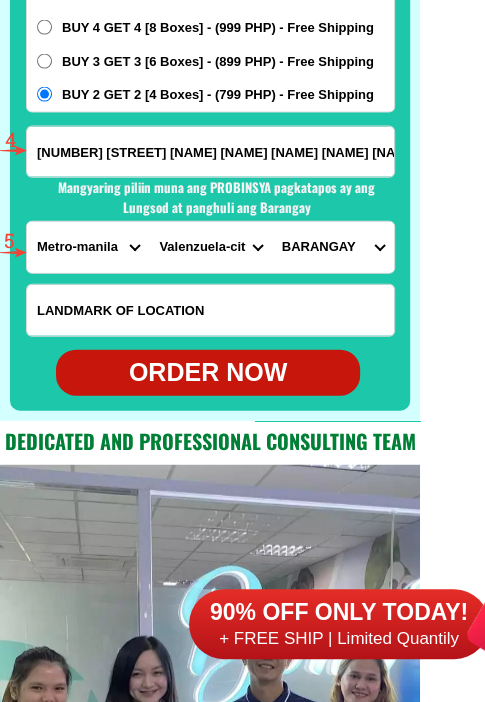 radio on "true" 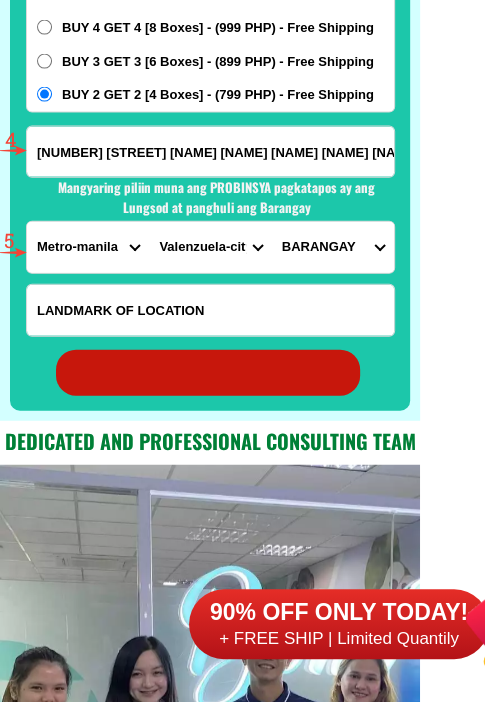 radio on "true" 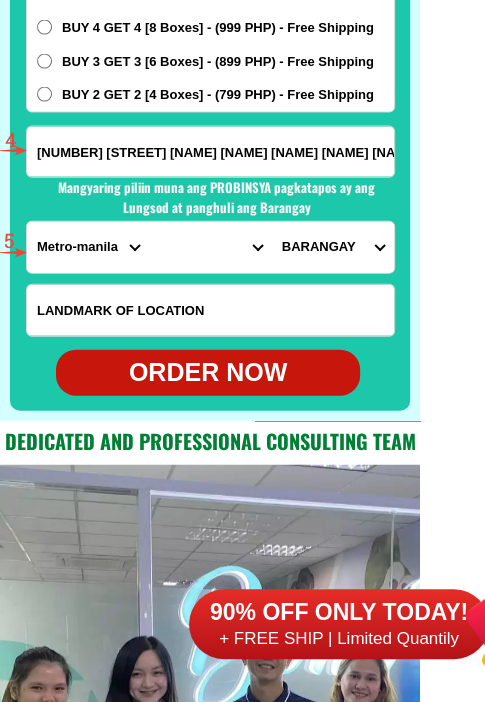scroll, scrollTop: 15502, scrollLeft: 0, axis: vertical 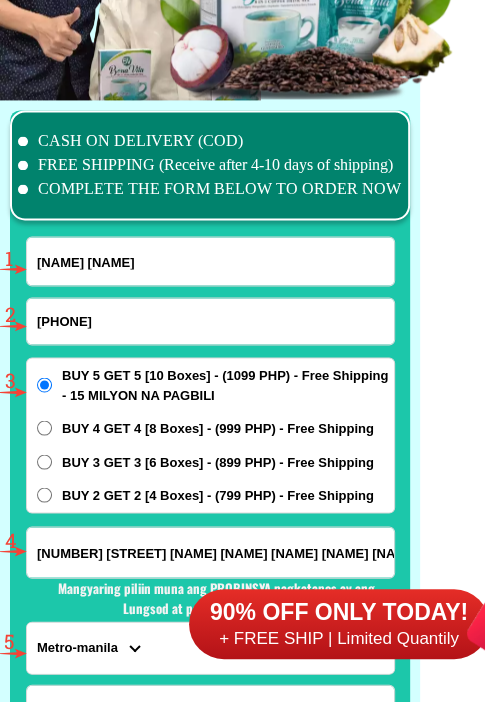 click on "[NAME] [NAME]" at bounding box center (210, 261) 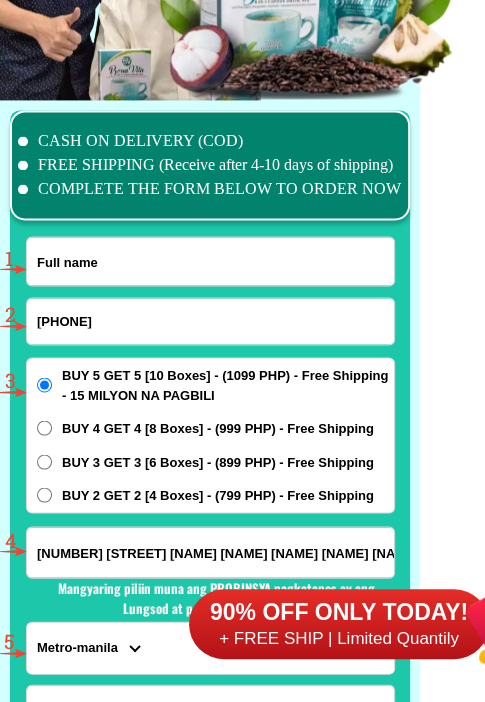paste on "[FIRST] [LAST]" 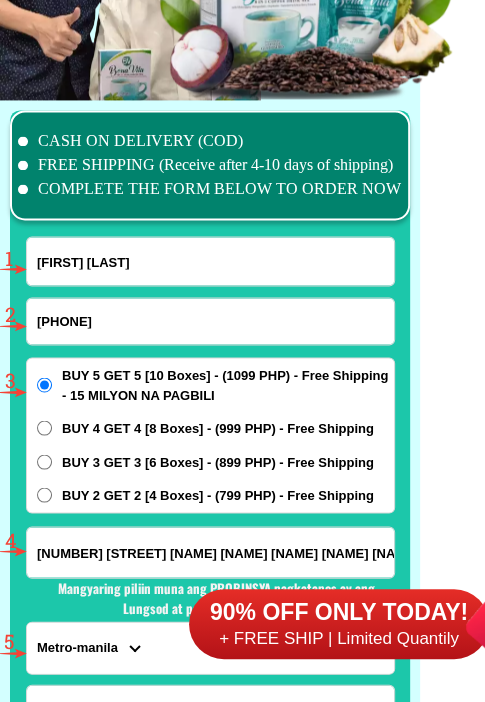type on "[FIRST] [LAST]" 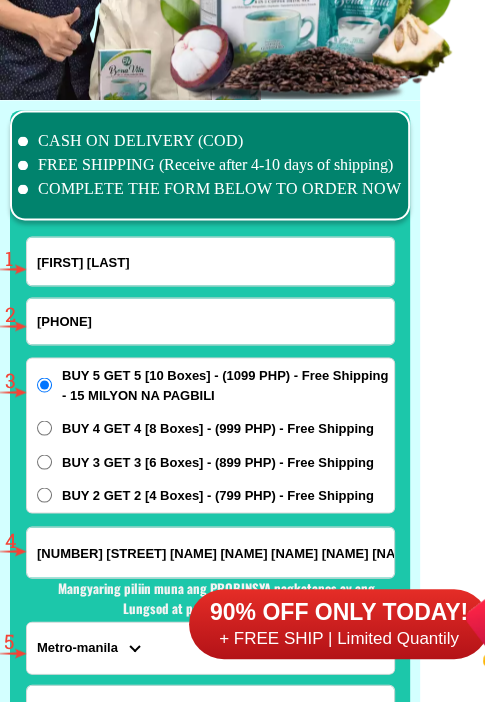 click on "[PHONE]" at bounding box center (210, 321) 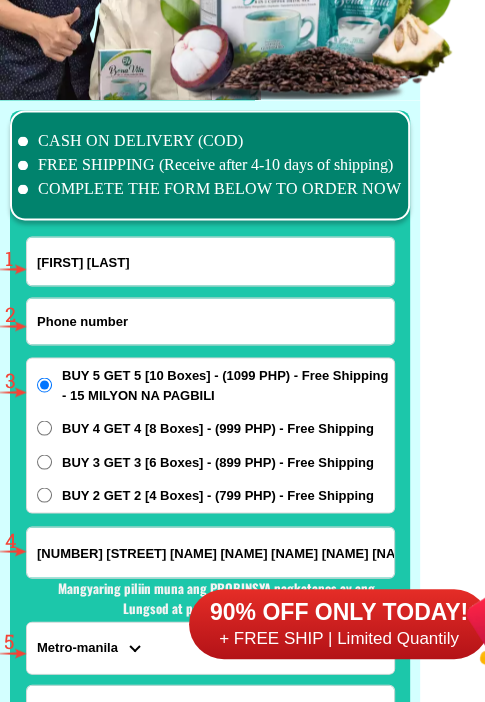 paste on "[PHONE]" 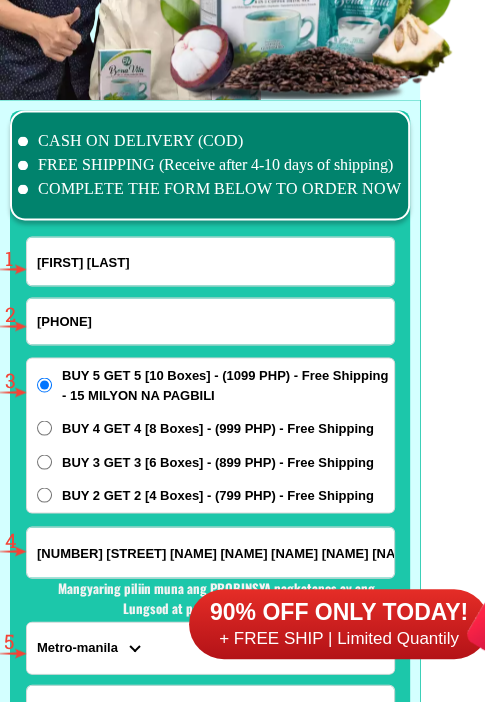 type on "[PHONE]" 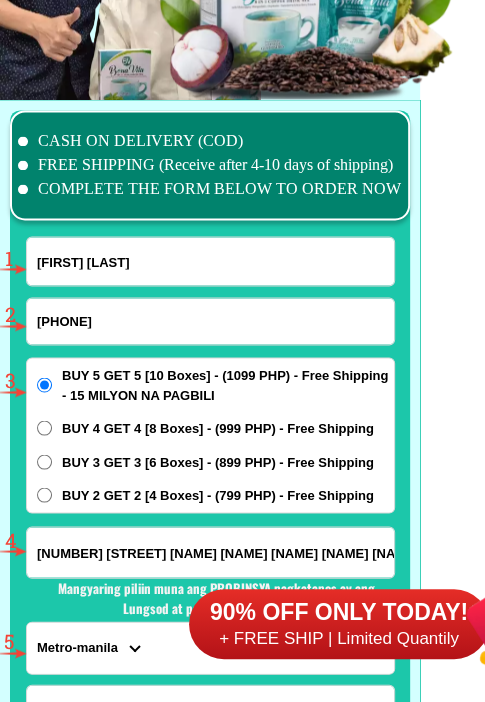 scroll, scrollTop: 15602, scrollLeft: 0, axis: vertical 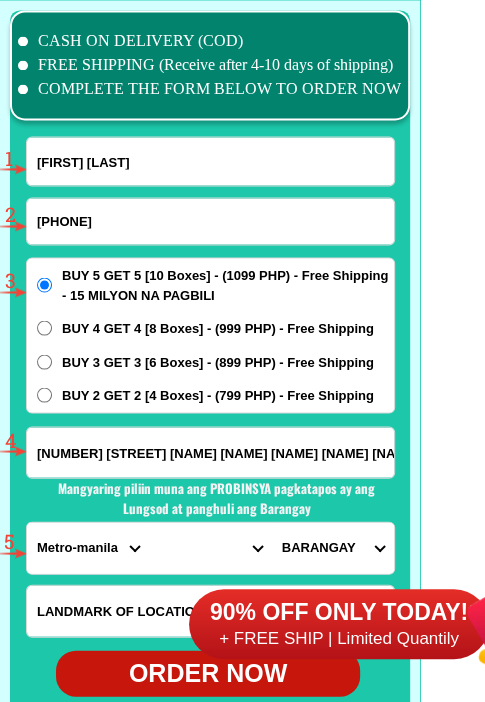 click on "[NUMBER] [STREET] [NAME] [NAME] [NAME] [NAME] [NAME] [NAME] [NAME]" at bounding box center [210, 452] 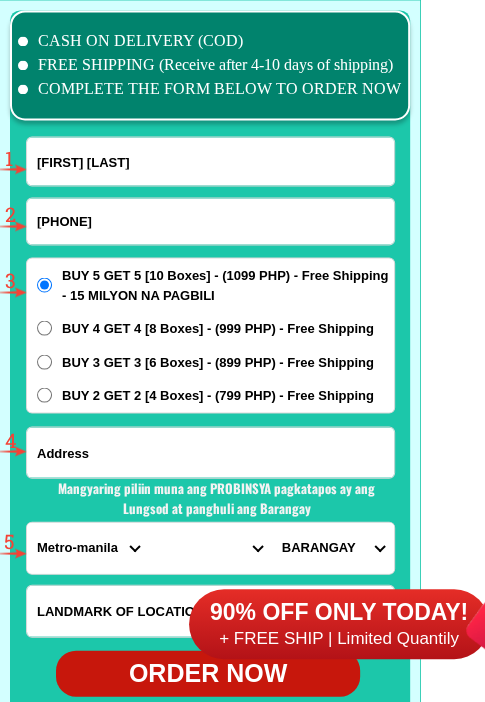 paste on "Proper [LAST], [CITY], [PROVINCE]" 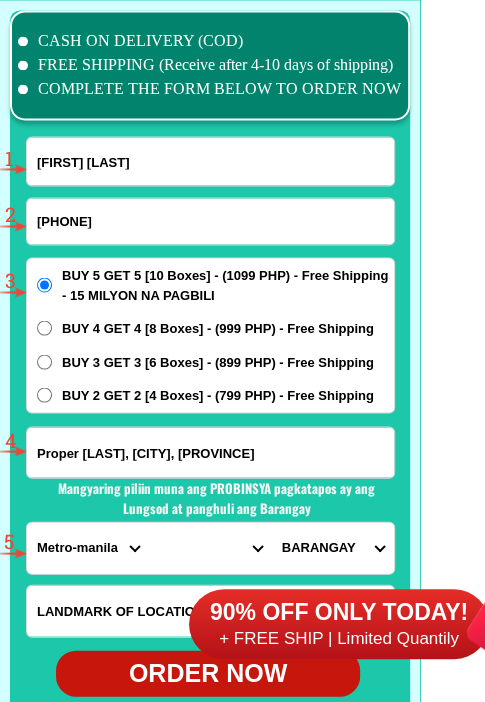 scroll, scrollTop: 15802, scrollLeft: 0, axis: vertical 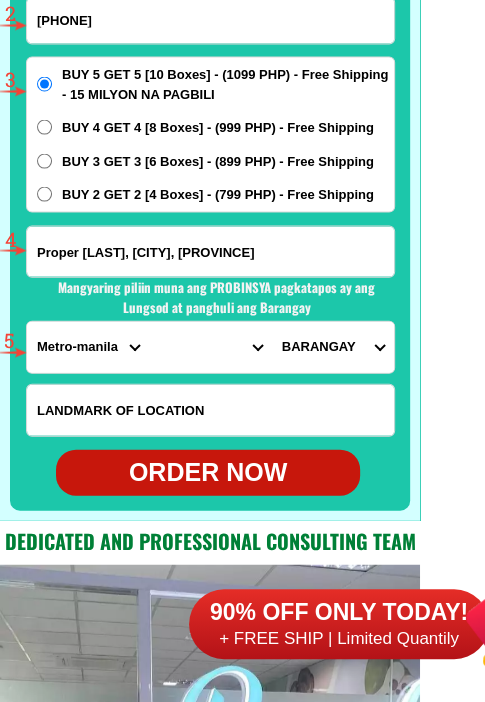 type on "Proper [LAST], [CITY], [PROVINCE]" 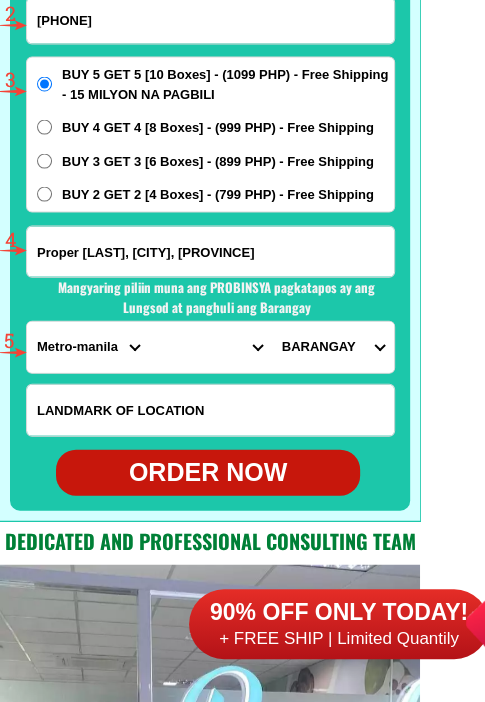 click on "BUY 2 GET 2 [4 Boxes] - (799 PHP) - Free Shipping" at bounding box center [218, 195] 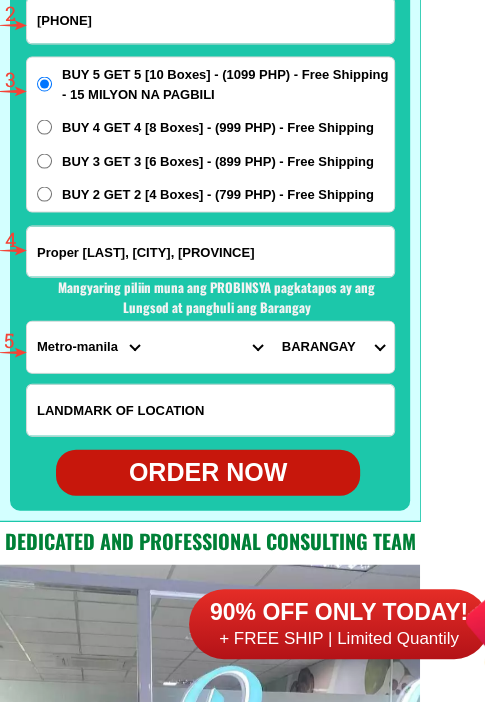 click on "BUY 2 GET 2 [4 Boxes] - (799 PHP) - Free Shipping" at bounding box center [44, 194] 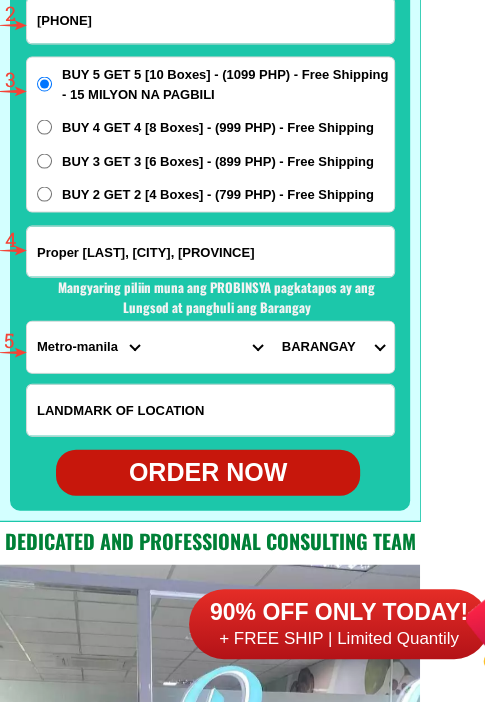 radio on "true" 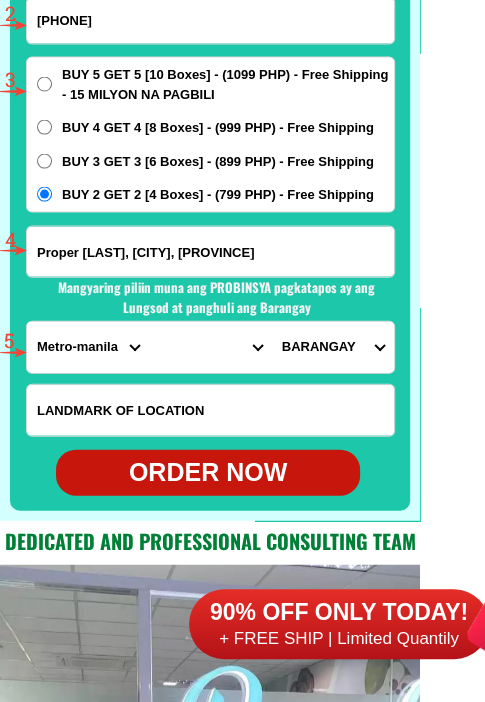 click on "PROVINCE Abra Agusan-del-norte Agusan-del-sur Aklan Albay Antique Apayao Aurora Basilan Bataan Batanes Batangas Benguet Biliran Bohol Bukidnon Bulacan Cagayan Camarines-norte Camarines-sur Camiguin Capiz Catanduanes Cavite Cebu Cotabato Davao-de-oro Davao-del-norte Davao-del-sur Davao-occidental Davao-oriental Dinagat-islands Eastern-samar Guimaras Ifugao Ilocos-norte Ilocos-sur Iloilo Isabela Kalinga La-union Laguna Lanao-del-norte Lanao-del-sur Leyte Maguindanao Marinduque Masbate Metro-manila Misamis-occidental Misamis-oriental Mountain-province Negros-occidental Negros-oriental Northern-samar Nueva-ecija Nueva-vizcaya Occidental-mindoro Oriental-mindoro Palawan Pampanga Pangasinan Quezon Quirino Rizal Romblon Sarangani Siquijor Sorsogon South-cotabato Southern-leyte Sultan-kudarat Sulu Surigao-del-norte Surigao-del-sur Tarlac Tawi-tawi Western-samar Zambales Zamboanga-del-norte Zamboanga-del-sur Zamboanga-sibugay" at bounding box center (88, 347) 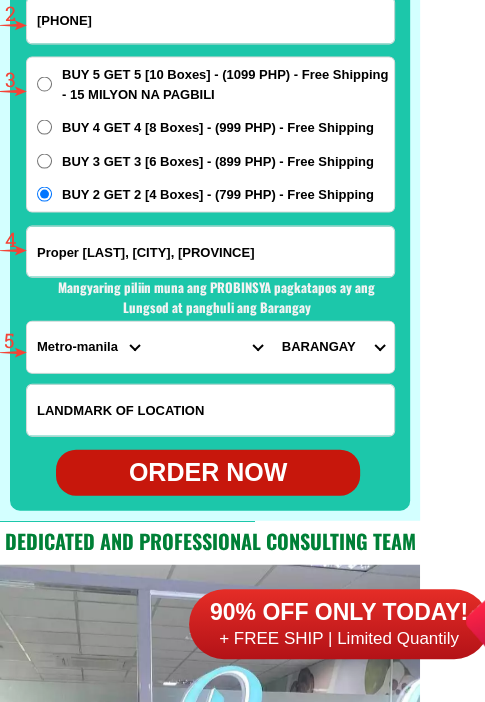 select on "[NUMBER]" 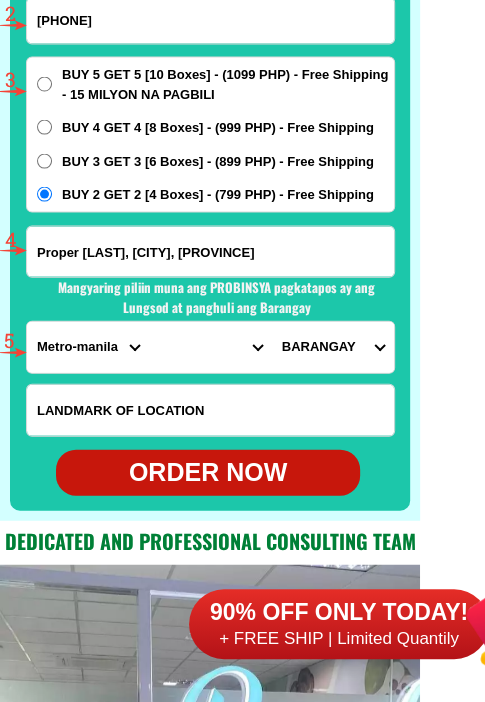 click on "PROVINCE Abra Agusan-del-norte Agusan-del-sur Aklan Albay Antique Apayao Aurora Basilan Bataan Batanes Batangas Benguet Biliran Bohol Bukidnon Bulacan Cagayan Camarines-norte Camarines-sur Camiguin Capiz Catanduanes Cavite Cebu Cotabato Davao-de-oro Davao-del-norte Davao-del-sur Davao-occidental Davao-oriental Dinagat-islands Eastern-samar Guimaras Ifugao Ilocos-norte Ilocos-sur Iloilo Isabela Kalinga La-union Laguna Lanao-del-norte Lanao-del-sur Leyte Maguindanao Marinduque Masbate Metro-manila Misamis-occidental Misamis-oriental Mountain-province Negros-occidental Negros-oriental Northern-samar Nueva-ecija Nueva-vizcaya Occidental-mindoro Oriental-mindoro Palawan Pampanga Pangasinan Quezon Quirino Rizal Romblon Sarangani Siquijor Sorsogon South-cotabato Southern-leyte Sultan-kudarat Sulu Surigao-del-norte Surigao-del-sur Tarlac Tawi-tawi Western-samar Zambales Zamboanga-del-norte Zamboanga-del-sur Zamboanga-sibugay" at bounding box center [88, 347] 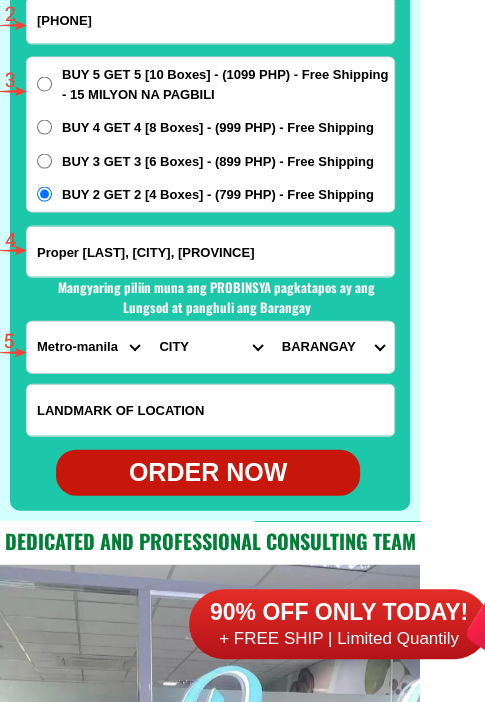click on "CITY [CITY] [CITY] [CITY] [CITY] [CITY] [CITY] [CITY]" at bounding box center [210, 347] 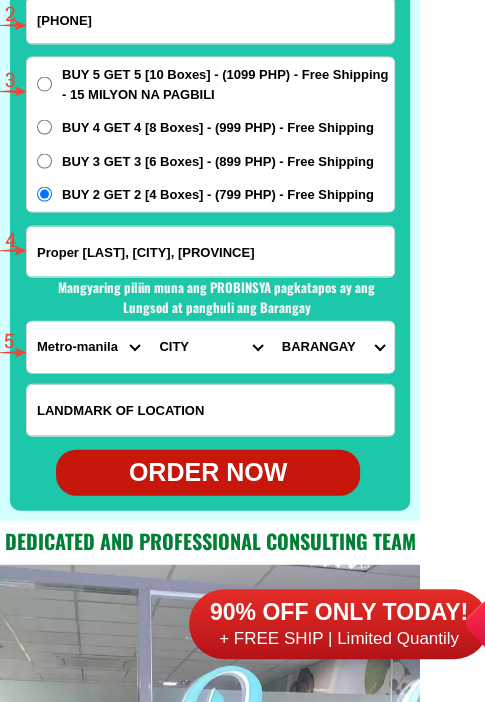 select on "[PHONE]" 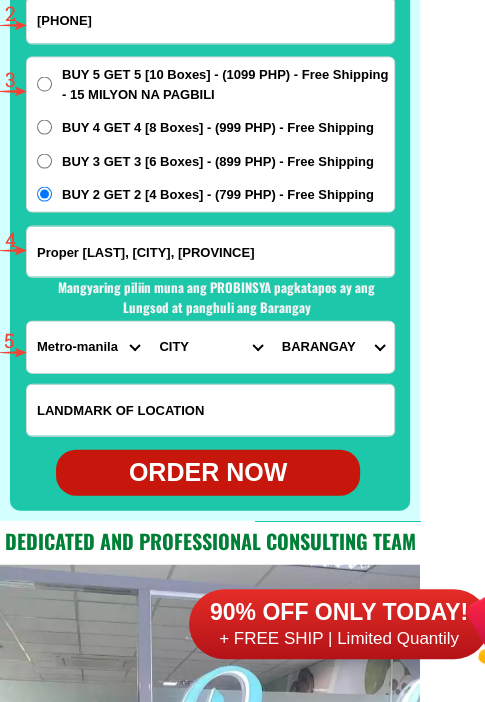 click on "CITY [CITY] [CITY] [CITY] [CITY] [CITY] [CITY] [CITY]" at bounding box center (210, 347) 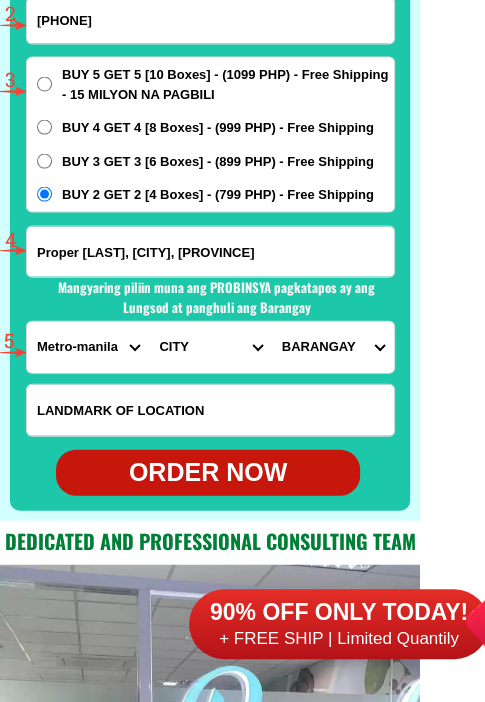 click on "[LIST_OF_BARANGAYS]" at bounding box center (333, 347) 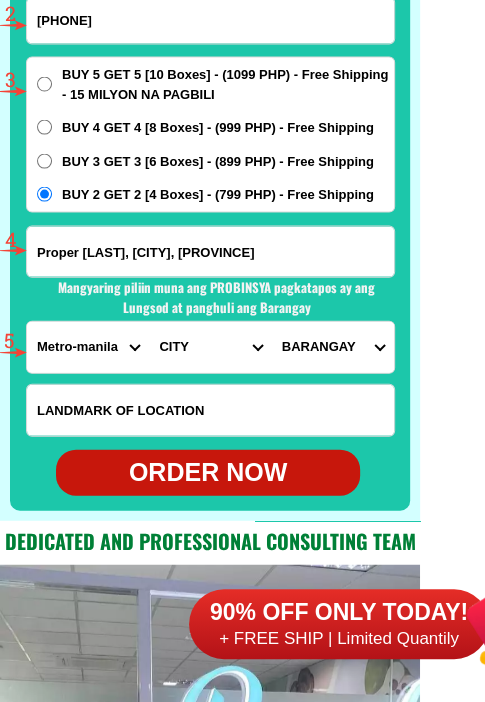 select on "[PHONE]" 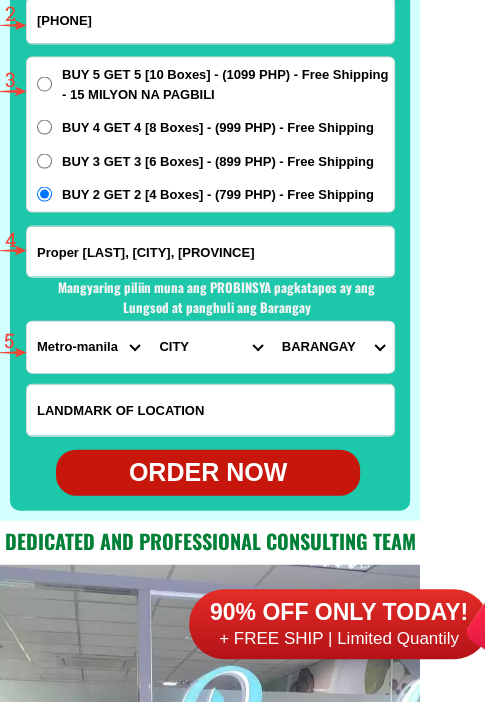 click on "[LIST_OF_BARANGAYS]" at bounding box center (333, 347) 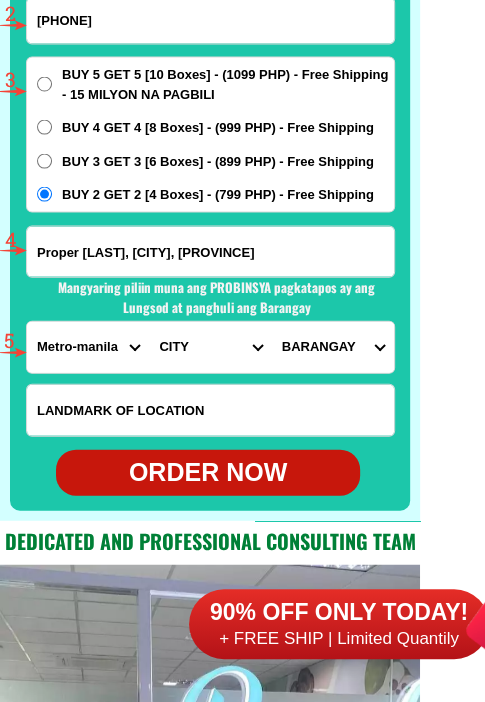 scroll, scrollTop: 16002, scrollLeft: 0, axis: vertical 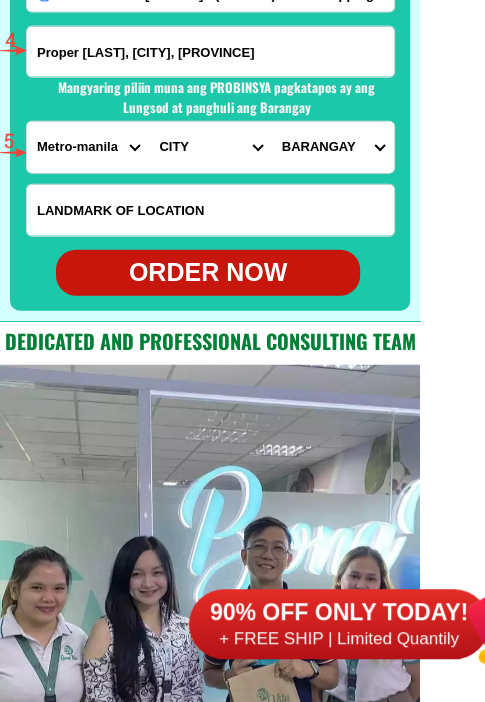 click on "ORDER NOW" at bounding box center [208, 273] 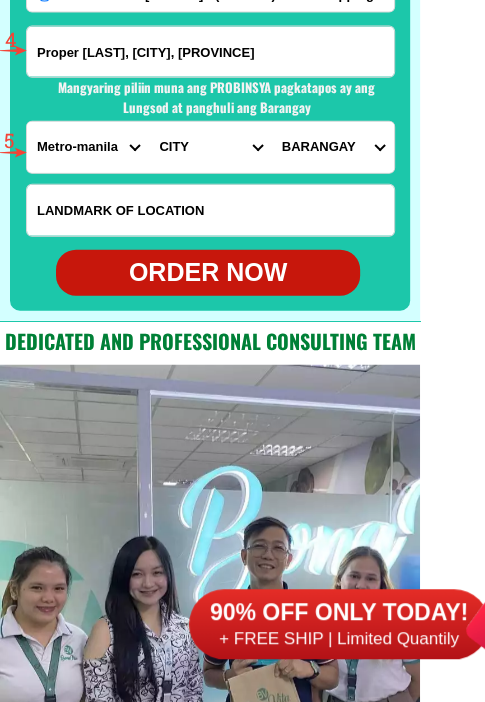 radio on "true" 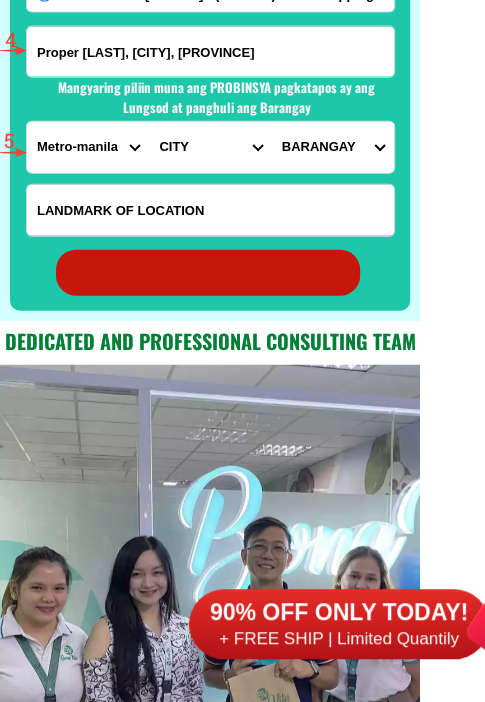 radio on "true" 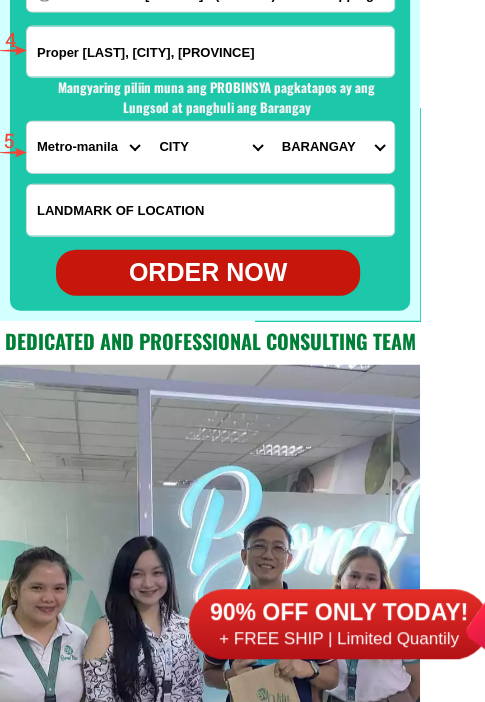 scroll, scrollTop: 15702, scrollLeft: 0, axis: vertical 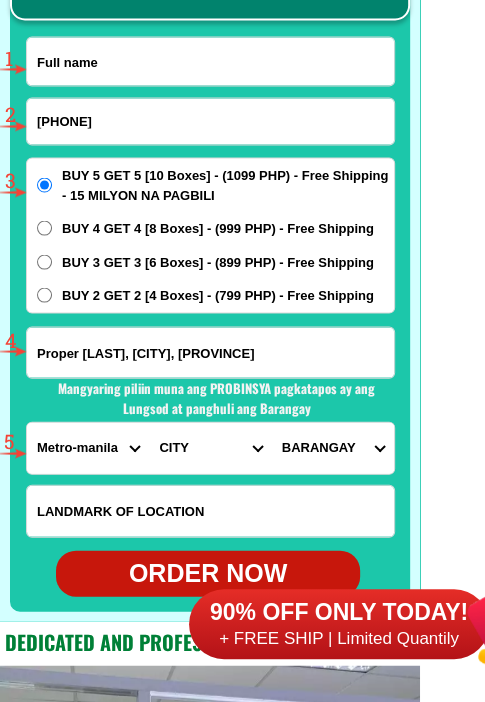 click at bounding box center (210, 61) 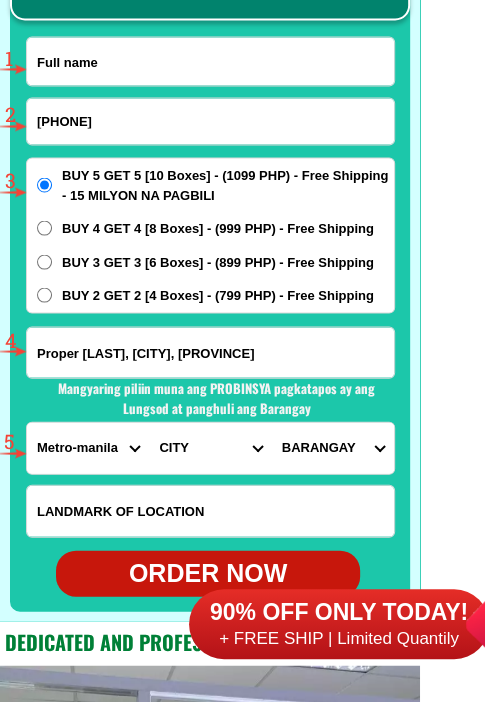paste on "[FIRST] [LAST]" 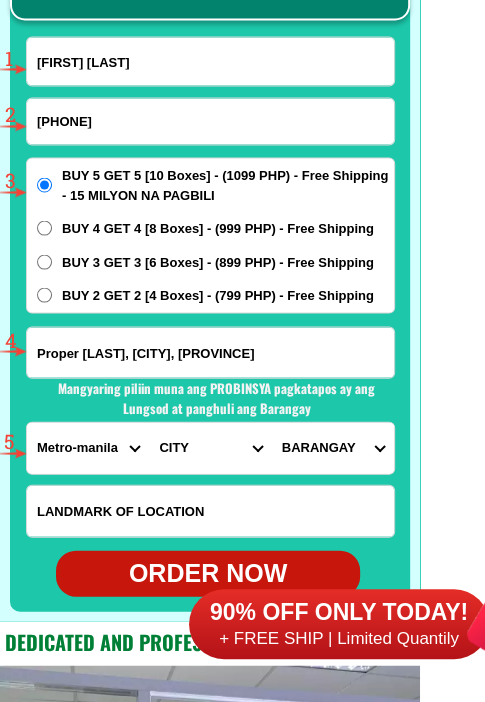type on "[FIRST] [LAST]" 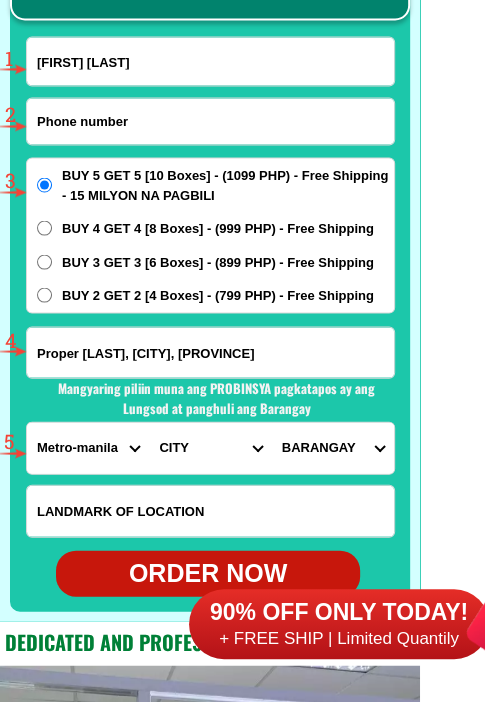 click at bounding box center [210, 121] 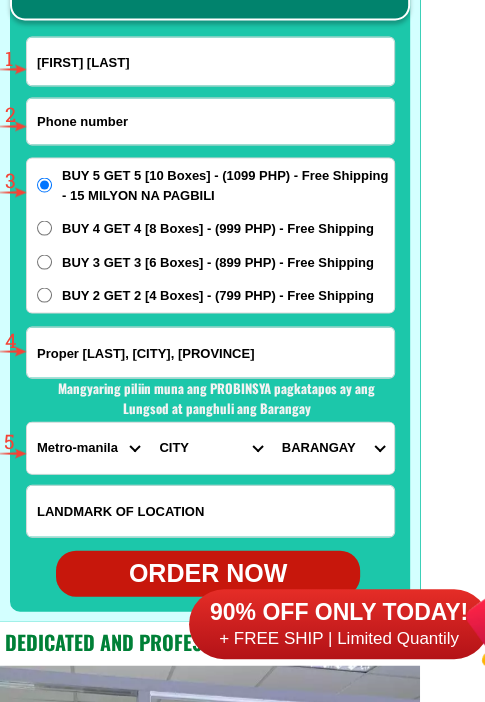 paste on "[PHONE]" 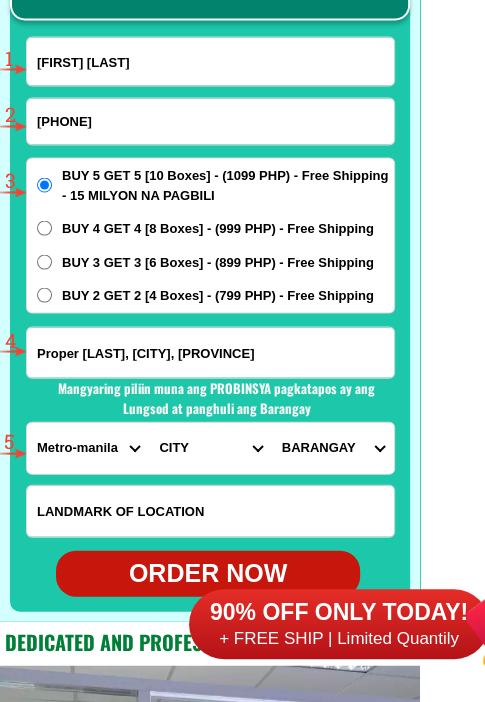 type on "[PHONE]" 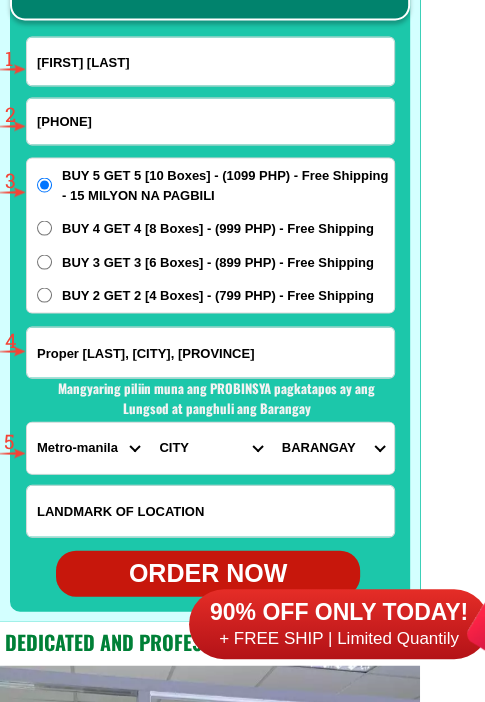 click on "Proper [LAST], [CITY], [PROVINCE]" at bounding box center (210, 352) 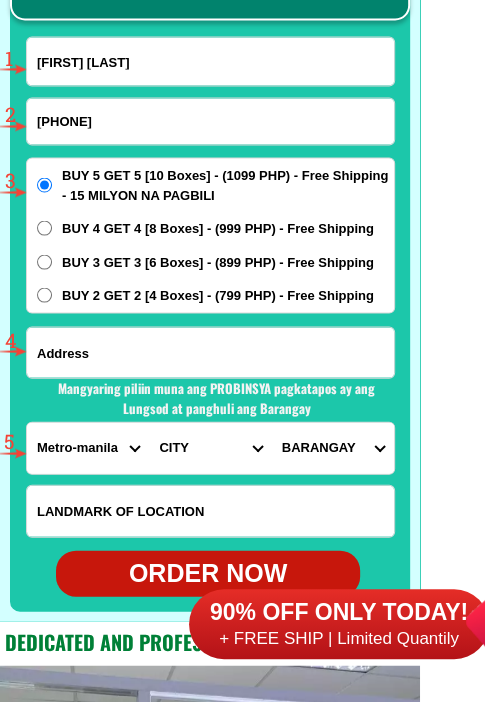 paste on "[NAME] [NAME] [NAME]" 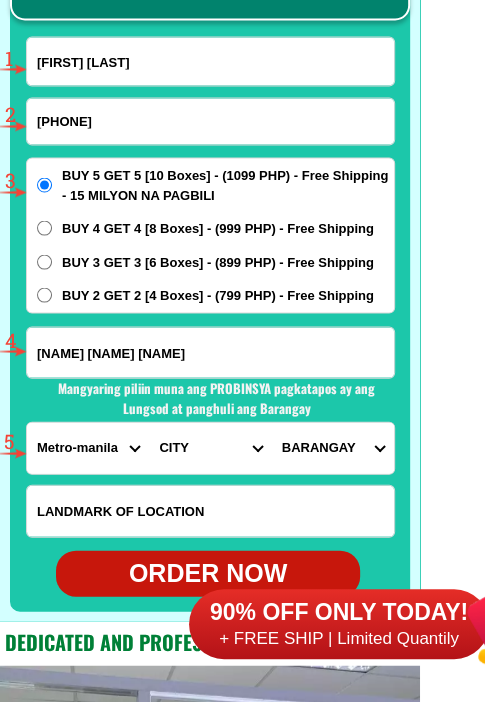 type on "[NAME] [NAME] [NAME]" 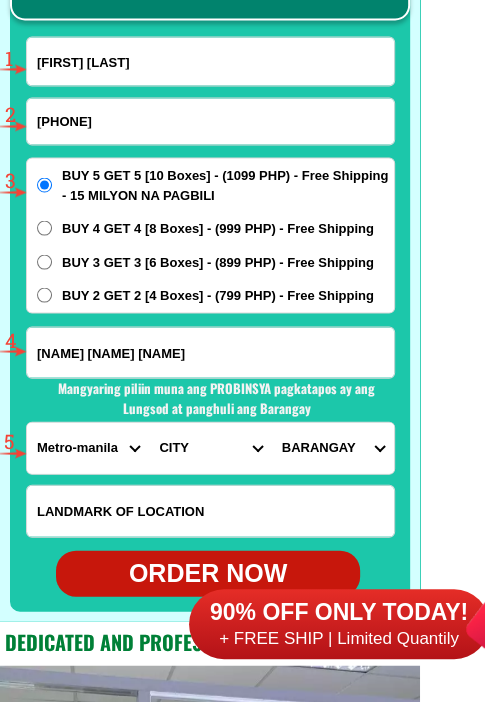 click on "PROVINCE Abra Agusan-del-norte Agusan-del-sur Aklan Albay Antique Apayao Aurora Basilan Bataan Batanes Batangas Benguet Biliran Bohol Bukidnon Bulacan Cagayan Camarines-norte Camarines-sur Camiguin Capiz Catanduanes Cavite Cebu Cotabato Davao-de-oro Davao-del-norte Davao-del-sur Davao-occidental Davao-oriental Dinagat-islands Eastern-samar Guimaras Ifugao Ilocos-norte Ilocos-sur Iloilo Isabela Kalinga La-union Laguna Lanao-del-norte Lanao-del-sur Leyte Maguindanao Marinduque Masbate Metro-manila Misamis-occidental Misamis-oriental Mountain-province Negros-occidental Negros-oriental Northern-samar Nueva-ecija Nueva-vizcaya Occidental-mindoro Oriental-mindoro Palawan Pampanga Pangasinan Quezon Quirino Rizal Romblon Sarangani Siquijor Sorsogon South-cotabato Southern-leyte Sultan-kudarat Sulu Surigao-del-norte Surigao-del-sur Tarlac Tawi-tawi Western-samar Zambales Zamboanga-del-norte Zamboanga-del-sur Zamboanga-sibugay" at bounding box center (88, 447) 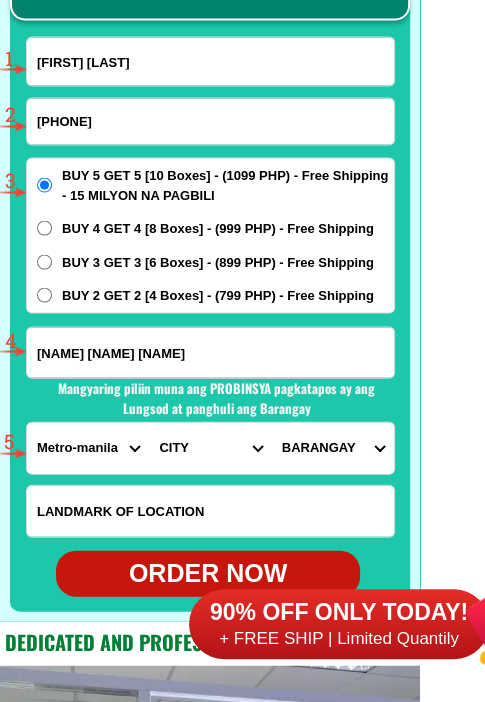 select on "63_199" 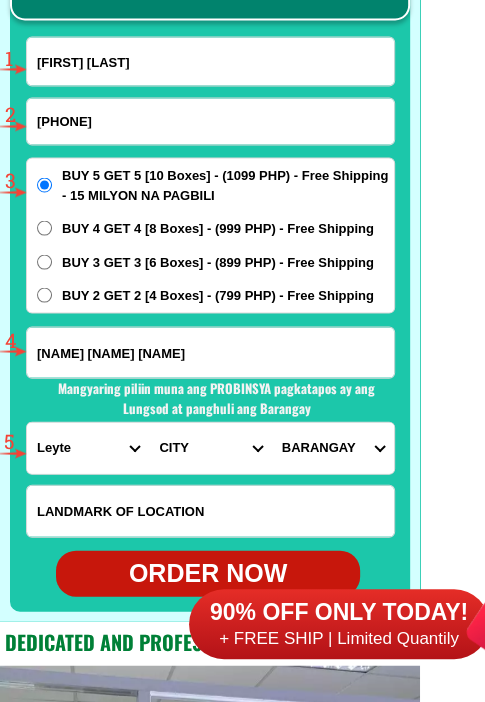 click on "PROVINCE Abra Agusan-del-norte Agusan-del-sur Aklan Albay Antique Apayao Aurora Basilan Bataan Batanes Batangas Benguet Biliran Bohol Bukidnon Bulacan Cagayan Camarines-norte Camarines-sur Camiguin Capiz Catanduanes Cavite Cebu Cotabato Davao-de-oro Davao-del-norte Davao-del-sur Davao-occidental Davao-oriental Dinagat-islands Eastern-samar Guimaras Ifugao Ilocos-norte Ilocos-sur Iloilo Isabela Kalinga La-union Laguna Lanao-del-norte Lanao-del-sur Leyte Maguindanao Marinduque Masbate Metro-manila Misamis-occidental Misamis-oriental Mountain-province Negros-occidental Negros-oriental Northern-samar Nueva-ecija Nueva-vizcaya Occidental-mindoro Oriental-mindoro Palawan Pampanga Pangasinan Quezon Quirino Rizal Romblon Sarangani Siquijor Sorsogon South-cotabato Southern-leyte Sultan-kudarat Sulu Surigao-del-norte Surigao-del-sur Tarlac Tawi-tawi Western-samar Zambales Zamboanga-del-norte Zamboanga-del-sur Zamboanga-sibugay" at bounding box center (88, 447) 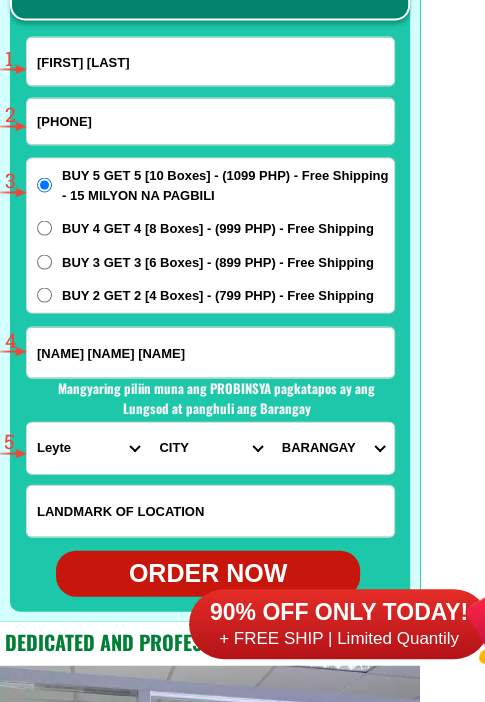 click on "CITY Abuyog Alangalang Albuera Babatngon Barugo Baybay-city Burauen Calubian Capoocan Carigara Dagami Dulag Hilongos Hindang Inopacan Isabel Jaro Javier Julita Kananga Leyte Leyte-bato Leyte-la-paz Leyte-san-isidro Leyte-san-miguel Leyte-santa-fe Macarthur Mahaplag Matag-ob Matalom Mayorga Merida Ormoc-city Palo Palompon Pastrana Tabango Tabontabon Tacloban-city Tanauan Tolosa Tunga Villaba" at bounding box center (210, 447) 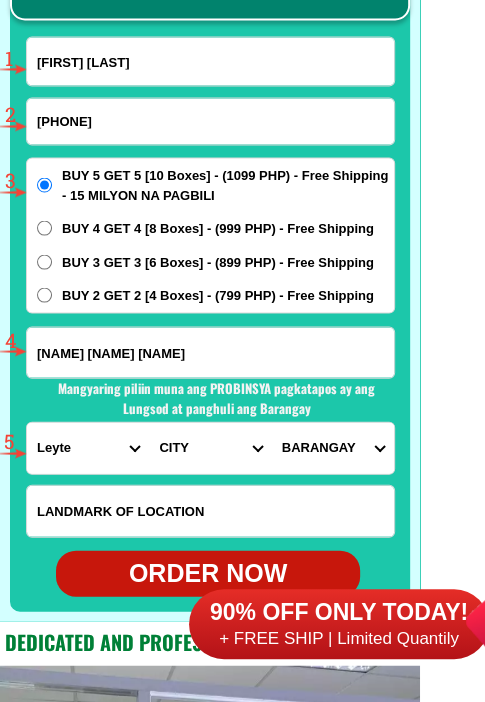 select on "[PHONE]" 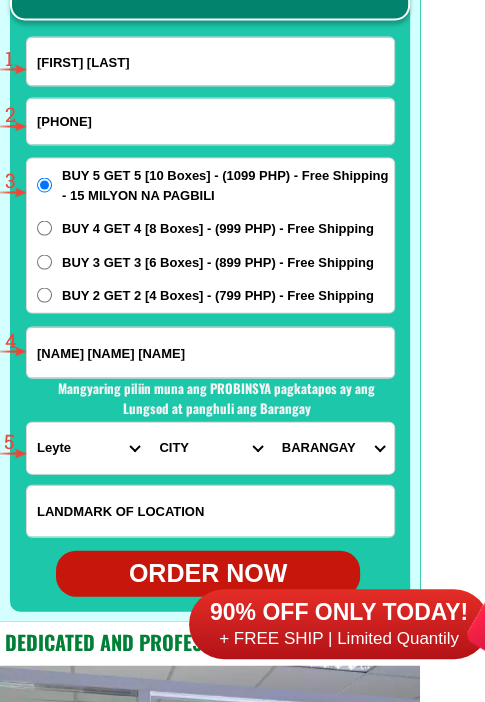 click on "CITY Abuyog Alangalang Albuera Babatngon Barugo Baybay-city Burauen Calubian Capoocan Carigara Dagami Dulag Hilongos Hindang Inopacan Isabel Jaro Javier Julita Kananga Leyte Leyte-bato Leyte-la-paz Leyte-san-isidro Leyte-san-miguel Leyte-santa-fe Macarthur Mahaplag Matag-ob Matalom Mayorga Merida Ormoc-city Palo Palompon Pastrana Tabango Tabontabon Tacloban-city Tanauan Tolosa Tunga Villaba" at bounding box center [210, 447] 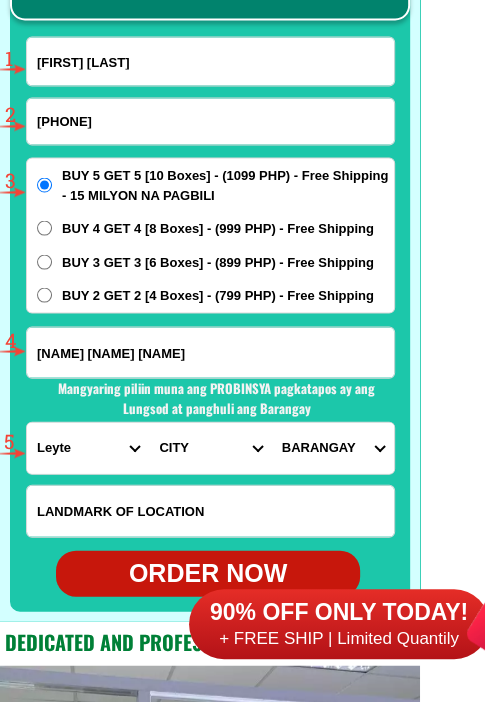 click on "[LIST_OF_BARANGAYS]" at bounding box center (333, 447) 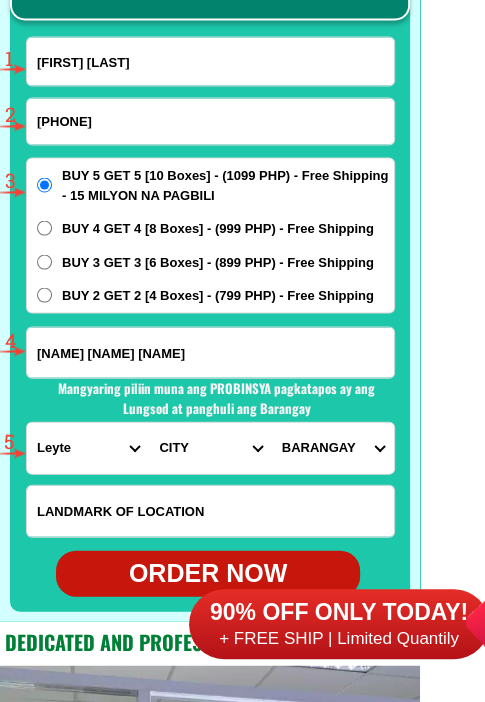 select on "[NUMBER]" 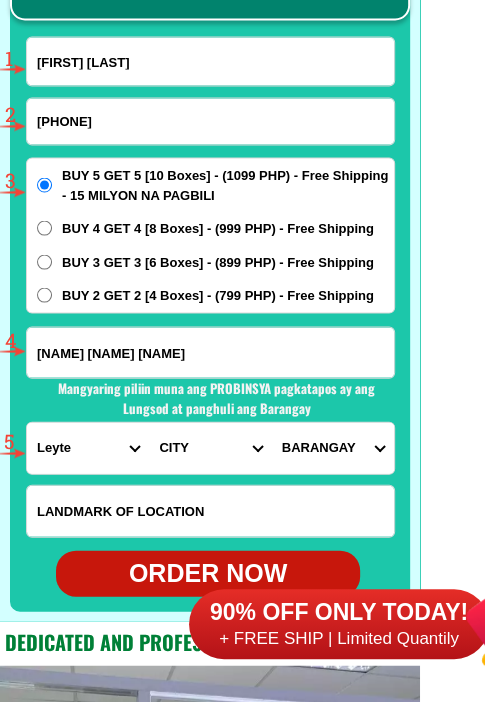 click on "[LIST_OF_BARANGAYS]" at bounding box center (333, 447) 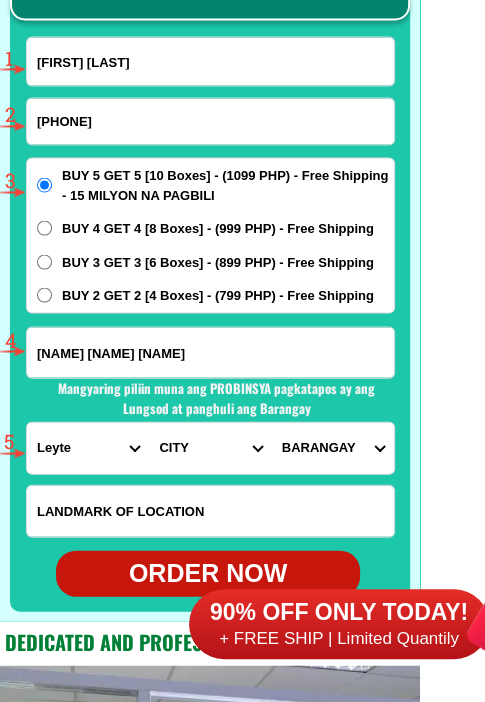 scroll, scrollTop: 15802, scrollLeft: 0, axis: vertical 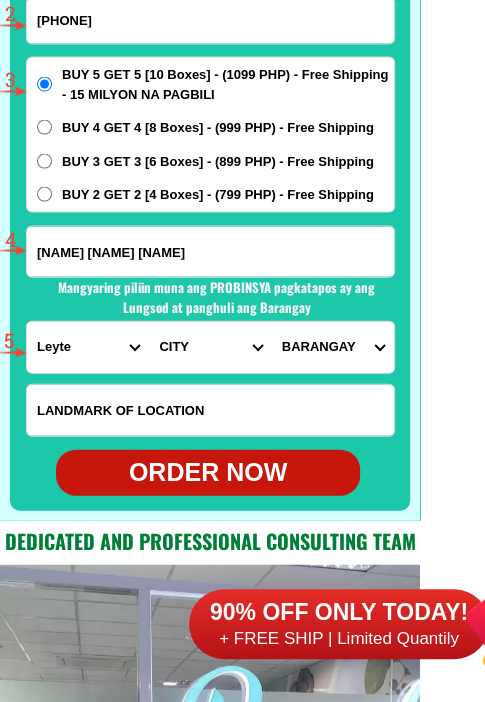 click on "ORDER NOW" at bounding box center [208, 473] 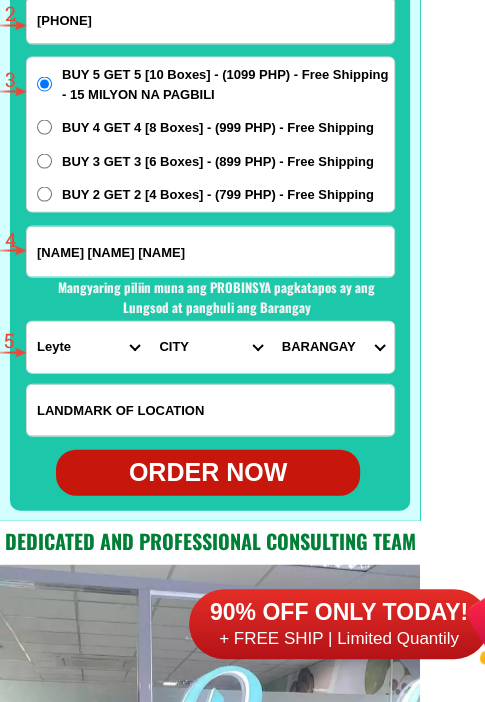 radio on "true" 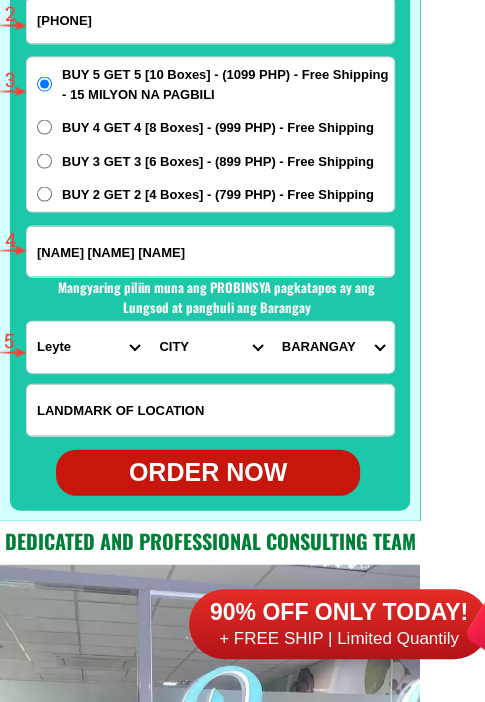 scroll, scrollTop: 15502, scrollLeft: 0, axis: vertical 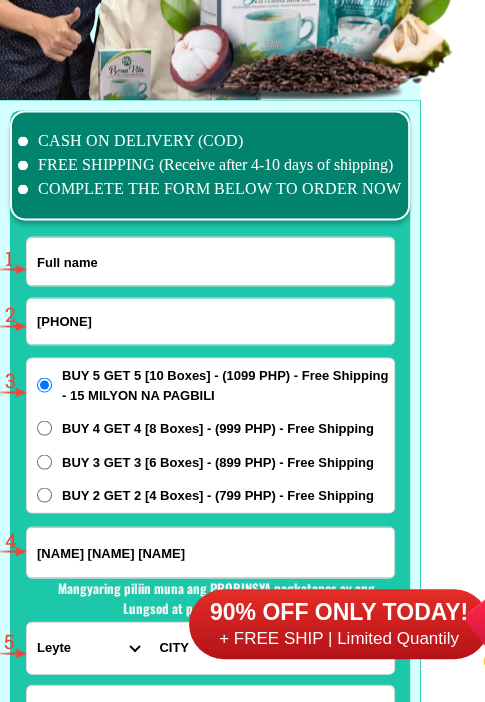 click at bounding box center (210, 261) 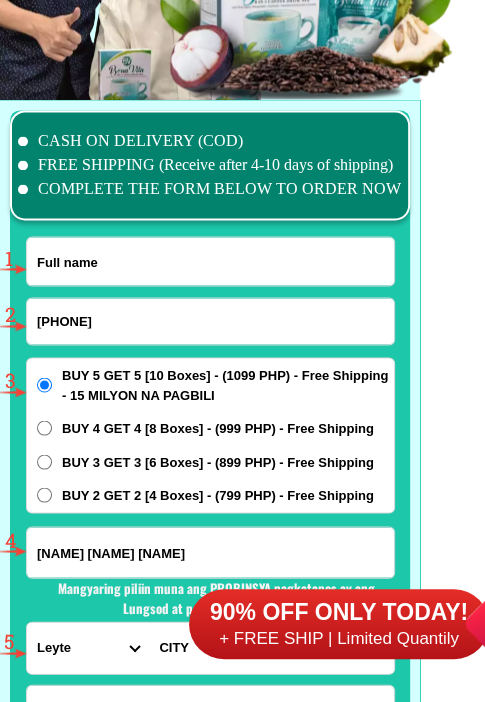paste on "[NAME] [NAME]" 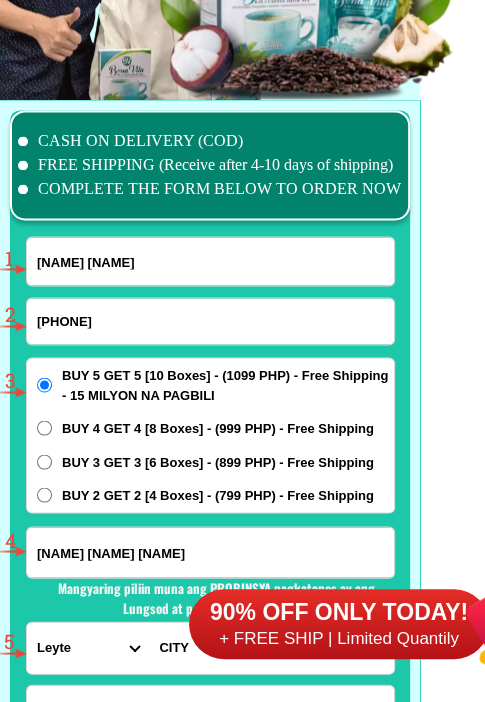 type on "[NAME] [NAME]" 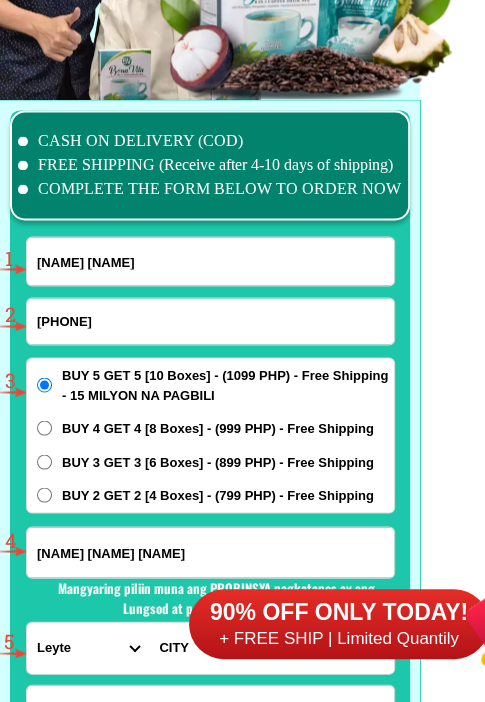 click on "[PHONE]" at bounding box center (210, 321) 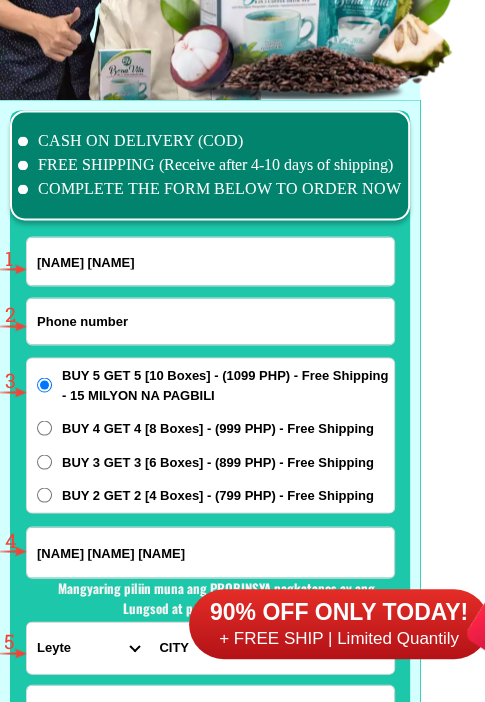 paste on "[PHONE]" 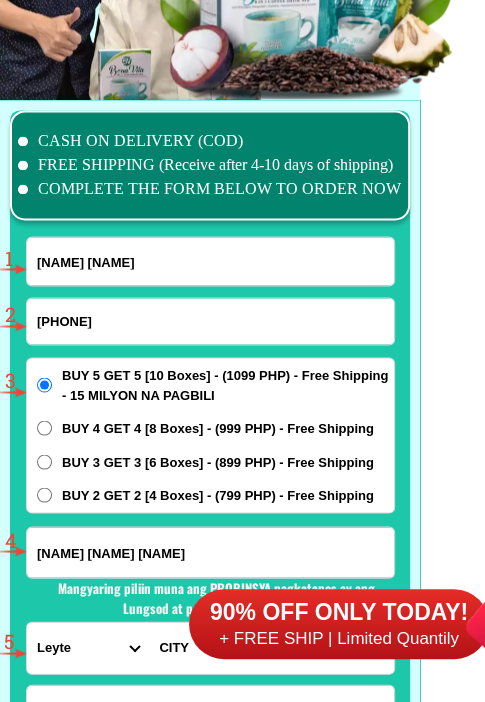 type on "[PHONE]" 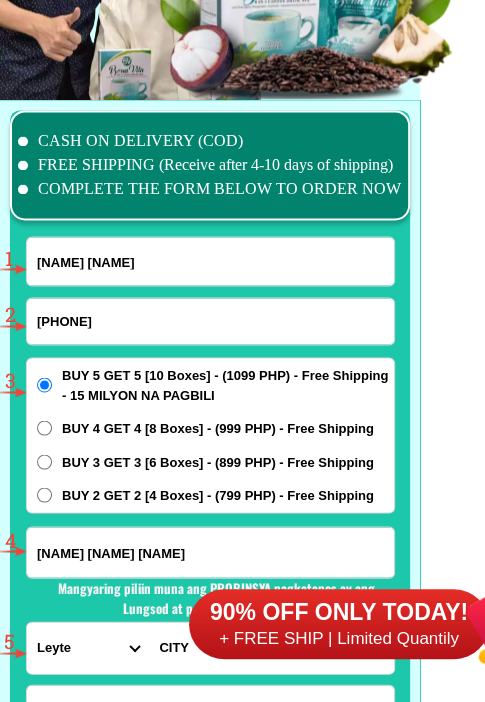 scroll, scrollTop: 15702, scrollLeft: 0, axis: vertical 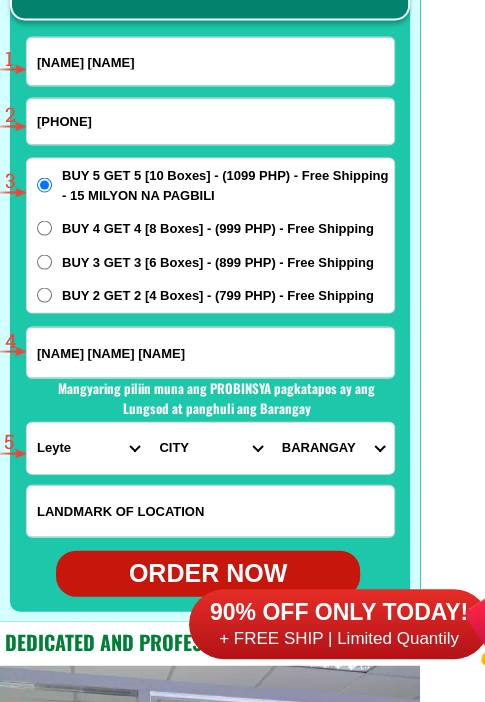 click on "[NAME] [NAME] [NAME]" at bounding box center (210, 352) 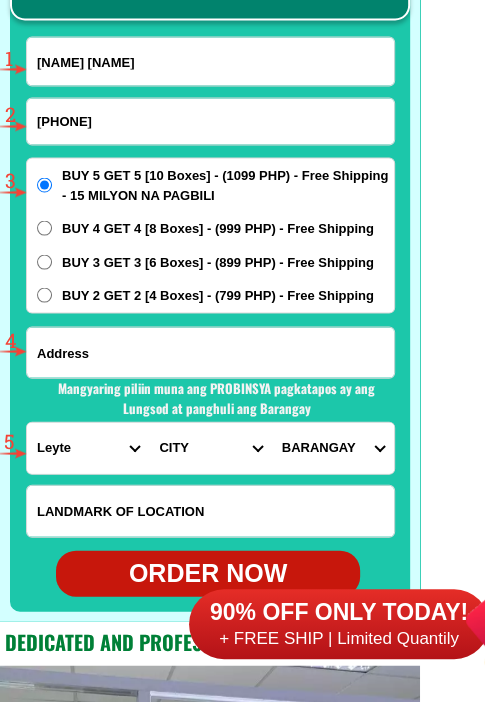 paste on "D[NUMBER] [HOUSING_DEVELOPMENT] [BARANGAY] [CITY] [CITY] along [STREET]" 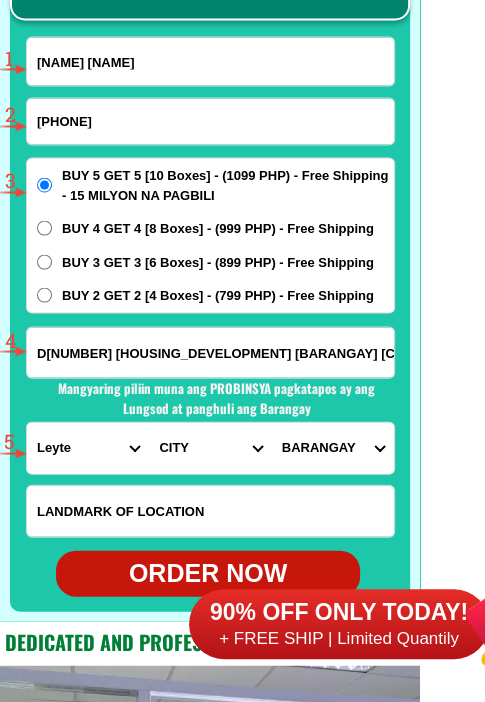 scroll, scrollTop: 0, scrollLeft: 105, axis: horizontal 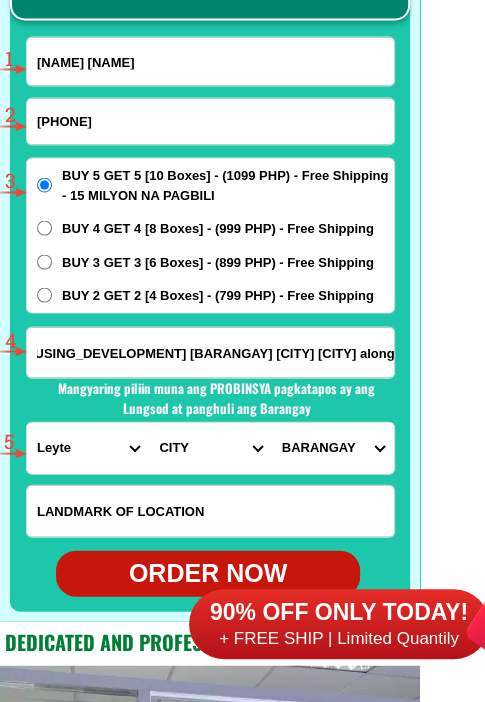 type on "D[NUMBER] [HOUSING_DEVELOPMENT] [BARANGAY] [CITY] [CITY] along [STREET]" 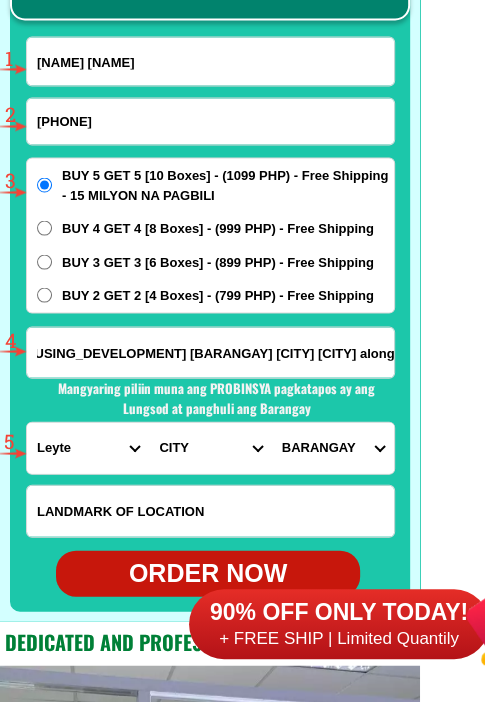 click on "[PHONE]" at bounding box center [210, 121] 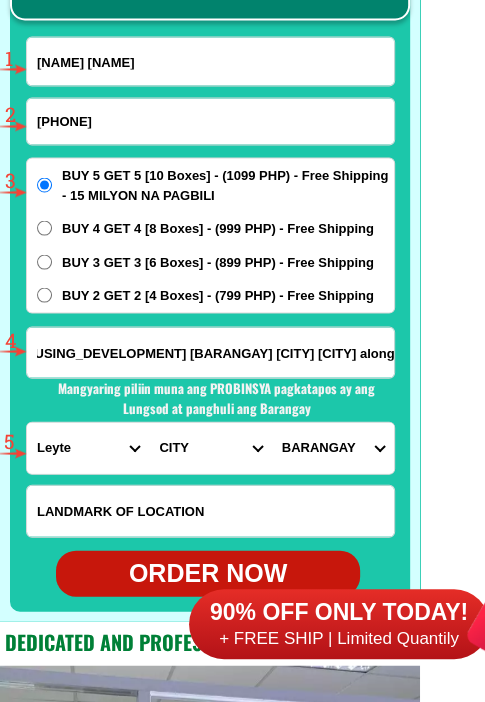 scroll, scrollTop: 0, scrollLeft: 0, axis: both 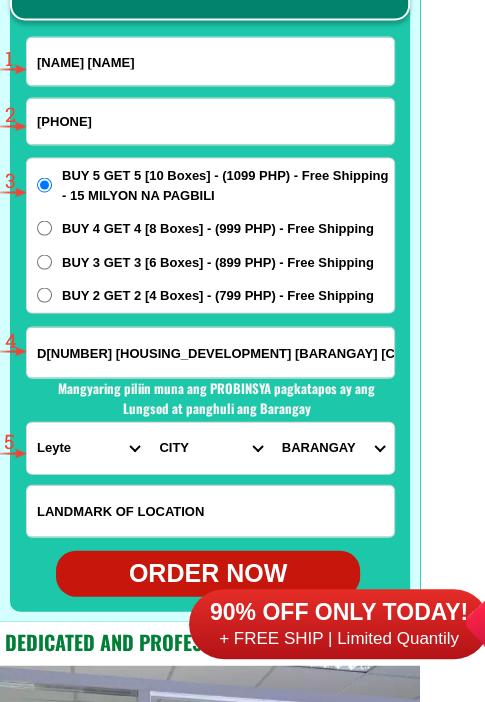 click on "[PHONE]" at bounding box center (210, 121) 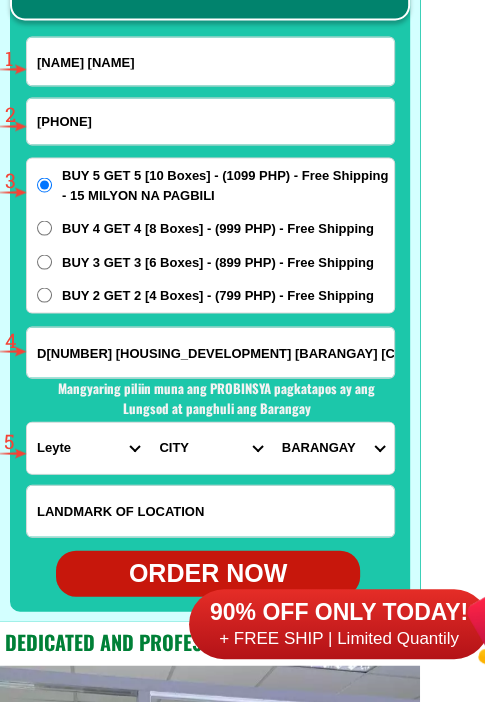 click on "[PHONE]" at bounding box center (210, 121) 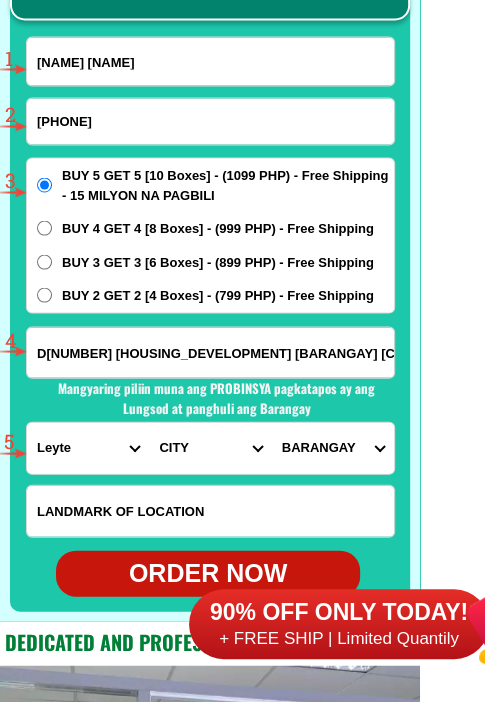 click on "PROVINCE Abra Agusan-del-norte Agusan-del-sur Aklan Albay Antique Apayao Aurora Basilan Bataan Batanes Batangas Benguet Biliran Bohol Bukidnon Bulacan Cagayan Camarines-norte Camarines-sur Camiguin Capiz Catanduanes Cavite Cebu Cotabato Davao-de-oro Davao-del-norte Davao-del-sur Davao-occidental Davao-oriental Dinagat-islands Eastern-samar Guimaras Ifugao Ilocos-norte Ilocos-sur Iloilo Isabela Kalinga La-union Laguna Lanao-del-norte Lanao-del-sur Leyte Maguindanao Marinduque Masbate Metro-manila Misamis-occidental Misamis-oriental Mountain-province Negros-occidental Negros-oriental Northern-samar Nueva-ecija Nueva-vizcaya Occidental-mindoro Oriental-mindoro Palawan Pampanga Pangasinan Quezon Quirino Rizal Romblon Sarangani Siquijor Sorsogon South-cotabato Southern-leyte Sultan-kudarat Sulu Surigao-del-norte Surigao-del-sur Tarlac Tawi-tawi Western-samar Zambales Zamboanga-del-norte Zamboanga-del-sur Zamboanga-sibugay" at bounding box center (88, 447) 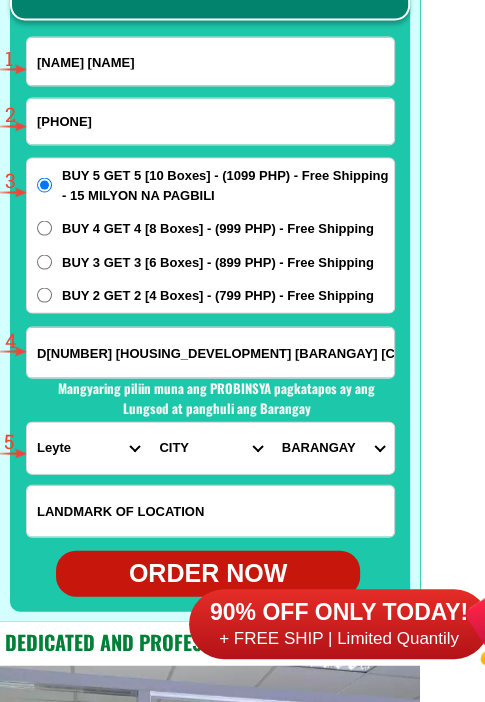 click on "PROVINCE Abra Agusan-del-norte Agusan-del-sur Aklan Albay Antique Apayao Aurora Basilan Bataan Batanes Batangas Benguet Biliran Bohol Bukidnon Bulacan Cagayan Camarines-norte Camarines-sur Camiguin Capiz Catanduanes Cavite Cebu Cotabato Davao-de-oro Davao-del-norte Davao-del-sur Davao-occidental Davao-oriental Dinagat-islands Eastern-samar Guimaras Ifugao Ilocos-norte Ilocos-sur Iloilo Isabela Kalinga La-union Laguna Lanao-del-norte Lanao-del-sur Leyte Maguindanao Marinduque Masbate Metro-manila Misamis-occidental Misamis-oriental Mountain-province Negros-occidental Negros-oriental Northern-samar Nueva-ecija Nueva-vizcaya Occidental-mindoro Oriental-mindoro Palawan Pampanga Pangasinan Quezon Quirino Rizal Romblon Sarangani Siquijor Sorsogon South-cotabato Southern-leyte Sultan-kudarat Sulu Surigao-del-norte Surigao-del-sur Tarlac Tawi-tawi Western-samar Zambales Zamboanga-del-norte Zamboanga-del-sur Zamboanga-sibugay" at bounding box center (88, 447) 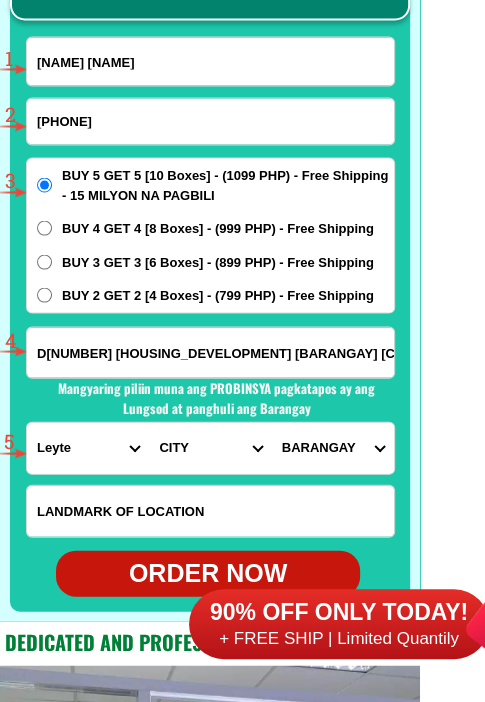 click on "PROVINCE Abra Agusan-del-norte Agusan-del-sur Aklan Albay Antique Apayao Aurora Basilan Bataan Batanes Batangas Benguet Biliran Bohol Bukidnon Bulacan Cagayan Camarines-norte Camarines-sur Camiguin Capiz Catanduanes Cavite Cebu Cotabato Davao-de-oro Davao-del-norte Davao-del-sur Davao-occidental Davao-oriental Dinagat-islands Eastern-samar Guimaras Ifugao Ilocos-norte Ilocos-sur Iloilo Isabela Kalinga La-union Laguna Lanao-del-norte Lanao-del-sur Leyte Maguindanao Marinduque Masbate Metro-manila Misamis-occidental Misamis-oriental Mountain-province Negros-occidental Negros-oriental Northern-samar Nueva-ecija Nueva-vizcaya Occidental-mindoro Oriental-mindoro Palawan Pampanga Pangasinan Quezon Quirino Rizal Romblon Sarangani Siquijor Sorsogon South-cotabato Southern-leyte Sultan-kudarat Sulu Surigao-del-norte Surigao-del-sur Tarlac Tawi-tawi Western-samar Zambales Zamboanga-del-norte Zamboanga-del-sur Zamboanga-sibugay" at bounding box center [88, 447] 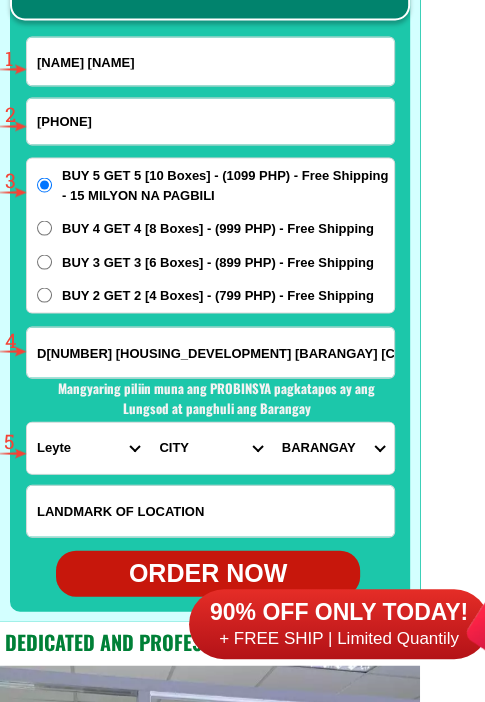 click on "PROVINCE Abra Agusan-del-norte Agusan-del-sur Aklan Albay Antique Apayao Aurora Basilan Bataan Batanes Batangas Benguet Biliran Bohol Bukidnon Bulacan Cagayan Camarines-norte Camarines-sur Camiguin Capiz Catanduanes Cavite Cebu Cotabato Davao-de-oro Davao-del-norte Davao-del-sur Davao-occidental Davao-oriental Dinagat-islands Eastern-samar Guimaras Ifugao Ilocos-norte Ilocos-sur Iloilo Isabela Kalinga La-union Laguna Lanao-del-norte Lanao-del-sur Leyte Maguindanao Marinduque Masbate Metro-manila Misamis-occidental Misamis-oriental Mountain-province Negros-occidental Negros-oriental Northern-samar Nueva-ecija Nueva-vizcaya Occidental-mindoro Oriental-mindoro Palawan Pampanga Pangasinan Quezon Quirino Rizal Romblon Sarangani Siquijor Sorsogon South-cotabato Southern-leyte Sultan-kudarat Sulu Surigao-del-norte Surigao-del-sur Tarlac Tawi-tawi Western-samar Zambales Zamboanga-del-norte Zamboanga-del-sur Zamboanga-sibugay" at bounding box center (88, 447) 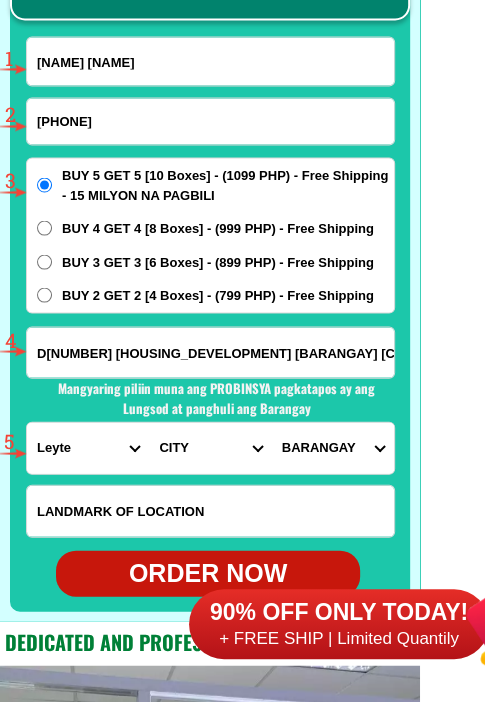 select on "63_993" 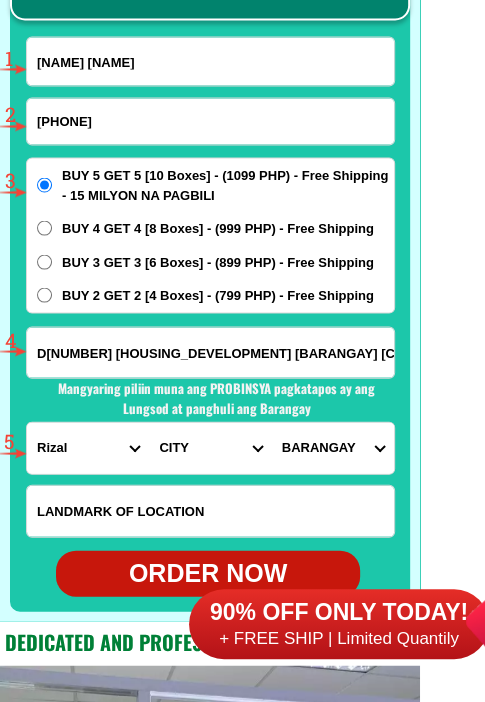 click on "PROVINCE Abra Agusan-del-norte Agusan-del-sur Aklan Albay Antique Apayao Aurora Basilan Bataan Batanes Batangas Benguet Biliran Bohol Bukidnon Bulacan Cagayan Camarines-norte Camarines-sur Camiguin Capiz Catanduanes Cavite Cebu Cotabato Davao-de-oro Davao-del-norte Davao-del-sur Davao-occidental Davao-oriental Dinagat-islands Eastern-samar Guimaras Ifugao Ilocos-norte Ilocos-sur Iloilo Isabela Kalinga La-union Laguna Lanao-del-norte Lanao-del-sur Leyte Maguindanao Marinduque Masbate Metro-manila Misamis-occidental Misamis-oriental Mountain-province Negros-occidental Negros-oriental Northern-samar Nueva-ecija Nueva-vizcaya Occidental-mindoro Oriental-mindoro Palawan Pampanga Pangasinan Quezon Quirino Rizal Romblon Sarangani Siquijor Sorsogon South-cotabato Southern-leyte Sultan-kudarat Sulu Surigao-del-norte Surigao-del-sur Tarlac Tawi-tawi Western-samar Zambales Zamboanga-del-norte Zamboanga-del-sur Zamboanga-sibugay" at bounding box center [88, 447] 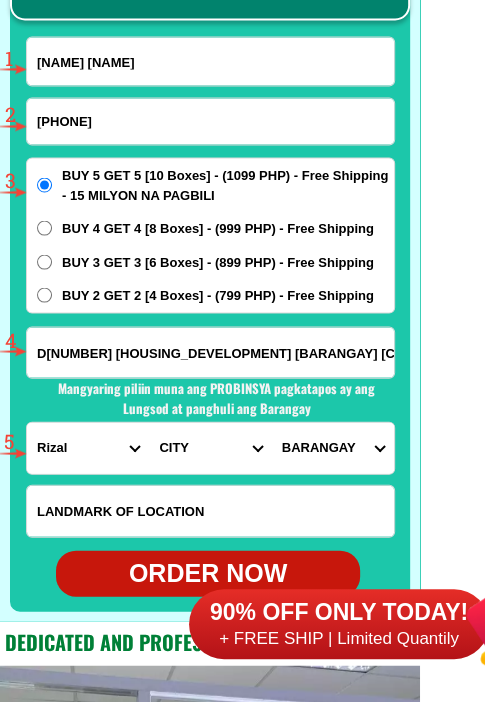click on "CITY [CITY] [CITY]-city [CITY] [CITY] [CITY]-[CITY] [CITY]-[CITY] [CITY]-[CITY] [CITY]-[CITY] [CITY] [CITY]-[CITY] [CITY]-[CITY]" at bounding box center (210, 447) 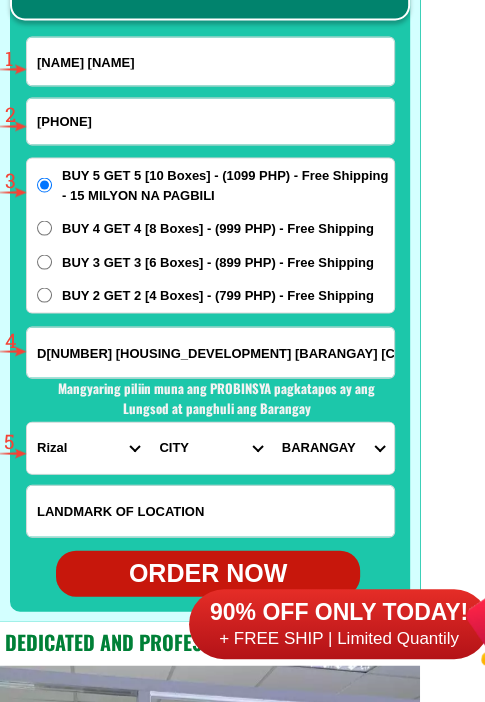 select on "[NUMBER]" 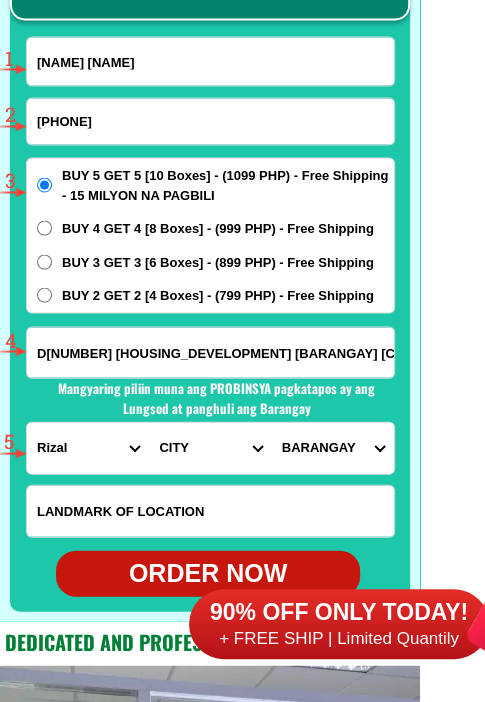 click on "CITY [CITY] [CITY]-city [CITY] [CITY] [CITY]-[CITY] [CITY]-[CITY] [CITY]-[CITY] [CITY]-[CITY] [CITY] [CITY]-[CITY] [CITY]-[CITY]" at bounding box center (210, 447) 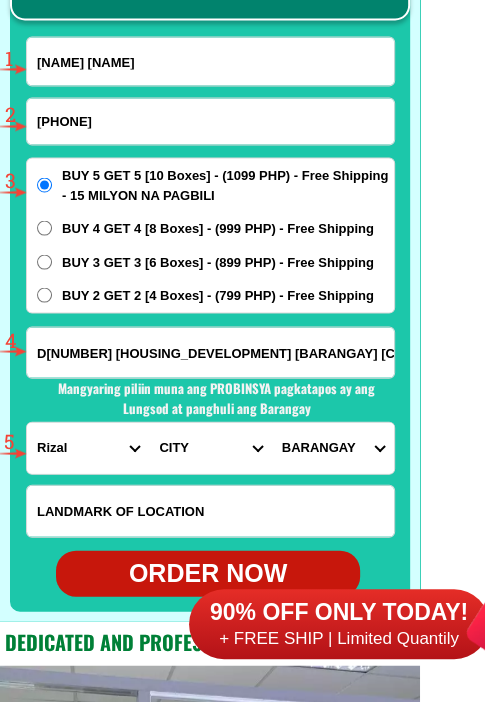 click on "[NAME] [NAME] [NAME] [NAME] [NAME] [NAME]" at bounding box center [333, 447] 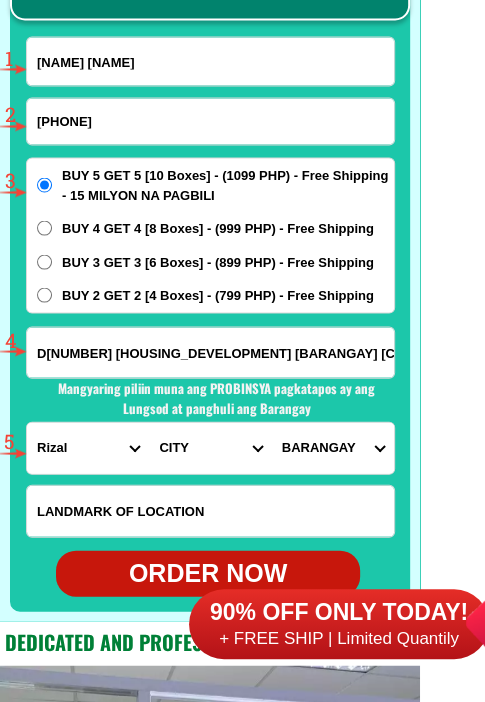 select on "[PHONE]" 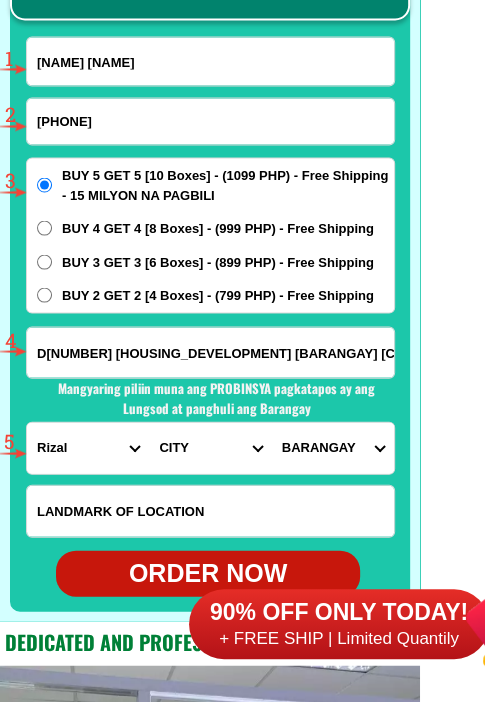 click on "[NAME] [NAME] [NAME] [NAME] [NAME] [NAME]" at bounding box center [333, 447] 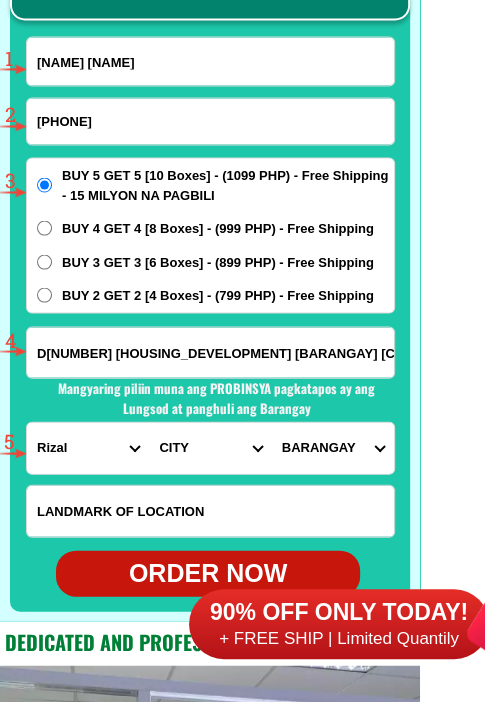scroll, scrollTop: 15802, scrollLeft: 0, axis: vertical 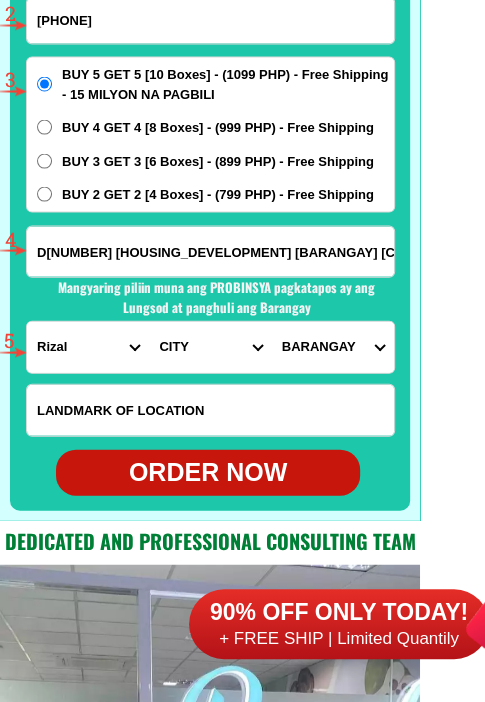 click on "ORDER NOW" at bounding box center (208, 473) 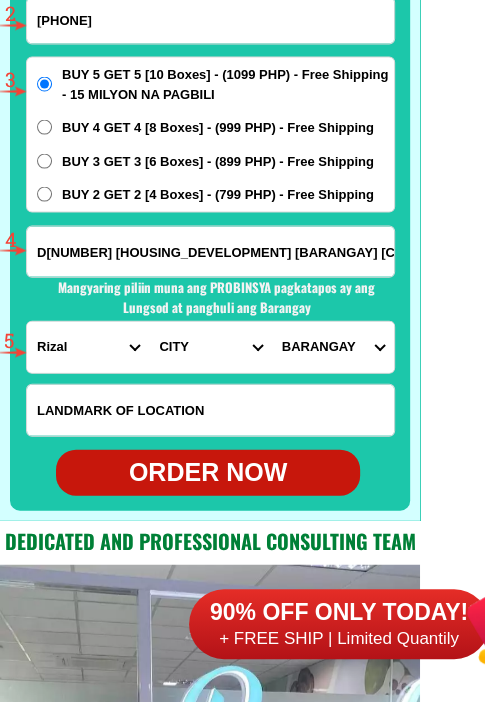 type on "D[NUMBER] [HOUSING_DEVELOPMENT] [BARANGAY] [CITY] [CITY] along [STREET]" 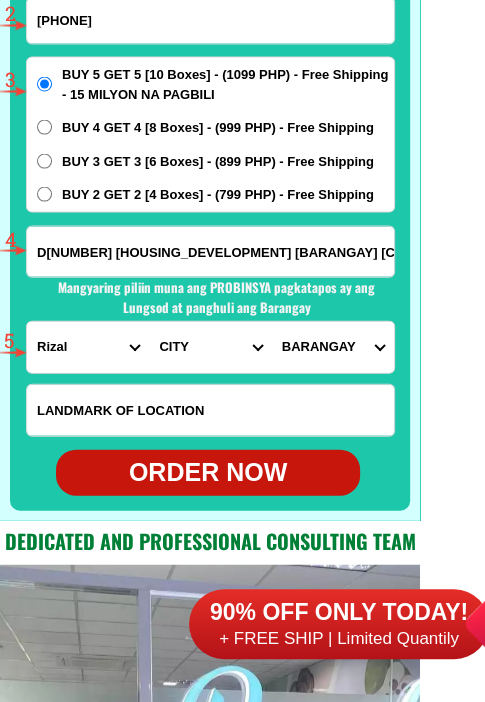 radio on "true" 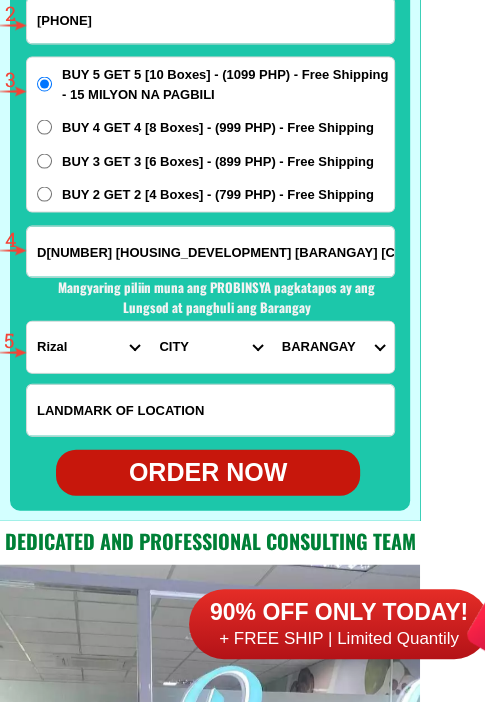 scroll, scrollTop: 15602, scrollLeft: 0, axis: vertical 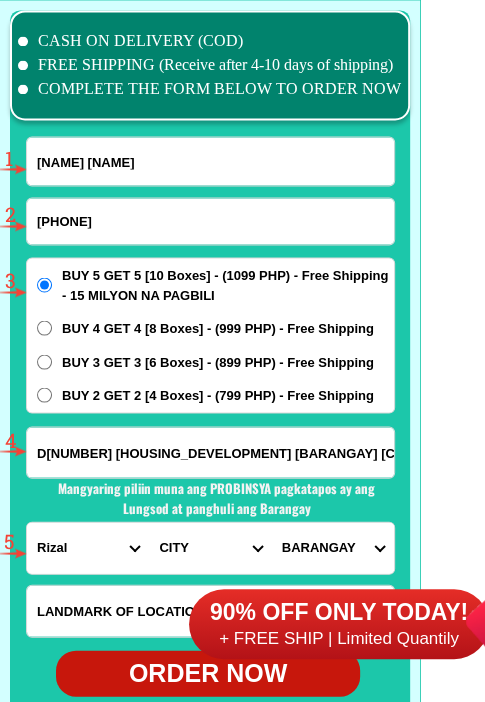 click on "[NAME] [NAME]" at bounding box center (210, 161) 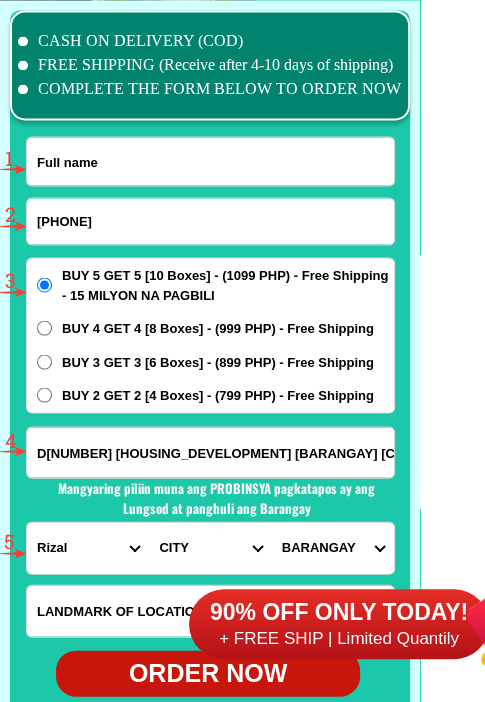 paste on "[NAME] [NAME]" 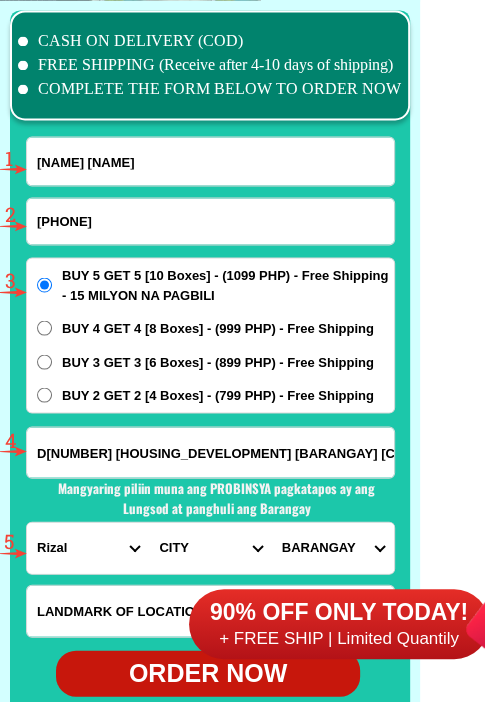 type on "[NAME] [NAME]" 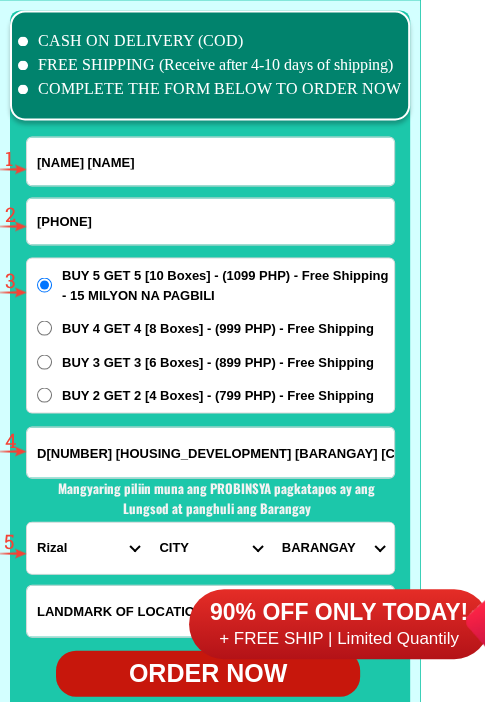 click on "[PHONE]" at bounding box center [210, 221] 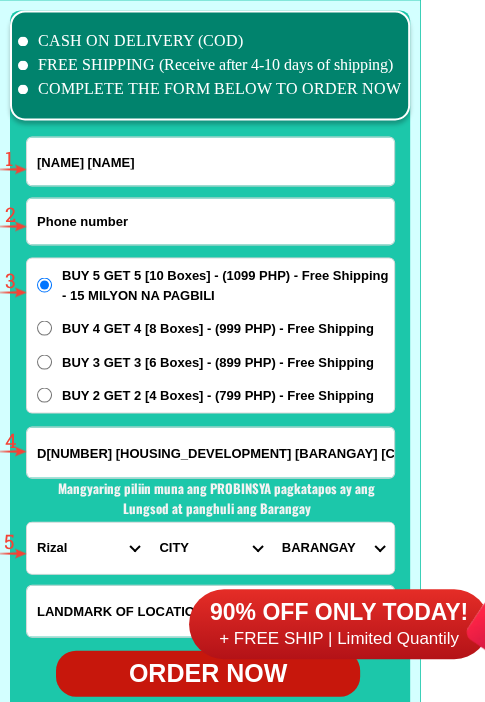 paste on "[PHONE]" 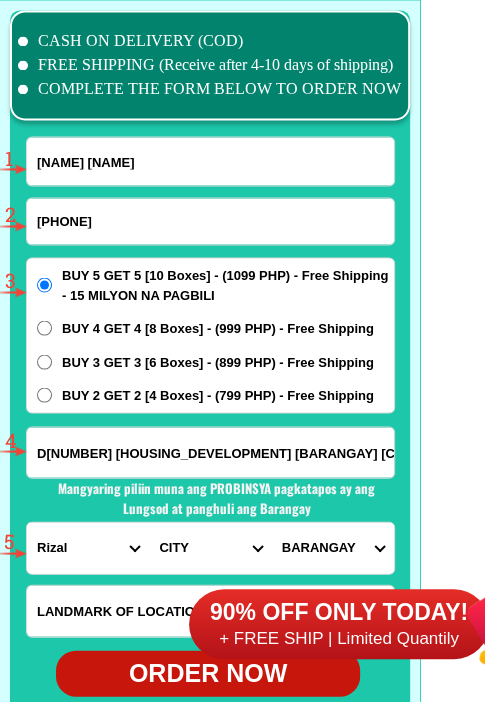 type on "[PHONE]" 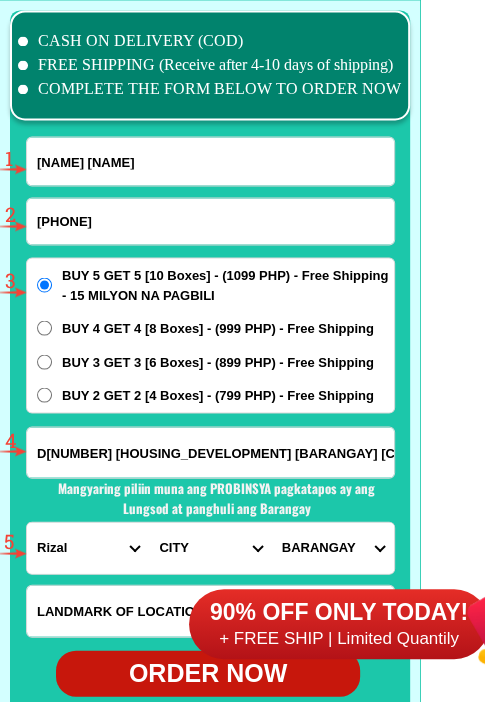 click on "D[NUMBER] [HOUSING_DEVELOPMENT] [BARANGAY] [CITY] [CITY] along [STREET]" at bounding box center (210, 452) 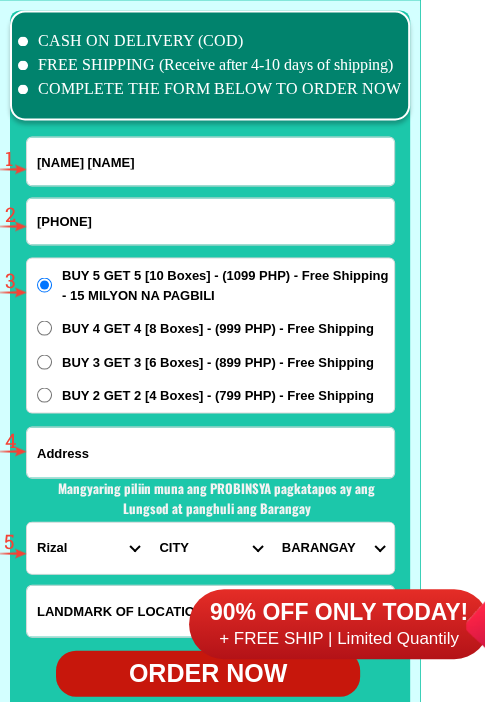 paste on "Sitio [NAME] [BARANGAY] [CITY] [CITY]" 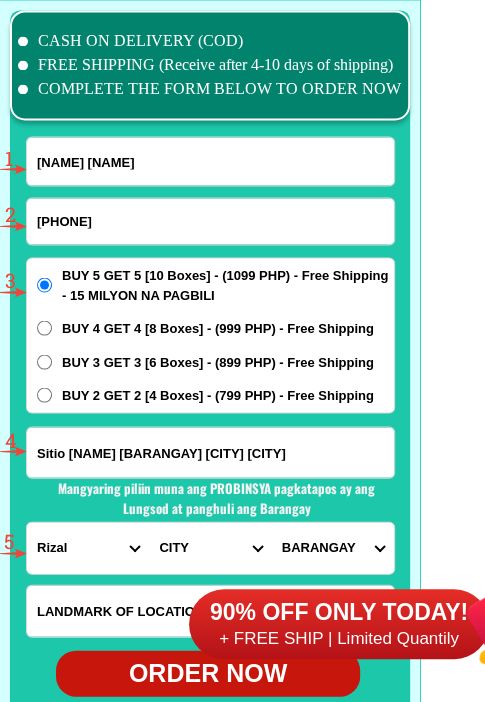 type on "Sitio [NAME] [BARANGAY] [CITY] [CITY]" 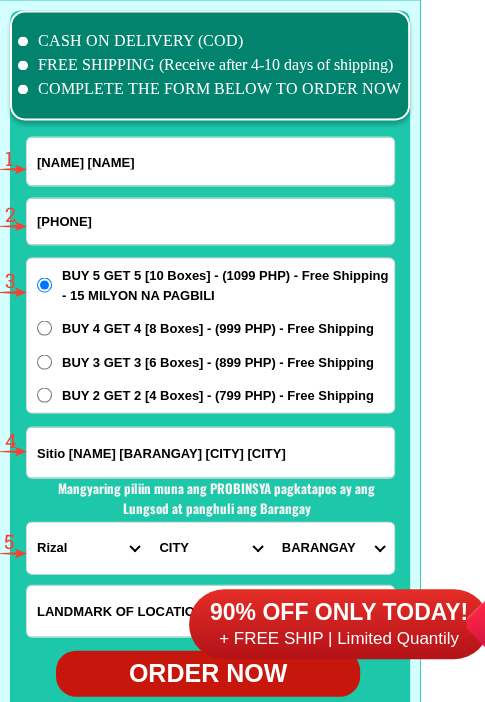 click on "BUY 4 GET 4 [8 Boxes] - (999 PHP) - Free Shipping" at bounding box center (218, 328) 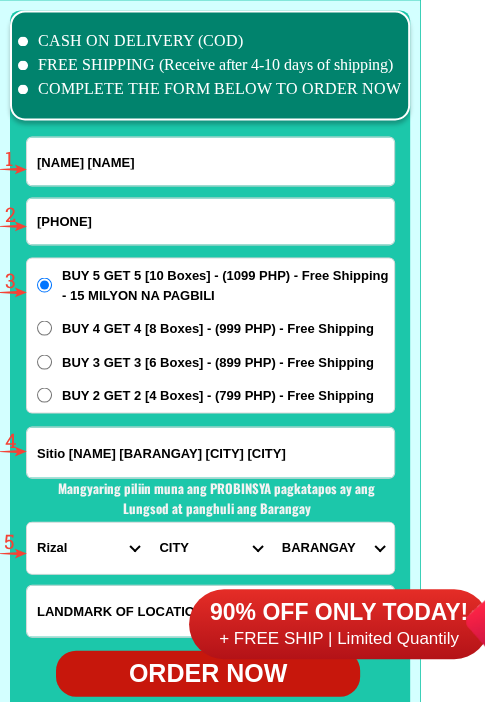 click on "BUY 4 GET 4 [8 Boxes] - (999 PHP) - Free Shipping" at bounding box center [44, 327] 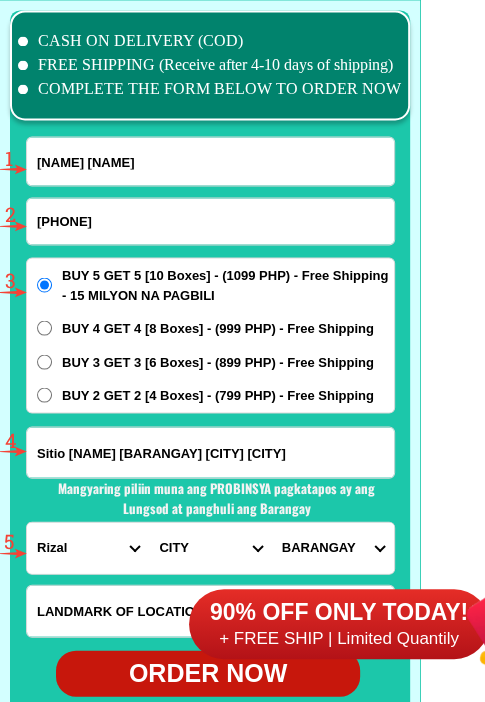 radio on "true" 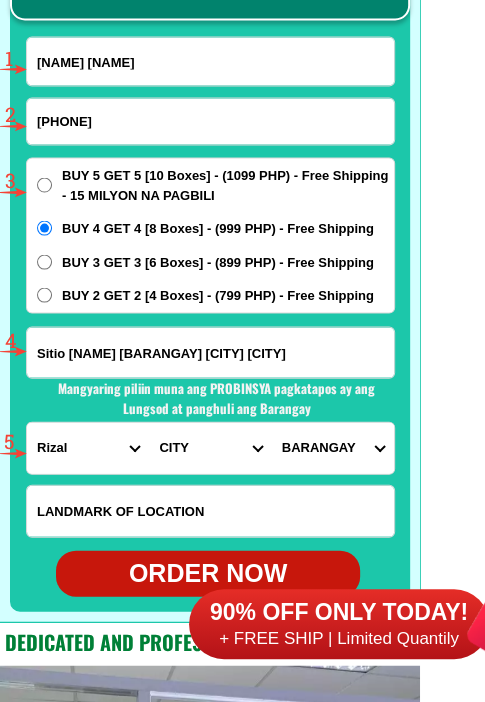 scroll, scrollTop: 15802, scrollLeft: 0, axis: vertical 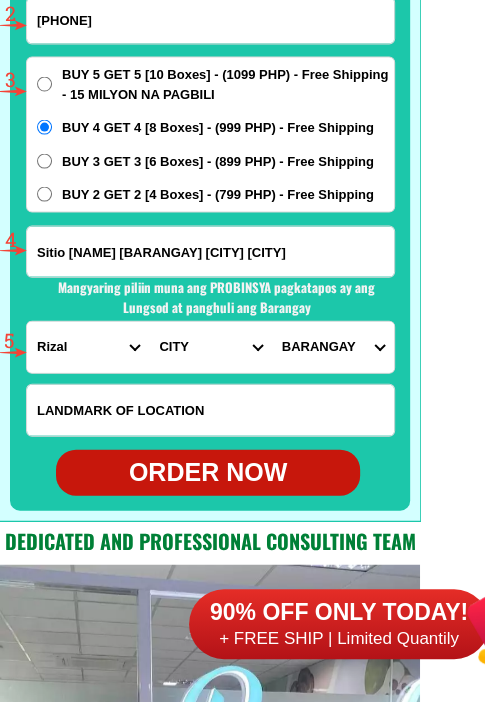 click on "PROVINCE Abra Agusan-del-norte Agusan-del-sur Aklan Albay Antique Apayao Aurora Basilan Bataan Batanes Batangas Benguet Biliran Bohol Bukidnon Bulacan Cagayan Camarines-norte Camarines-sur Camiguin Capiz Catanduanes Cavite Cebu Cotabato Davao-de-oro Davao-del-norte Davao-del-sur Davao-occidental Davao-oriental Dinagat-islands Eastern-samar Guimaras Ifugao Ilocos-norte Ilocos-sur Iloilo Isabela Kalinga La-union Laguna Lanao-del-norte Lanao-del-sur Leyte Maguindanao Marinduque Masbate Metro-manila Misamis-occidental Misamis-oriental Mountain-province Negros-occidental Negros-oriental Northern-samar Nueva-ecija Nueva-vizcaya Occidental-mindoro Oriental-mindoro Palawan Pampanga Pangasinan Quezon Quirino Rizal Romblon Sarangani Siquijor Sorsogon South-cotabato Southern-leyte Sultan-kudarat Sulu Surigao-del-norte Surigao-del-sur Tarlac Tawi-tawi Western-samar Zambales Zamboanga-del-norte Zamboanga-del-sur Zamboanga-sibugay" at bounding box center [88, 347] 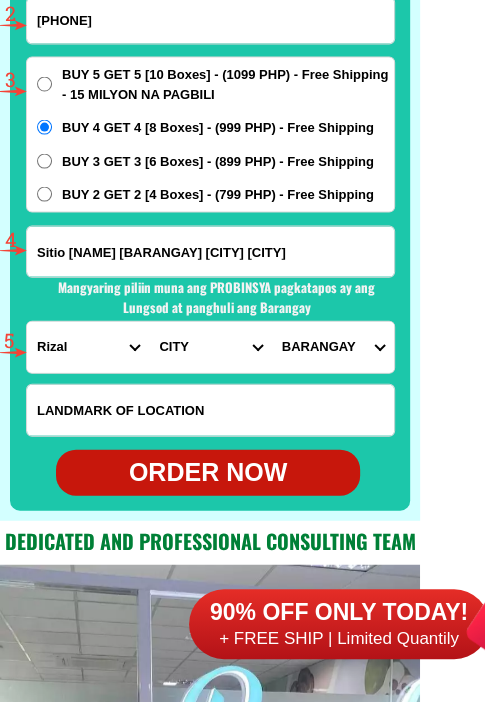select on "63_826" 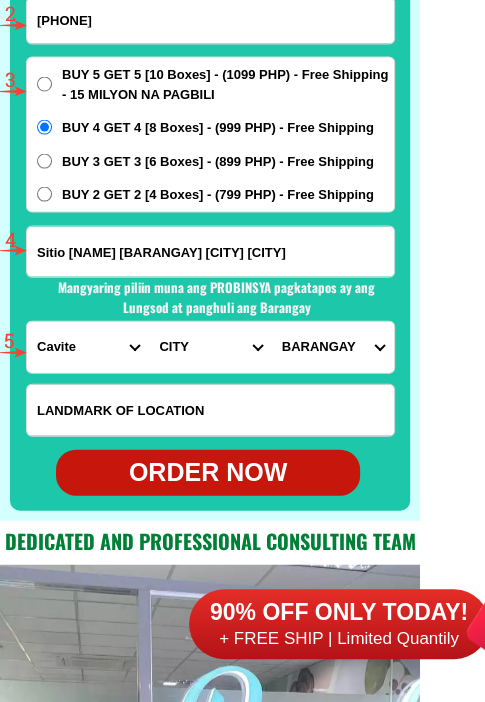 click on "PROVINCE Abra Agusan-del-norte Agusan-del-sur Aklan Albay Antique Apayao Aurora Basilan Bataan Batanes Batangas Benguet Biliran Bohol Bukidnon Bulacan Cagayan Camarines-norte Camarines-sur Camiguin Capiz Catanduanes Cavite Cebu Cotabato Davao-de-oro Davao-del-norte Davao-del-sur Davao-occidental Davao-oriental Dinagat-islands Eastern-samar Guimaras Ifugao Ilocos-norte Ilocos-sur Iloilo Isabela Kalinga La-union Laguna Lanao-del-norte Lanao-del-sur Leyte Maguindanao Marinduque Masbate Metro-manila Misamis-occidental Misamis-oriental Mountain-province Negros-occidental Negros-oriental Northern-samar Nueva-ecija Nueva-vizcaya Occidental-mindoro Oriental-mindoro Palawan Pampanga Pangasinan Quezon Quirino Rizal Romblon Sarangani Siquijor Sorsogon South-cotabato Southern-leyte Sultan-kudarat Sulu Surigao-del-norte Surigao-del-sur Tarlac Tawi-tawi Western-samar Zambales Zamboanga-del-norte Zamboanga-del-sur Zamboanga-sibugay" at bounding box center [88, 347] 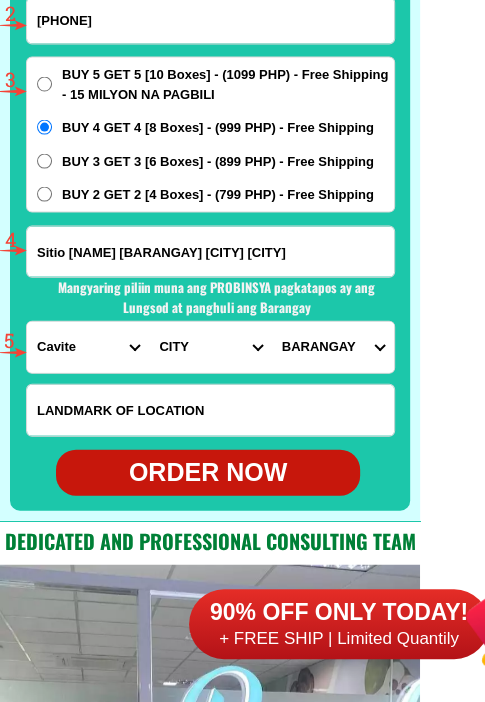 drag, startPoint x: 182, startPoint y: 347, endPoint x: 167, endPoint y: 339, distance: 17 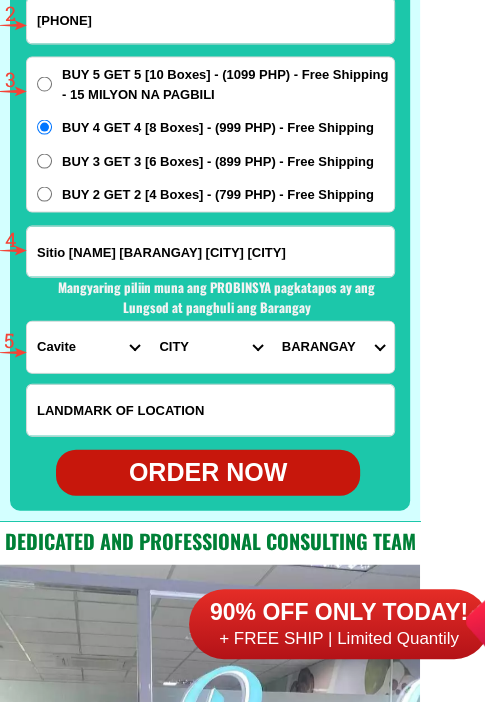 click on "CITY Alfonso Amadeo Bacoor Carmona Cavite-city Cavite-magallanes Cavite-rosario Dasmarinas-city Gen.-mariano-alvarez General-emilio-aguinaldo General-trias Imus Indang Kawit Maragondon Mendez Naic Noveleta Silang Tagaytay-city Tanza Ternate Trece-martires-city" at bounding box center [210, 347] 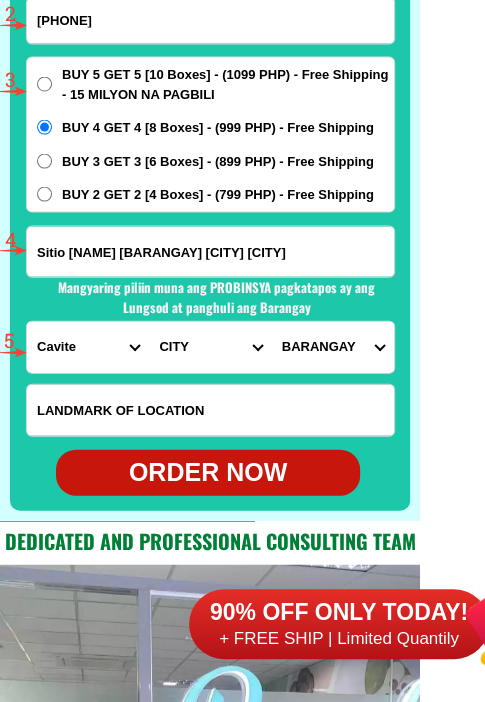 select on "63_8262364" 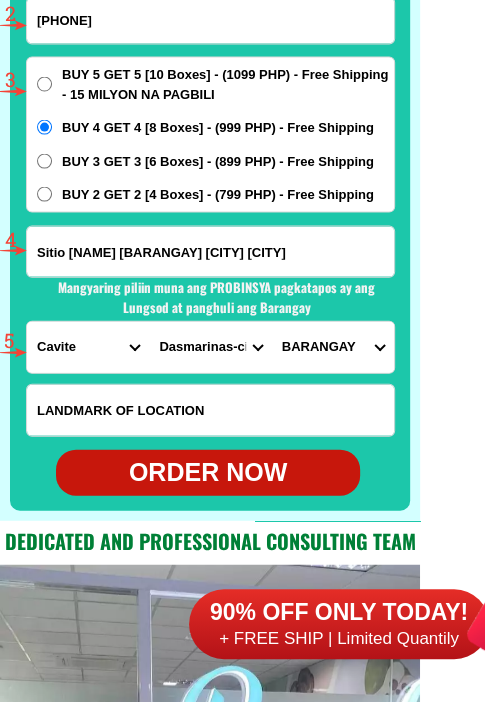 click on "CITY Alfonso Amadeo Bacoor Carmona Cavite-city Cavite-magallanes Cavite-rosario Dasmarinas-city Gen.-mariano-alvarez General-emilio-aguinaldo General-trias Imus Indang Kawit Maragondon Mendez Naic Noveleta Silang Tagaytay-city Tanza Ternate Trece-martires-city" at bounding box center [210, 347] 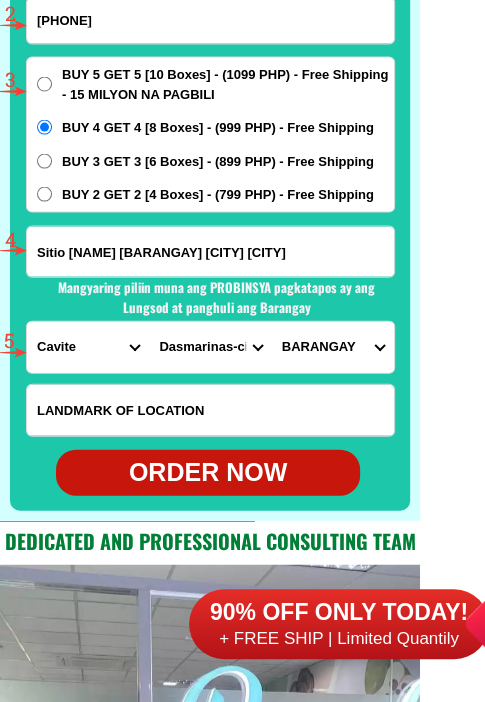 click on "BARANGAY Burol Burol i Burol ii Burol iii Datu esmael (bago-a-ingud) Emmanuel bergado i Emmanuel bergado ii Fatima i Fatima ii Fatima iii H-2 Langkaan i Langkaan ii Luzviminda i Luzviminda ii Paliparan i Paliparan ii Paliparan iii Sabang Saint peter i Saint peter ii Salawag Salitran i Salitran ii Salitran iii Salitran iv Sampaloc i Sampaloc II Sampaloc iii Sampaloc iv Sampaloc v San agustin i San agustin ii San agustin iii San andres i San andres ii San antonio de padua i San antonio de padua ii San dionisio (barangay 1) San esteban (barangay 4) San francisco i San francisco ii San isidro labrador i San isidro labrador ii San jose San juan (san juan i) San lorenzo ruiz i San lorenzo ruiz ii San luis i San luis ii San manuel i San manuel ii San mateo San miguel San miguel ii San nicolas i San nicolas ii San roque (sta. cristina ii) San simon (barangay 7) Santa cristina i Santa cristina ii Santa cruz i Santa cruz ii Santa fe Santa lucia (san juan ii) Santa maria (barangay 20) Santo cristo (barangay 3) Zone i-b" at bounding box center (333, 347) 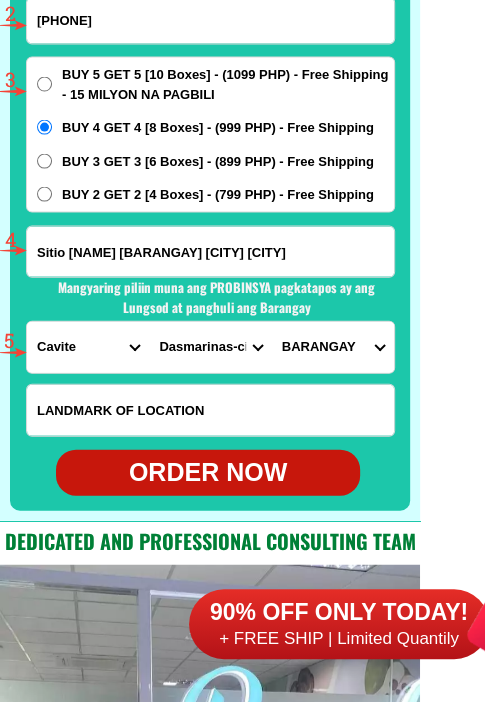 select on "[PHONE]" 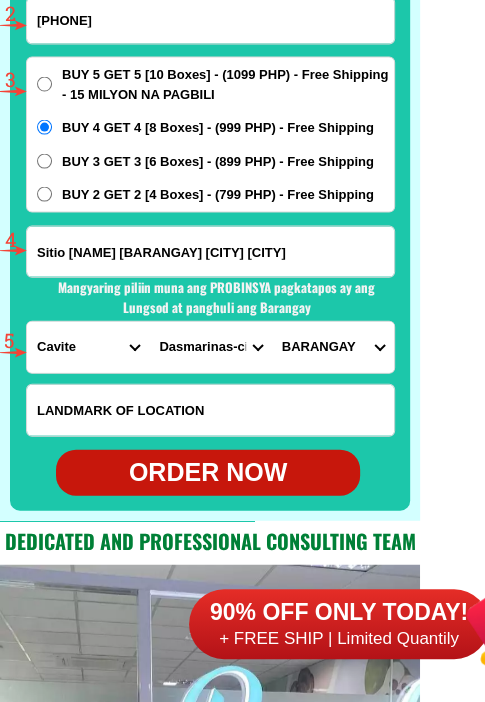 click on "BARANGAY Burol Burol i Burol ii Burol iii Datu esmael (bago-a-ingud) Emmanuel bergado i Emmanuel bergado ii Fatima i Fatima ii Fatima iii H-2 Langkaan i Langkaan ii Luzviminda i Luzviminda ii Paliparan i Paliparan ii Paliparan iii Sabang Saint peter i Saint peter ii Salawag Salitran i Salitran ii Salitran iii Salitran iv Sampaloc i Sampaloc II Sampaloc iii Sampaloc iv Sampaloc v San agustin i San agustin ii San agustin iii San andres i San andres ii San antonio de padua i San antonio de padua ii San dionisio (barangay 1) San esteban (barangay 4) San francisco i San francisco ii San isidro labrador i San isidro labrador ii San jose San juan (san juan i) San lorenzo ruiz i San lorenzo ruiz ii San luis i San luis ii San manuel i San manuel ii San mateo San miguel San miguel ii San nicolas i San nicolas ii San roque (sta. cristina ii) San simon (barangay 7) Santa cristina i Santa cristina ii Santa cruz i Santa cruz ii Santa fe Santa lucia (san juan ii) Santa maria (barangay 20) Santo cristo (barangay 3) Zone i-b" at bounding box center (333, 347) 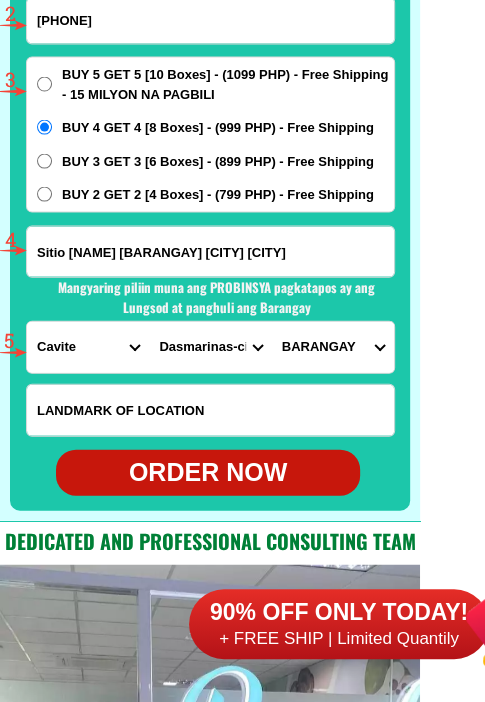 scroll, scrollTop: 15902, scrollLeft: 0, axis: vertical 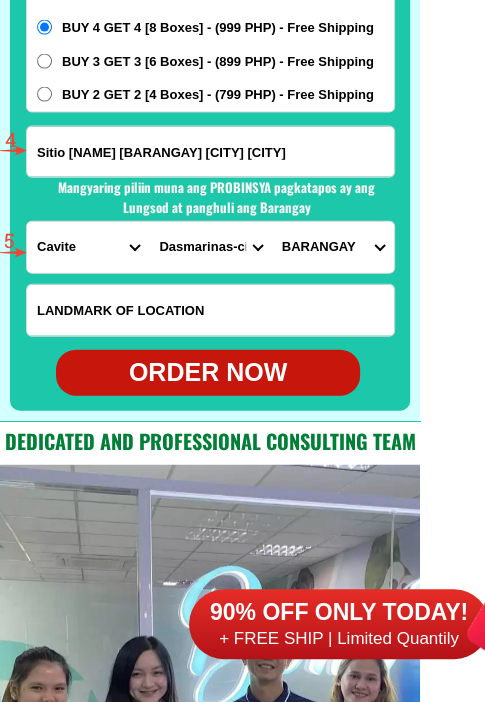 drag, startPoint x: 209, startPoint y: 367, endPoint x: 205, endPoint y: 347, distance: 20.396078 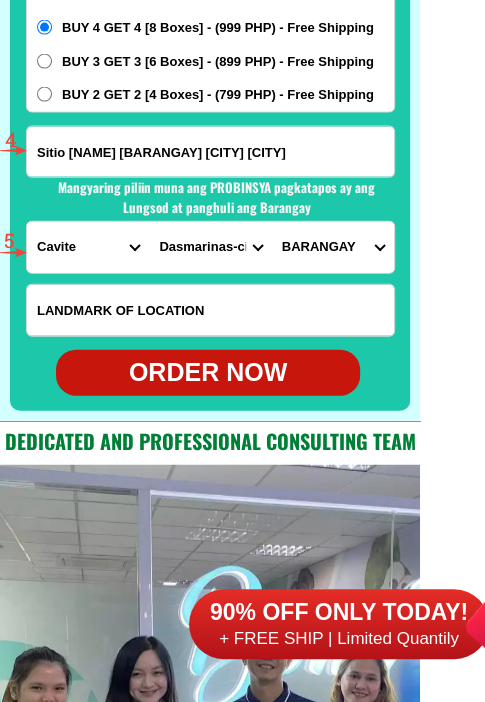 click on "ORDER NOW" at bounding box center (208, 373) 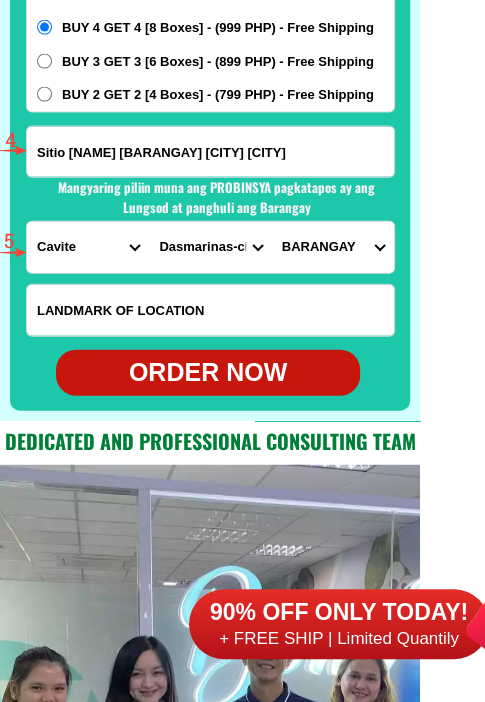 radio on "true" 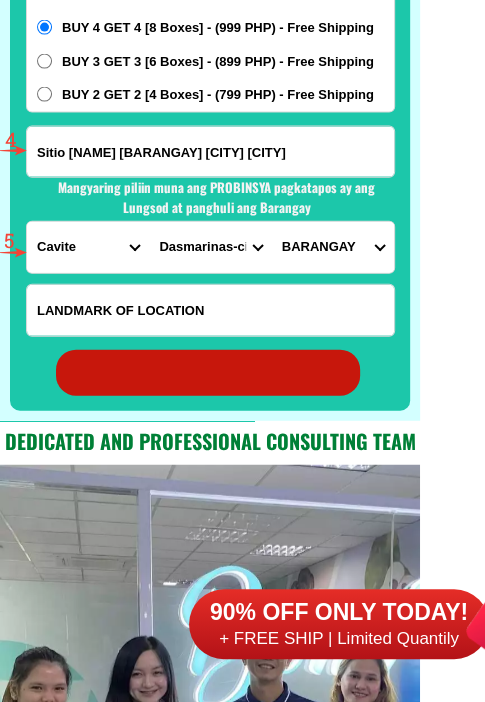 radio on "true" 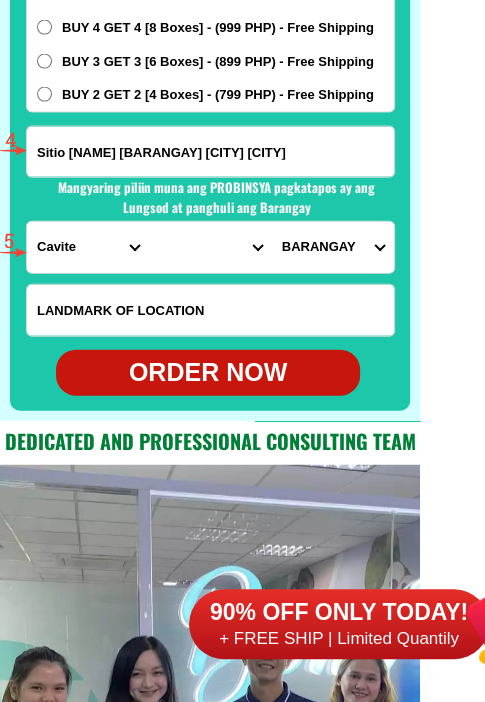 scroll, scrollTop: 15702, scrollLeft: 0, axis: vertical 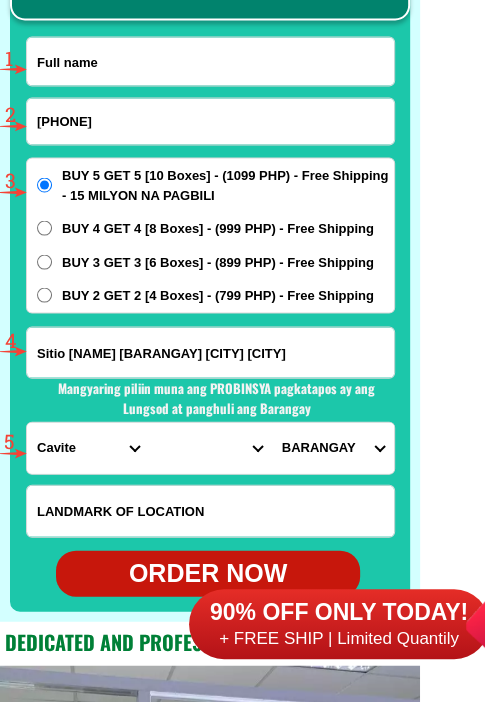click at bounding box center (210, 61) 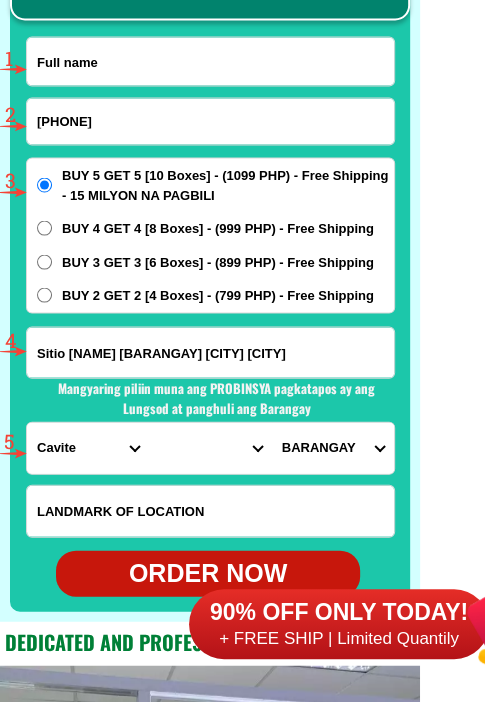 paste on "[FIRST] [LAST]" 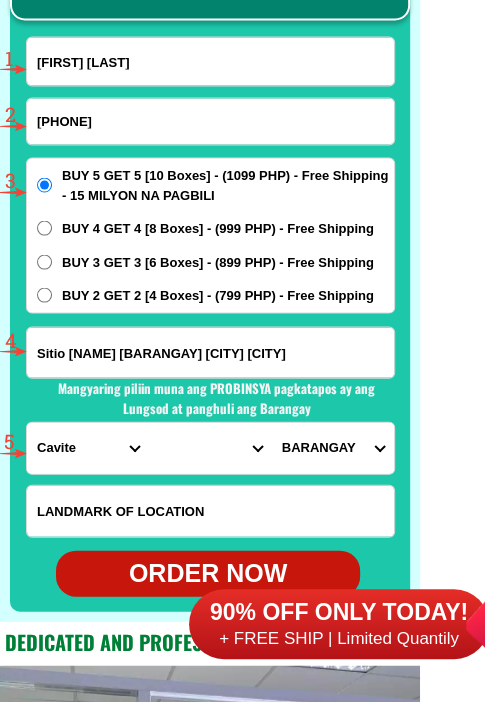 type on "[FIRST] [LAST]" 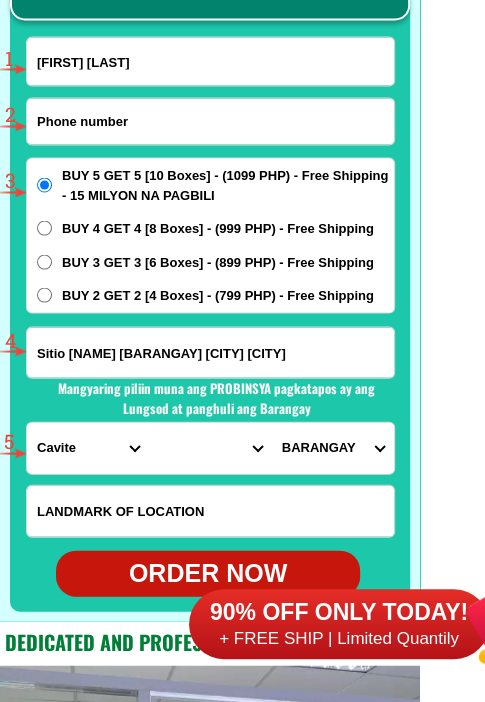 click at bounding box center [210, 121] 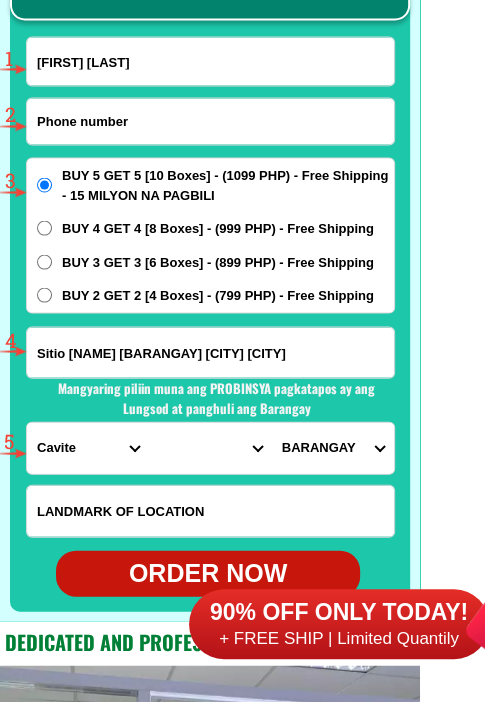 paste on "[PHONE]" 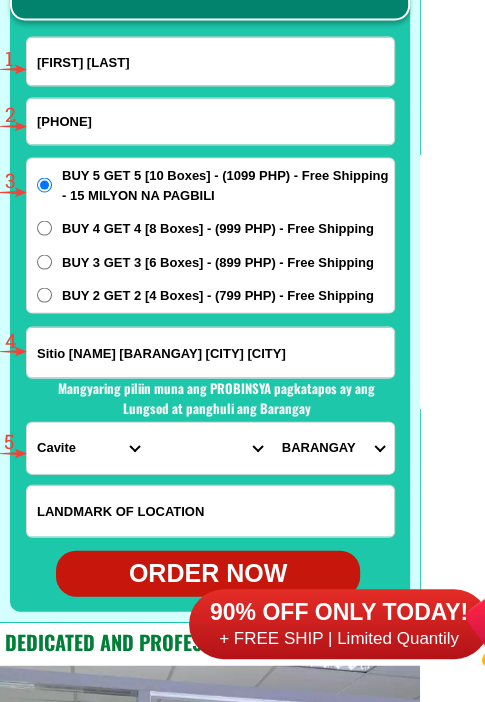 type on "[PHONE]" 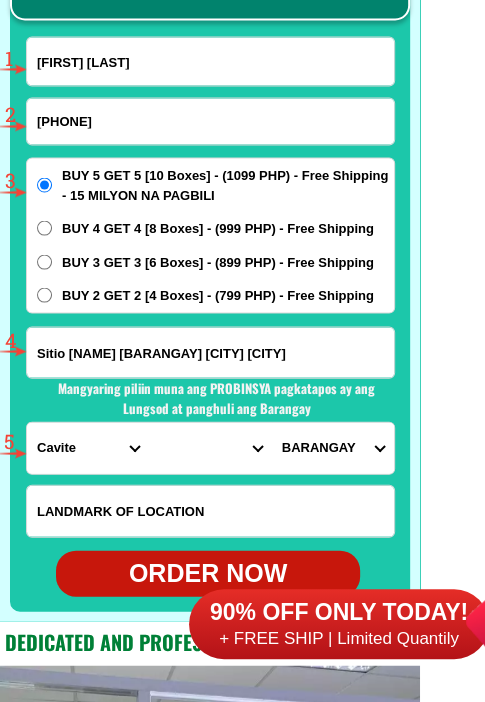 click on "Sitio [NAME] [BARANGAY] [CITY] [CITY]" at bounding box center (210, 352) 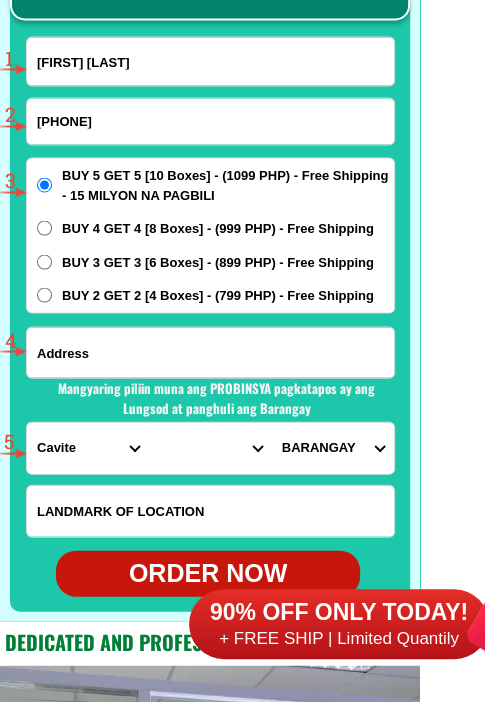 paste on "[NUMBER] [BLOCK] [NUMBER] [STREET] [BARANGAY] [CITY] [CITY]" 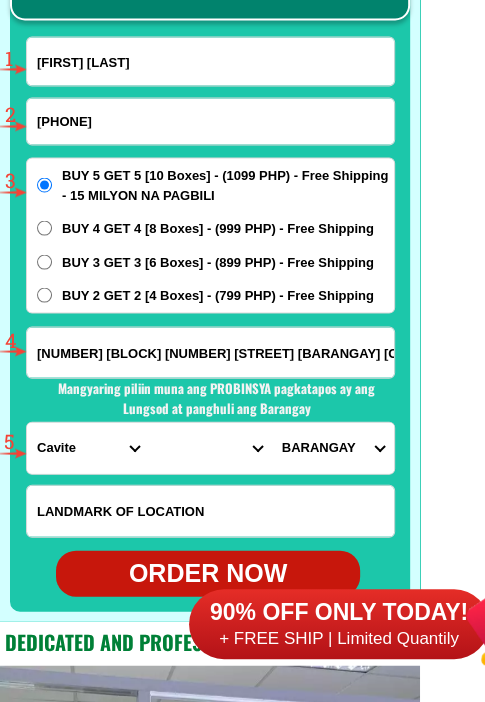 type on "[NUMBER] [BLOCK] [NUMBER] [STREET] [BARANGAY] [CITY] [CITY]" 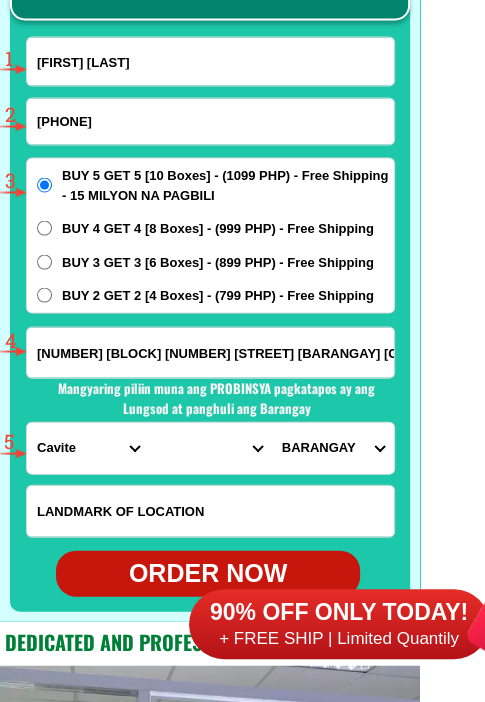 click on "PROVINCE Abra Agusan-del-norte Agusan-del-sur Aklan Albay Antique Apayao Aurora Basilan Bataan Batanes Batangas Benguet Biliran Bohol Bukidnon Bulacan Cagayan Camarines-norte Camarines-sur Camiguin Capiz Catanduanes Cavite Cebu Cotabato Davao-de-oro Davao-del-norte Davao-del-sur Davao-occidental Davao-oriental Dinagat-islands Eastern-samar Guimaras Ifugao Ilocos-norte Ilocos-sur Iloilo Isabela Kalinga La-union Laguna Lanao-del-norte Lanao-del-sur Leyte Maguindanao Marinduque Masbate Metro-manila Misamis-occidental Misamis-oriental Mountain-province Negros-occidental Negros-oriental Northern-samar Nueva-ecija Nueva-vizcaya Occidental-mindoro Oriental-mindoro Palawan Pampanga Pangasinan Quezon Quirino Rizal Romblon Sarangani Siquijor Sorsogon South-cotabato Southern-leyte Sultan-kudarat Sulu Surigao-del-norte Surigao-del-sur Tarlac Tawi-tawi Western-samar Zambales Zamboanga-del-norte Zamboanga-del-sur Zamboanga-sibugay" at bounding box center (88, 447) 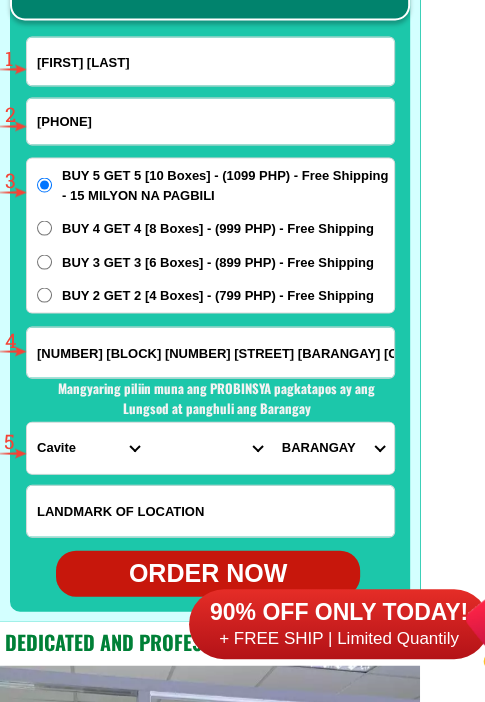 select on "63_993" 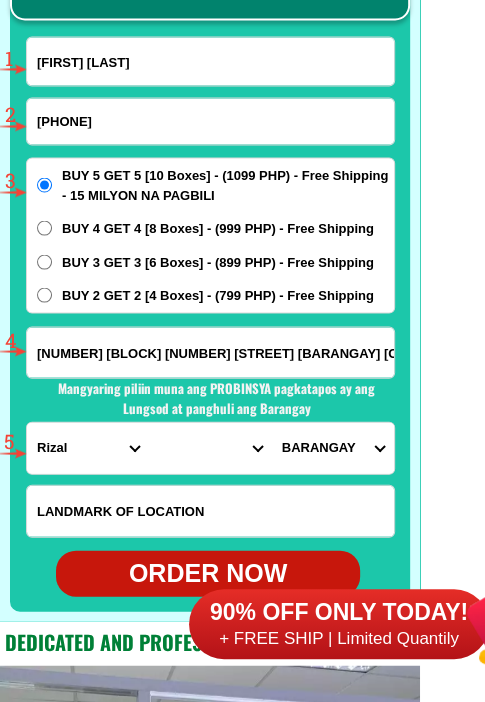 click on "PROVINCE Abra Agusan-del-norte Agusan-del-sur Aklan Albay Antique Apayao Aurora Basilan Bataan Batanes Batangas Benguet Biliran Bohol Bukidnon Bulacan Cagayan Camarines-norte Camarines-sur Camiguin Capiz Catanduanes Cavite Cebu Cotabato Davao-de-oro Davao-del-norte Davao-del-sur Davao-occidental Davao-oriental Dinagat-islands Eastern-samar Guimaras Ifugao Ilocos-norte Ilocos-sur Iloilo Isabela Kalinga La-union Laguna Lanao-del-norte Lanao-del-sur Leyte Maguindanao Marinduque Masbate Metro-manila Misamis-occidental Misamis-oriental Mountain-province Negros-occidental Negros-oriental Northern-samar Nueva-ecija Nueva-vizcaya Occidental-mindoro Oriental-mindoro Palawan Pampanga Pangasinan Quezon Quirino Rizal Romblon Sarangani Siquijor Sorsogon South-cotabato Southern-leyte Sultan-kudarat Sulu Surigao-del-norte Surigao-del-sur Tarlac Tawi-tawi Western-samar Zambales Zamboanga-del-norte Zamboanga-del-sur Zamboanga-sibugay" at bounding box center (88, 447) 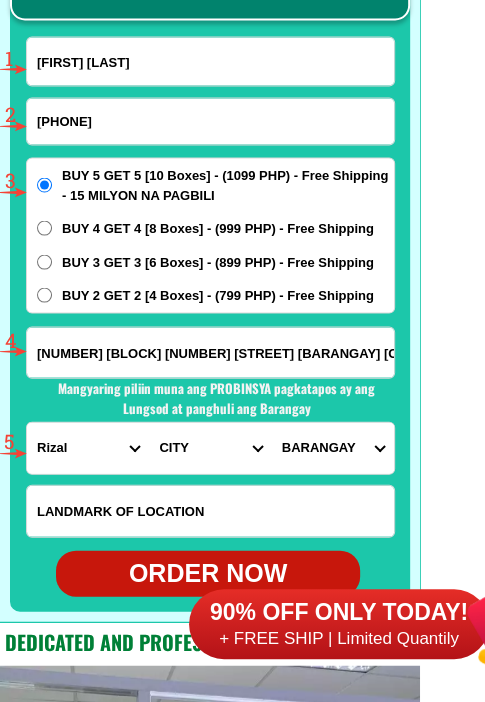 click on "CITY [CITY] [CITY]-city [CITY] [CITY] [CITY]-[CITY] [CITY]-[CITY] [CITY]-[CITY] [CITY]-[CITY] [CITY] [CITY]-[CITY] [CITY]-[CITY]" at bounding box center (210, 447) 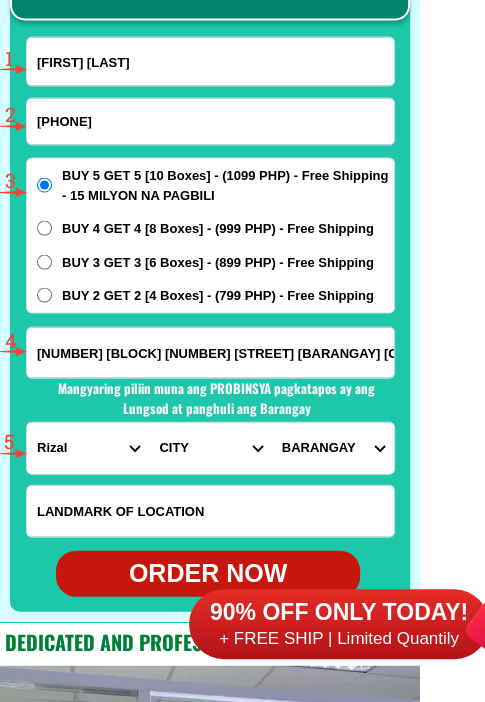select on "[NUMBER]" 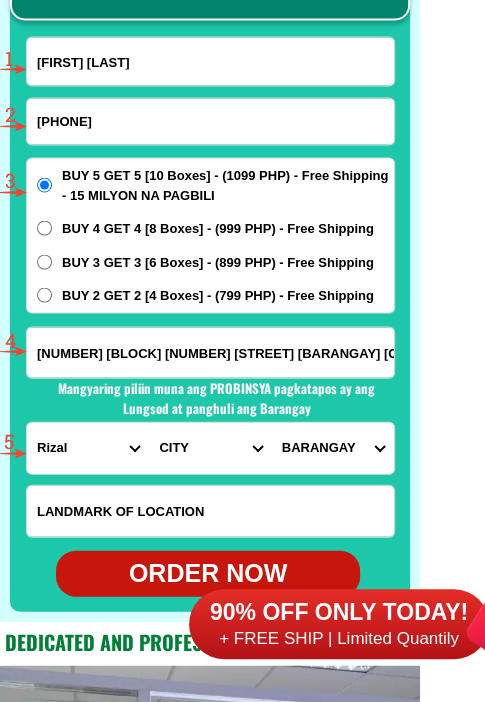 click on "CITY [CITY] [CITY]-city [CITY] [CITY] [CITY]-[CITY] [CITY]-[CITY] [CITY]-[CITY] [CITY]-[CITY] [CITY] [CITY]-[CITY] [CITY]-[CITY]" at bounding box center (210, 447) 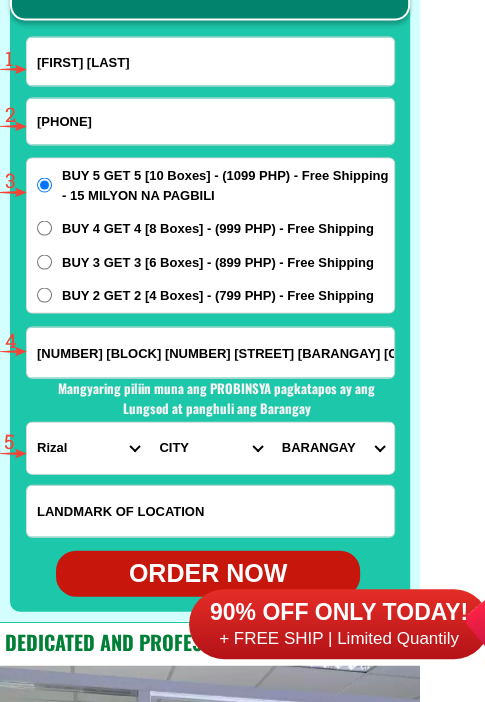 click on "[NAME] [NAME] [NAME] [NAME] [NAME] [NAME]" at bounding box center (333, 447) 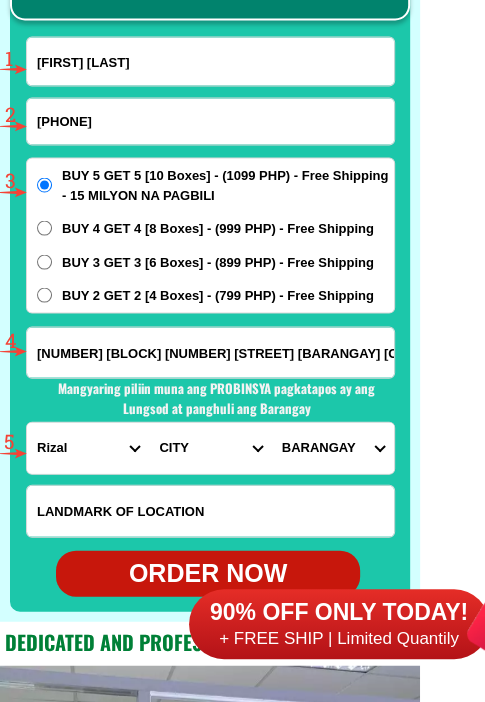 select on "[PHONE]" 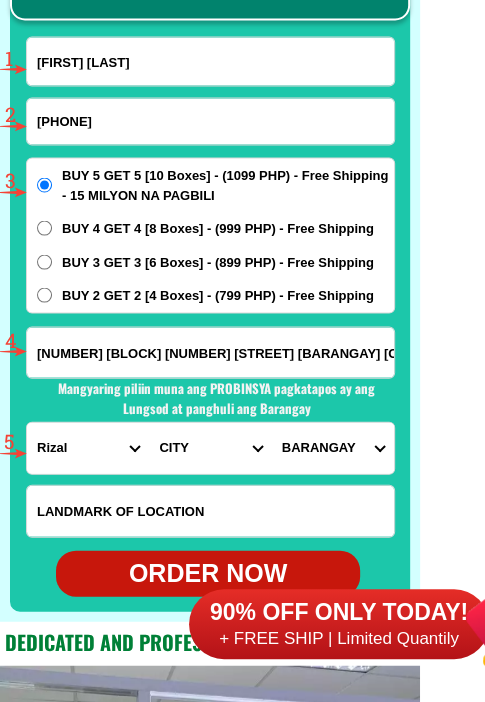 click on "[NAME] [NAME] [NAME] [NAME] [NAME] [NAME]" at bounding box center (333, 447) 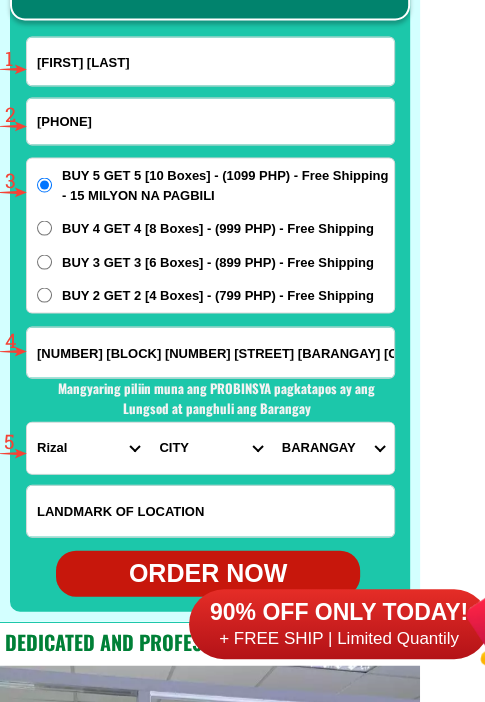 click on "ORDER NOW" at bounding box center [208, 573] 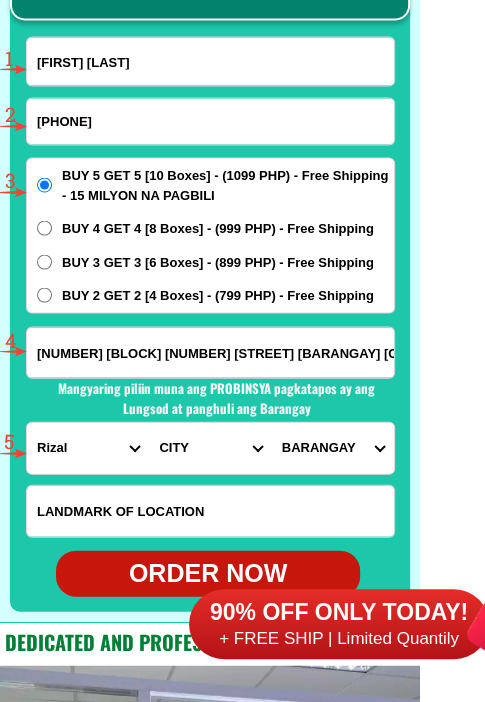 radio on "true" 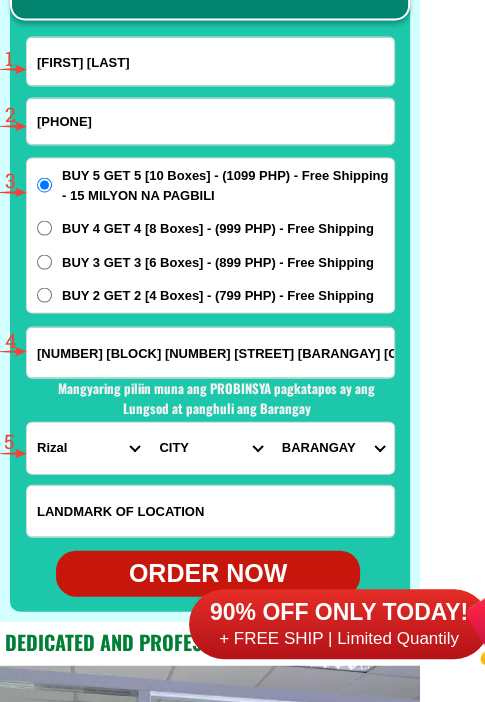 click on "[FIRST] [LAST]" at bounding box center [210, 61] 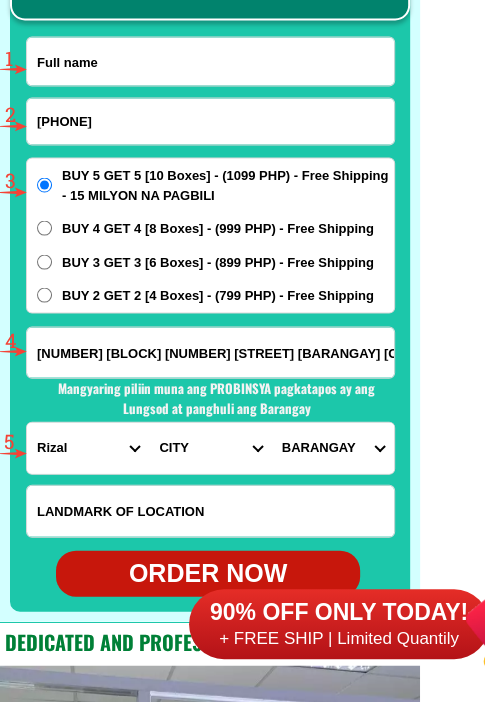 paste on "[FIRST] [LAST]" 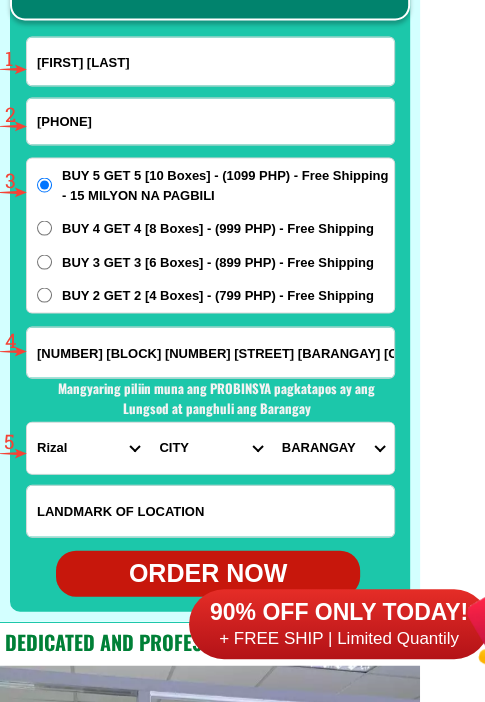 type on "[FIRST] [LAST]" 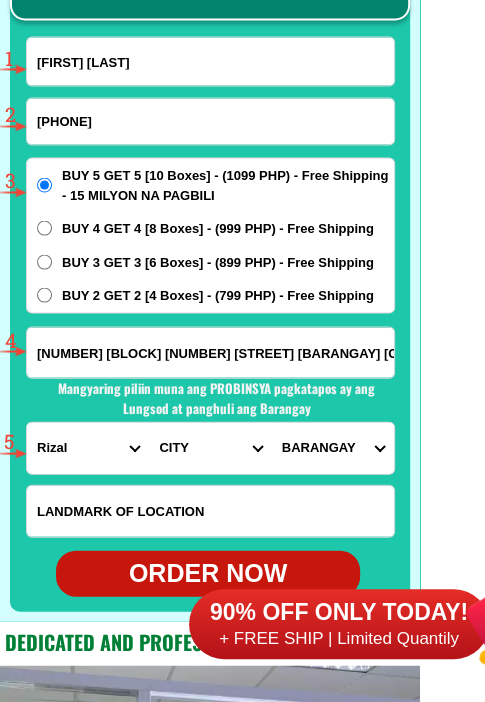 click on "[PHONE]" at bounding box center (210, 121) 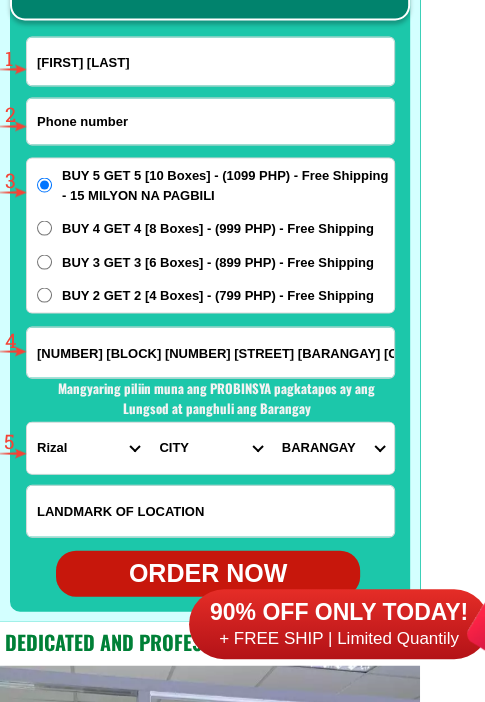 paste on "[PHONE]" 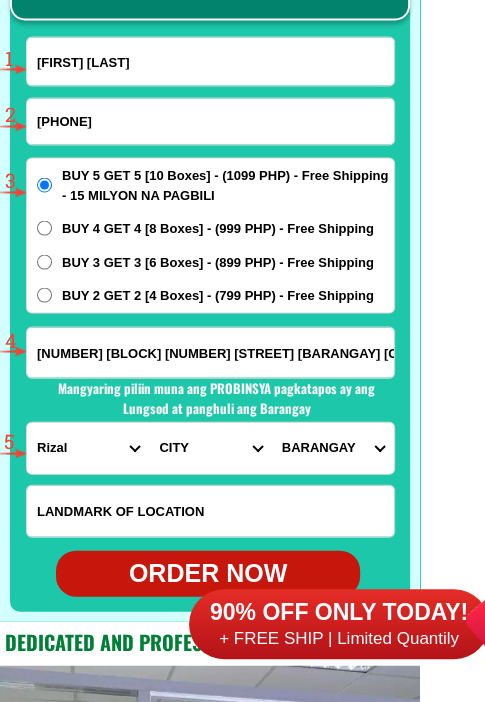 type on "[PHONE]" 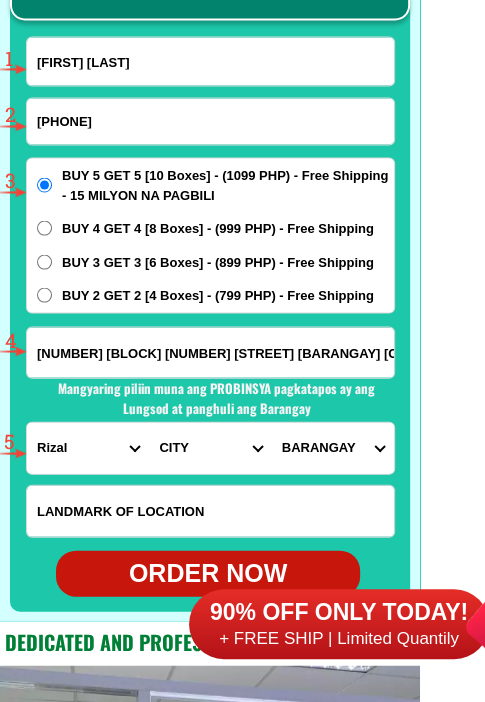 click on "[NUMBER] [BLOCK] [NUMBER] [STREET] [BARANGAY] [CITY] [CITY]" at bounding box center (210, 352) 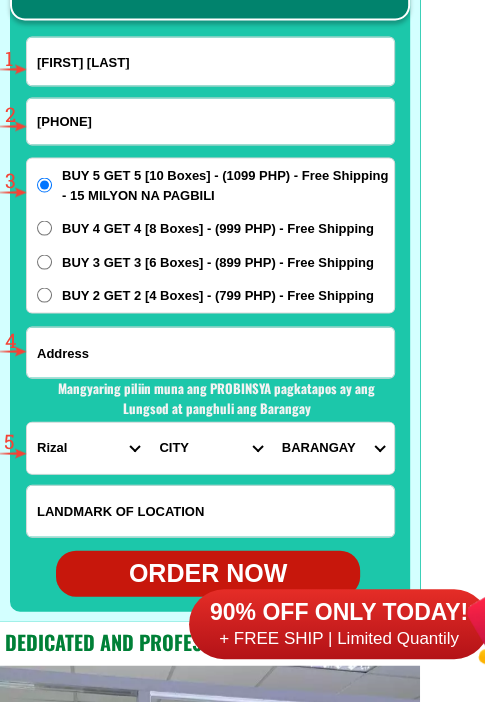 paste on "[NAME] [NUMBER] [NAME] [NAME] [NAME] [NAME] [NAME] [NAME] [NAME]" 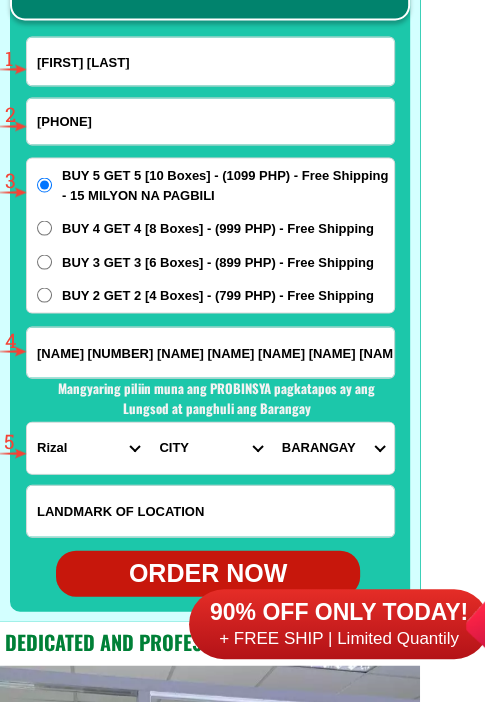 scroll, scrollTop: 0, scrollLeft: 452, axis: horizontal 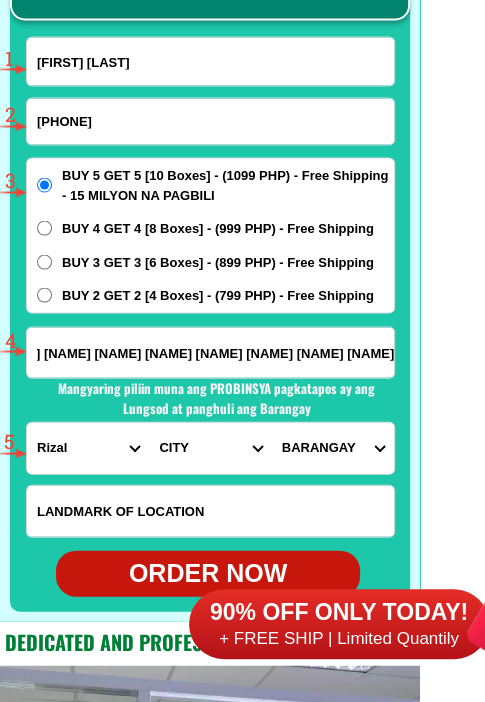 type on "[NAME] [NUMBER] [NAME] [NAME] [NAME] [NAME] [NAME] [NAME] [NAME]" 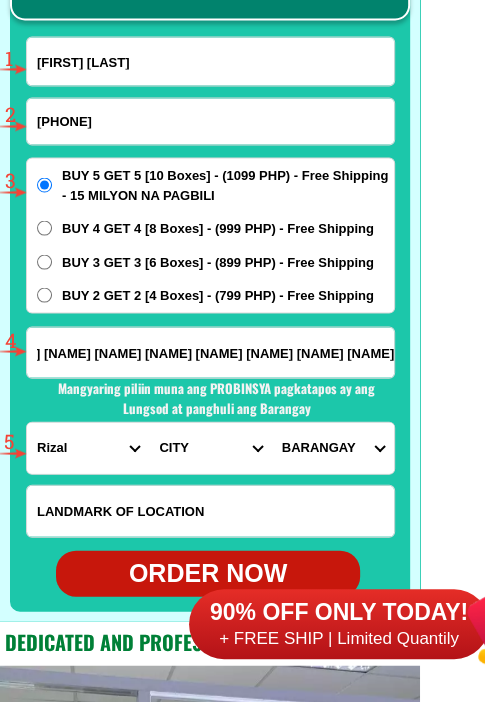 click on "PROVINCE Abra Agusan-del-norte Agusan-del-sur Aklan Albay Antique Apayao Aurora Basilan Bataan Batanes Batangas Benguet Biliran Bohol Bukidnon Bulacan Cagayan Camarines-norte Camarines-sur Camiguin Capiz Catanduanes Cavite Cebu Cotabato Davao-de-oro Davao-del-norte Davao-del-sur Davao-occidental Davao-oriental Dinagat-islands Eastern-samar Guimaras Ifugao Ilocos-norte Ilocos-sur Iloilo Isabela Kalinga La-union Laguna Lanao-del-norte Lanao-del-sur Leyte Maguindanao Marinduque Masbate Metro-manila Misamis-occidental Misamis-oriental Mountain-province Negros-occidental Negros-oriental Northern-samar Nueva-ecija Nueva-vizcaya Occidental-mindoro Oriental-mindoro Palawan Pampanga Pangasinan Quezon Quirino Rizal Romblon Sarangani Siquijor Sorsogon South-cotabato Southern-leyte Sultan-kudarat Sulu Surigao-del-norte Surigao-del-sur Tarlac Tawi-tawi Western-samar Zambales Zamboanga-del-norte Zamboanga-del-sur Zamboanga-sibugay" at bounding box center (88, 447) 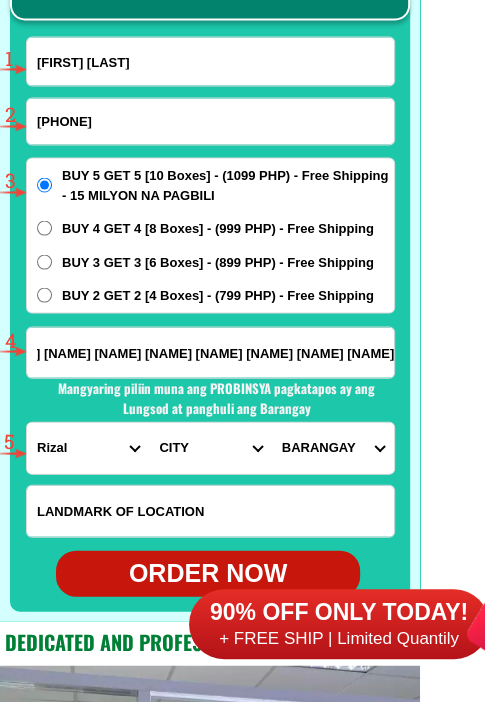 scroll, scrollTop: 0, scrollLeft: 0, axis: both 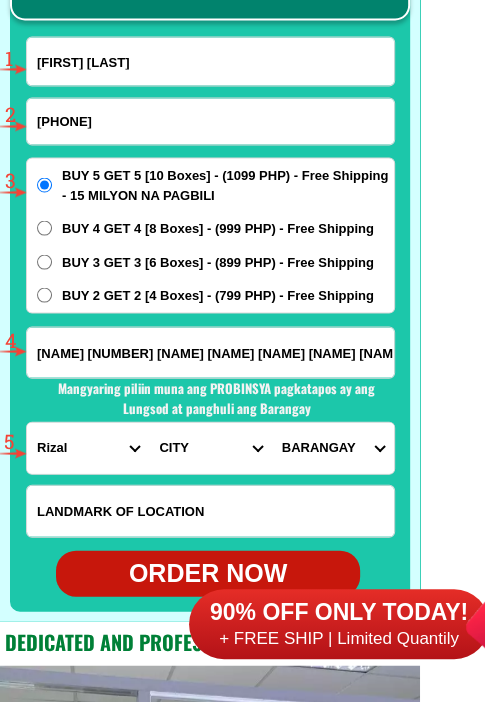 select on "63_219" 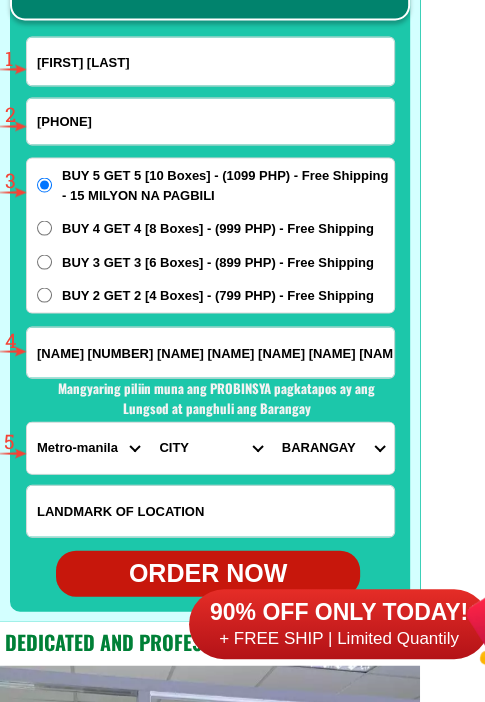 click on "PROVINCE Abra Agusan-del-norte Agusan-del-sur Aklan Albay Antique Apayao Aurora Basilan Bataan Batanes Batangas Benguet Biliran Bohol Bukidnon Bulacan Cagayan Camarines-norte Camarines-sur Camiguin Capiz Catanduanes Cavite Cebu Cotabato Davao-de-oro Davao-del-norte Davao-del-sur Davao-occidental Davao-oriental Dinagat-islands Eastern-samar Guimaras Ifugao Ilocos-norte Ilocos-sur Iloilo Isabela Kalinga La-union Laguna Lanao-del-norte Lanao-del-sur Leyte Maguindanao Marinduque Masbate Metro-manila Misamis-occidental Misamis-oriental Mountain-province Negros-occidental Negros-oriental Northern-samar Nueva-ecija Nueva-vizcaya Occidental-mindoro Oriental-mindoro Palawan Pampanga Pangasinan Quezon Quirino Rizal Romblon Sarangani Siquijor Sorsogon South-cotabato Southern-leyte Sultan-kudarat Sulu Surigao-del-norte Surigao-del-sur Tarlac Tawi-tawi Western-samar Zambales Zamboanga-del-norte Zamboanga-del-sur Zamboanga-sibugay" at bounding box center [88, 447] 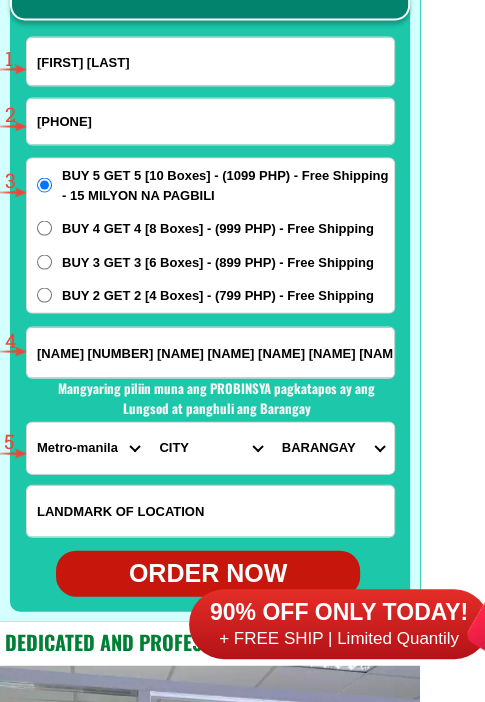 click on "CITY Binondo CALOOCAN Ermita Intramuros Las-pinas Makati Malabon-city Malate Mandaluyong Marikina Metro-manila-sampaloc Metro-manila-san-juan Metro-manila-san-miguel Metro-manila-san-nicolas Metro-manila-santa-ana Metro-manila-santa-mesa Muntinlupa Navotas-city North-caloocan Paco Pandacan Paranaque Pasay Pasig Pateros Port-area Quezon-city Quiapo SANTA-CRUZ SANTA-CRUZ Taguig TONDO I/II TONDO I/II Valenzuela-city" at bounding box center [210, 447] 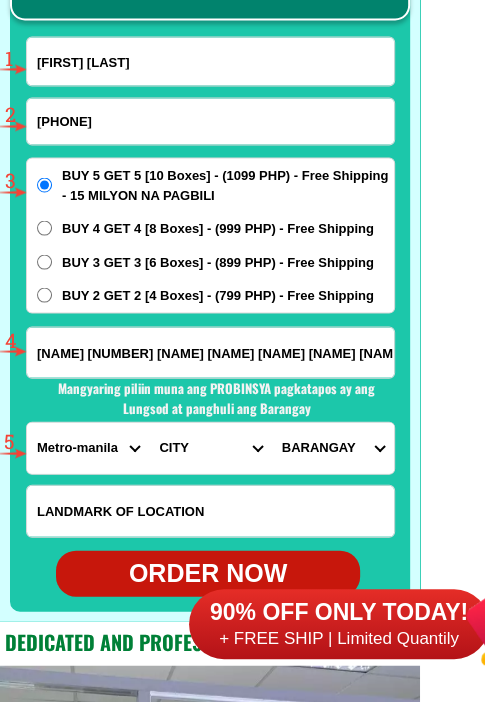 select on "[NUMBER]" 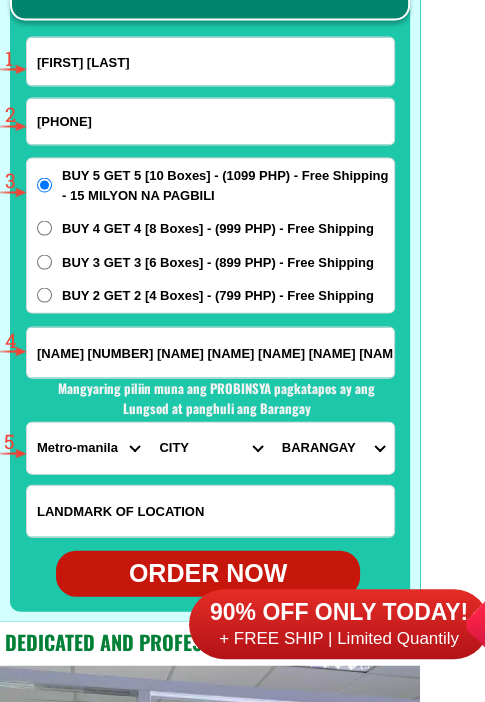 click on "CITY Binondo CALOOCAN Ermita Intramuros Las-pinas Makati Malabon-city Malate Mandaluyong Marikina Metro-manila-sampaloc Metro-manila-san-juan Metro-manila-san-miguel Metro-manila-san-nicolas Metro-manila-santa-ana Metro-manila-santa-mesa Muntinlupa Navotas-city North-caloocan Paco Pandacan Paranaque Pasay Pasig Pateros Port-area Quezon-city Quiapo SANTA-CRUZ SANTA-CRUZ Taguig TONDO I/II TONDO I/II Valenzuela-city" at bounding box center [210, 447] 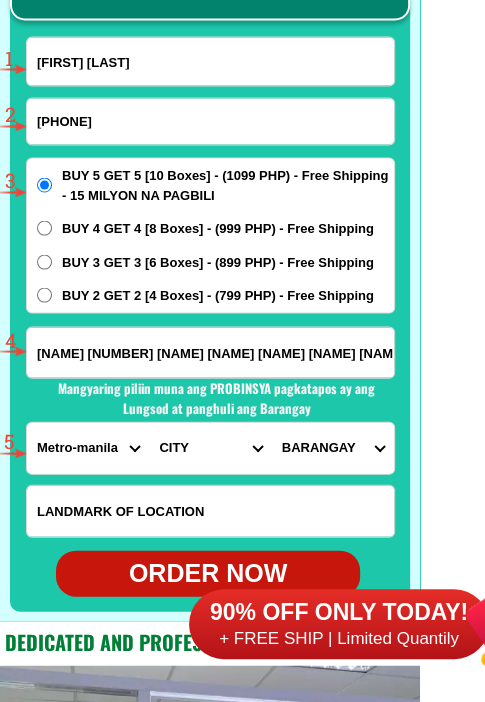 click on "BARANGAY Barangka Calumpang Concepcion dos Concepcion uno Fortune Industrial valley Jesus de la pena Malanday Marikina heights (concepcion) Nangka Parang San roque Santa elena Santo nino Sto nino Tanong Tumana" at bounding box center (333, 447) 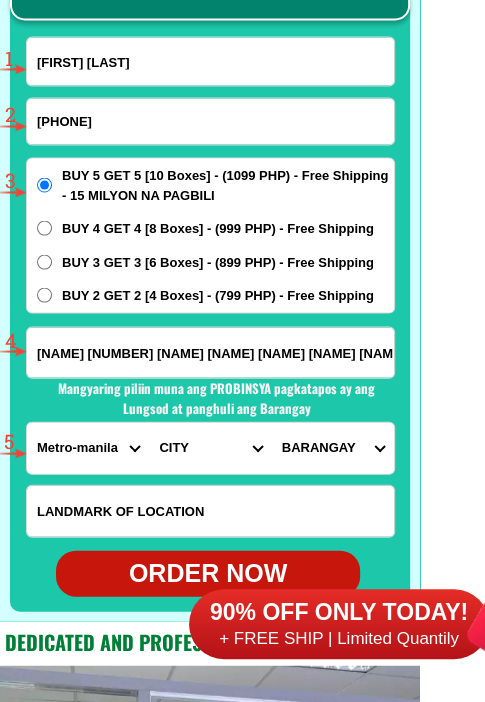 click on "[NAME] [NUMBER] [NAME] [NAME] [NAME] [NAME] [NAME] [NAME] [NAME]" at bounding box center [210, 352] 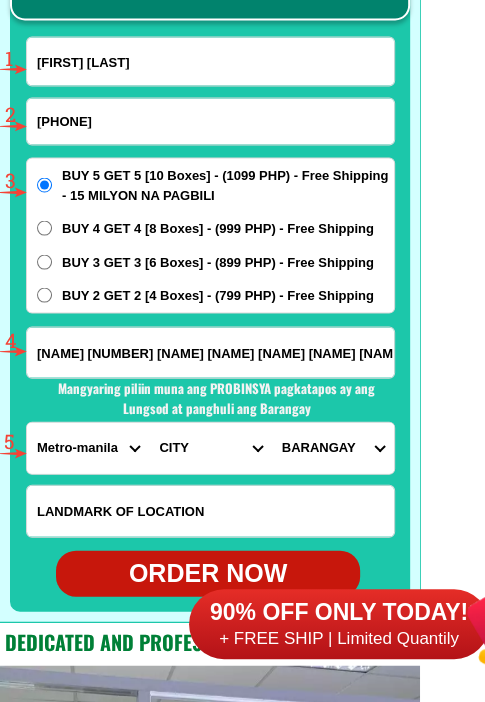 click on "BARANGAY Barangka Calumpang Concepcion dos Concepcion uno Fortune Industrial valley Jesus de la pena Malanday Marikina heights (concepcion) Nangka Parang San roque Santa elena Santo nino Sto nino Tanong Tumana" at bounding box center (333, 447) 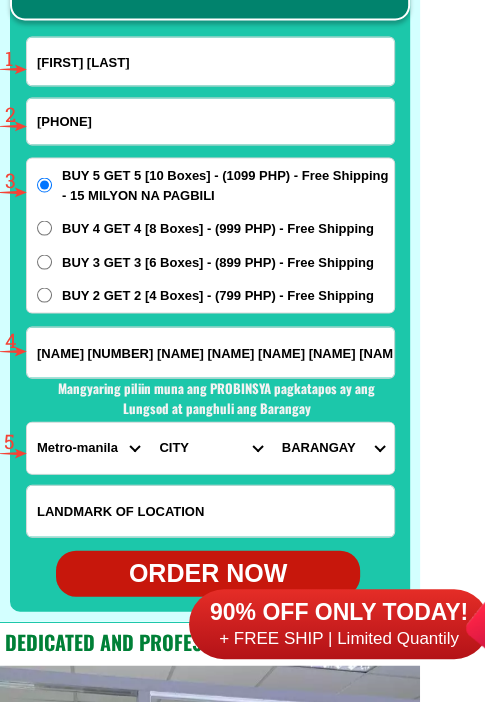 click on "[NAME] [NUMBER] [NAME] [NAME] [NAME] [NAME] [NAME] [NAME] [NAME]" at bounding box center [210, 352] 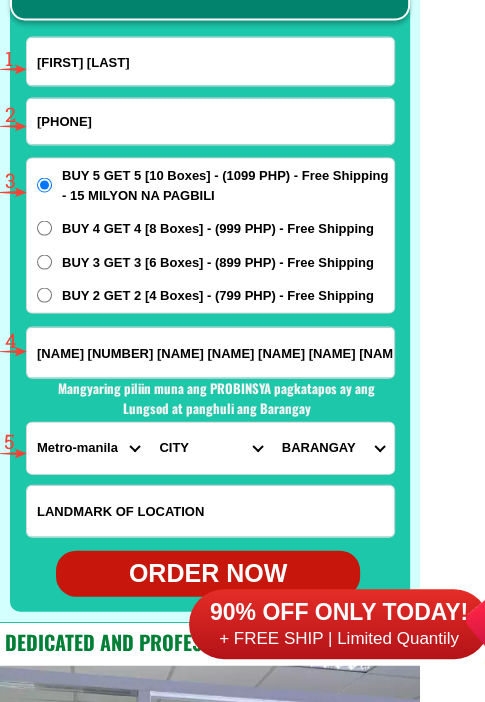 scroll, scrollTop: 0, scrollLeft: 452, axis: horizontal 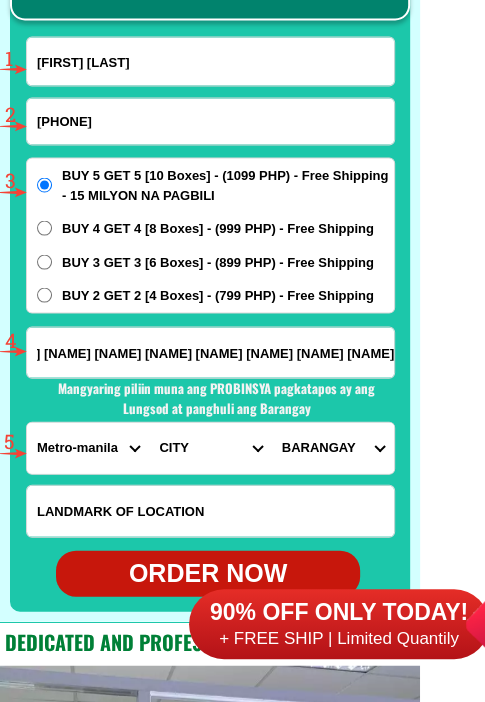 drag, startPoint x: 244, startPoint y: 347, endPoint x: 141, endPoint y: 358, distance: 103.58572 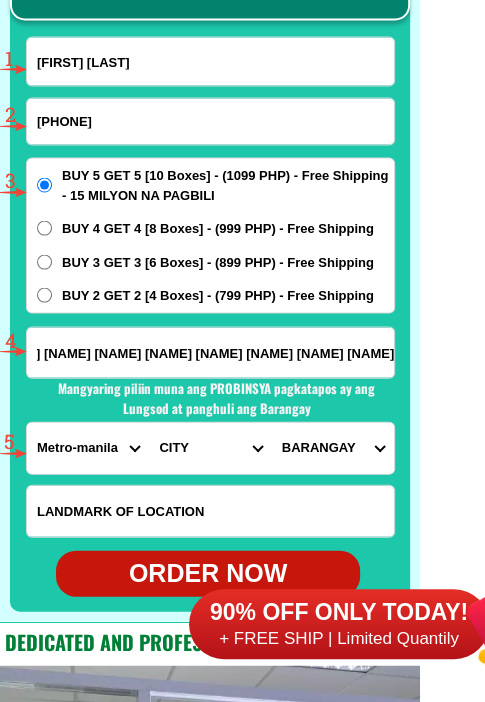 click on "[NAME] [NUMBER] [NAME] [NAME] [NAME] [NAME] [NAME] [NAME] [NAME]" at bounding box center [210, 352] 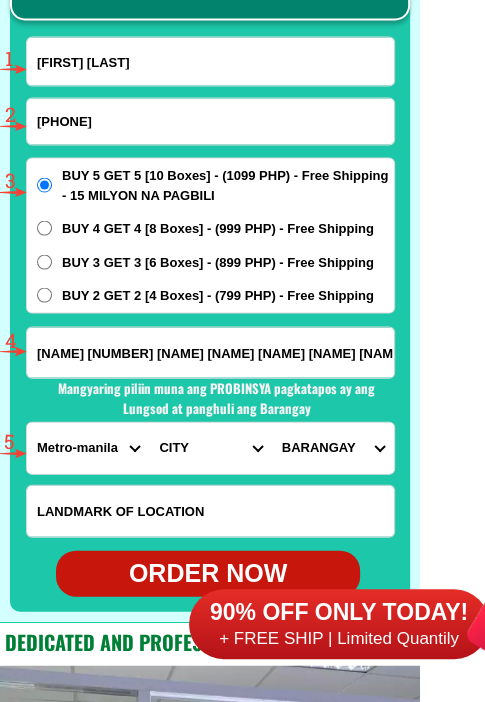 click on "BARANGAY Barangka Calumpang Concepcion dos Concepcion uno Fortune Industrial valley Jesus de la pena Malanday Marikina heights (concepcion) Nangka Parang San roque Santa elena Santo nino Sto nino Tanong Tumana" at bounding box center (333, 447) 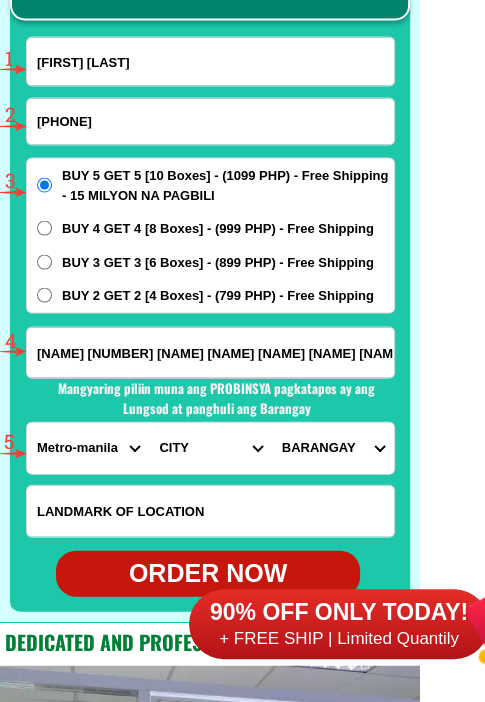 select on "[PHONE]" 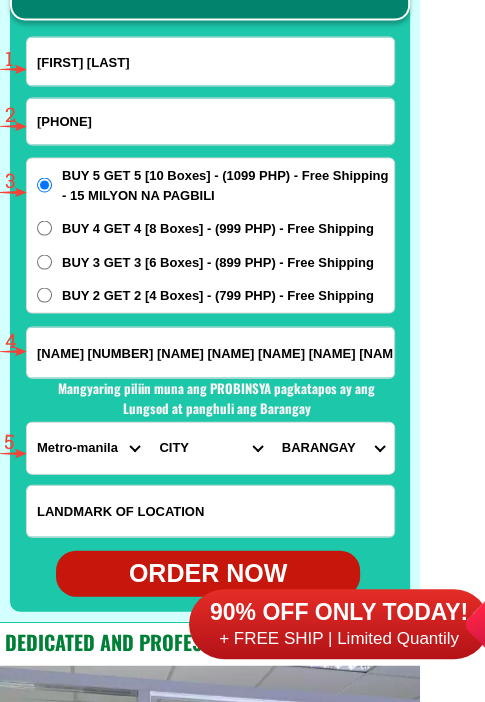 click on "[NAME] [NUMBER] [NAME] [NAME] [NAME] [NAME] [NAME] [NAME] [NAME]" at bounding box center (210, 352) 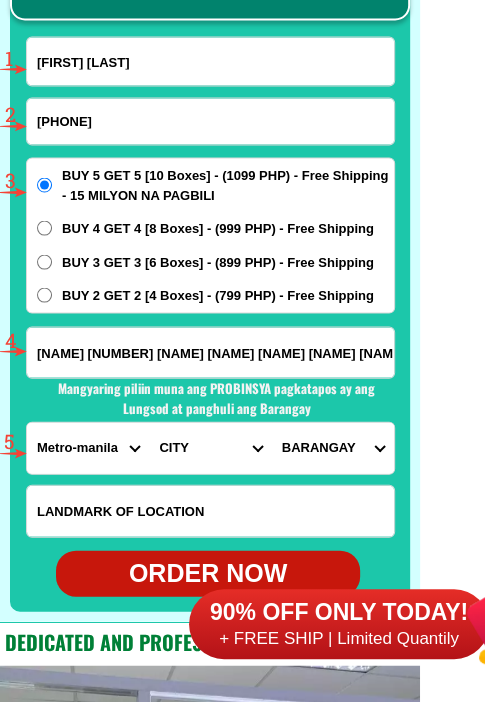 click on "[PHONE]" at bounding box center [210, 121] 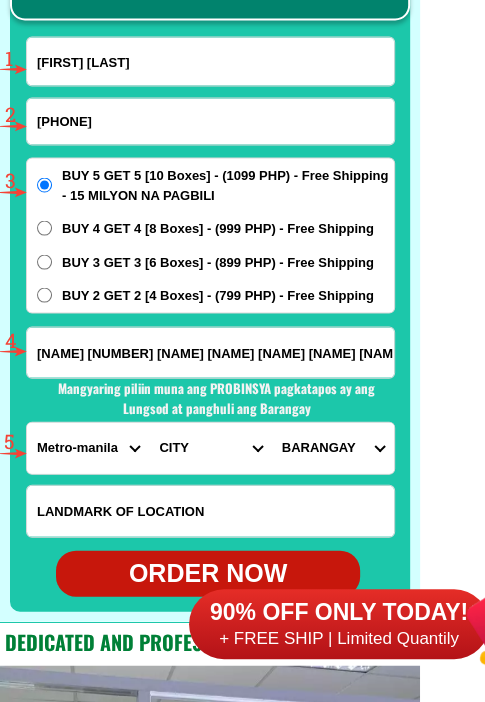 click on "[PHONE]" at bounding box center (210, 121) 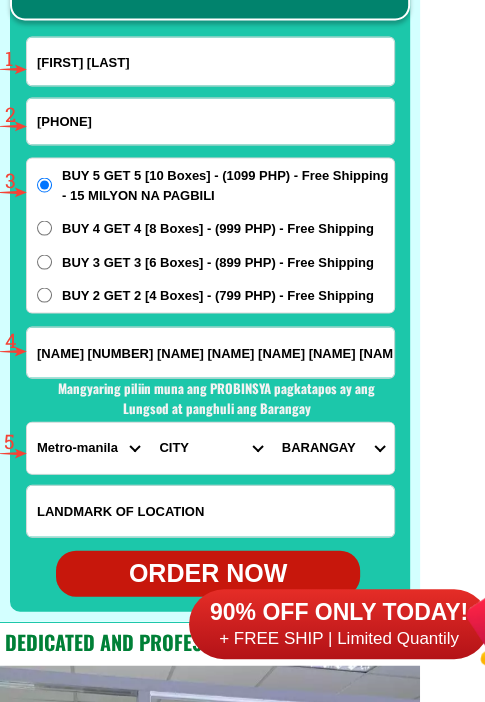 click on "[PHONE]" at bounding box center [210, 121] 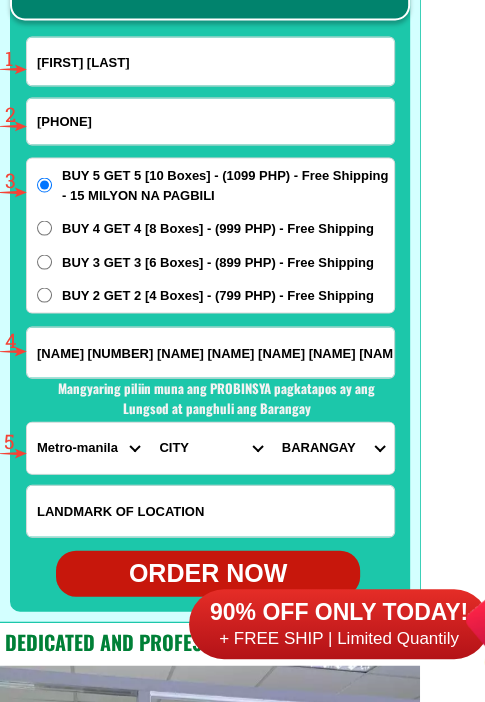 click on "CITY Binondo CALOOCAN Ermita Intramuros Las-pinas Makati Malabon-city Malate Mandaluyong Marikina Metro-manila-sampaloc Metro-manila-san-juan Metro-manila-san-miguel Metro-manila-san-nicolas Metro-manila-santa-ana Metro-manila-santa-mesa Muntinlupa Navotas-city North-caloocan Paco Pandacan Paranaque Pasay Pasig Pateros Port-area Quezon-city Quiapo SANTA-CRUZ SANTA-CRUZ Taguig TONDO I/II TONDO I/II Valenzuela-city" at bounding box center [210, 447] 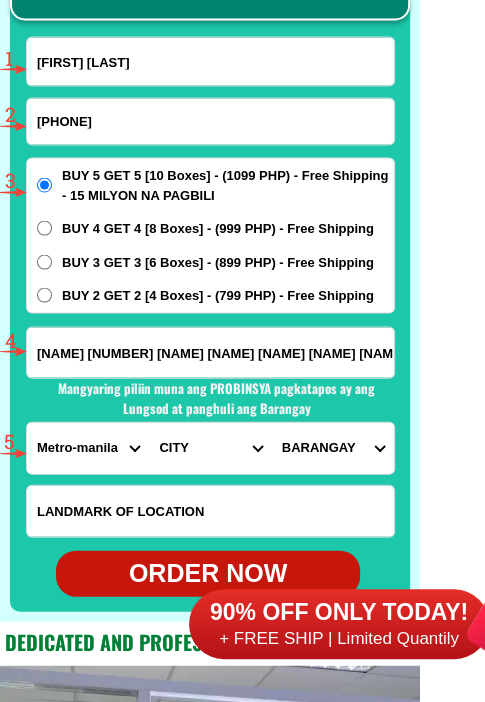 select on "63_2197698" 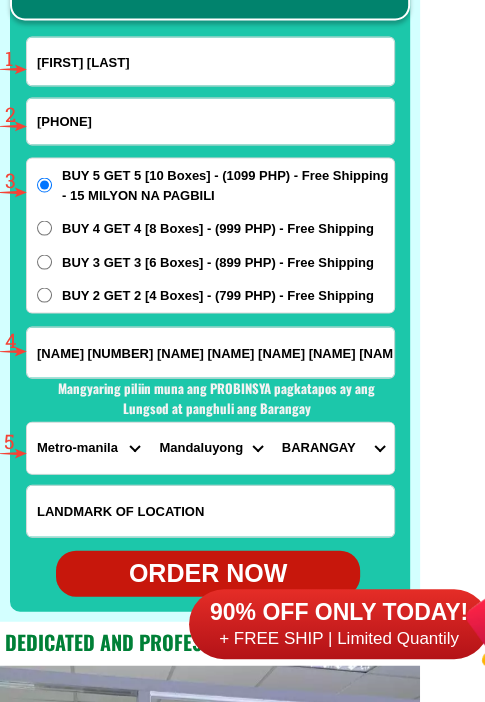 click on "CITY Binondo CALOOCAN Ermita Intramuros Las-pinas Makati Malabon-city Malate Mandaluyong Marikina Metro-manila-sampaloc Metro-manila-san-juan Metro-manila-san-miguel Metro-manila-san-nicolas Metro-manila-santa-ana Metro-manila-santa-mesa Muntinlupa Navotas-city North-caloocan Paco Pandacan Paranaque Pasay Pasig Pateros Port-area Quezon-city Quiapo SANTA-CRUZ SANTA-CRUZ Taguig TONDO I/II TONDO I/II Valenzuela-city" at bounding box center (210, 447) 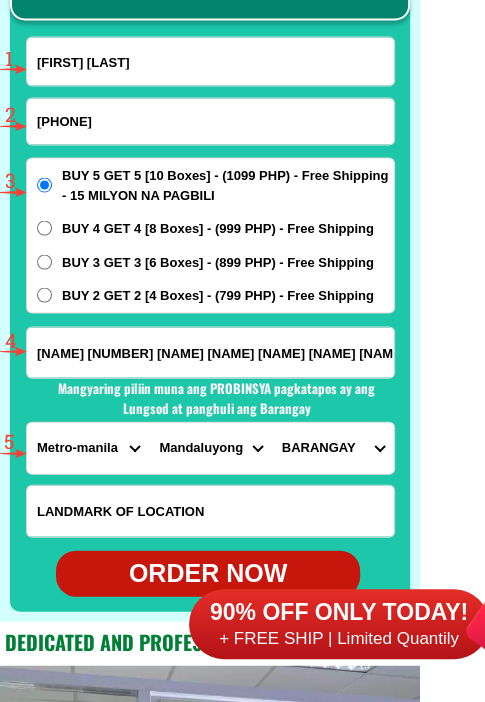 click on "BARANGAY Addition hills Bagong silang Barangka drive Barangka ibaba Barangka ilaya Barangka itaas Buayang bato Burol Daang bakal Hagdang bato itaas Hagdang bato libis Harapin ang bukas Highway hills Hulo Mabini-j. rizal Malamig Mauway Namayan New zaniga Old zaniga Pag-asa Plainview Pleasant hills Poblacion San jose Vergara Wack-wack greenhills" at bounding box center (333, 447) 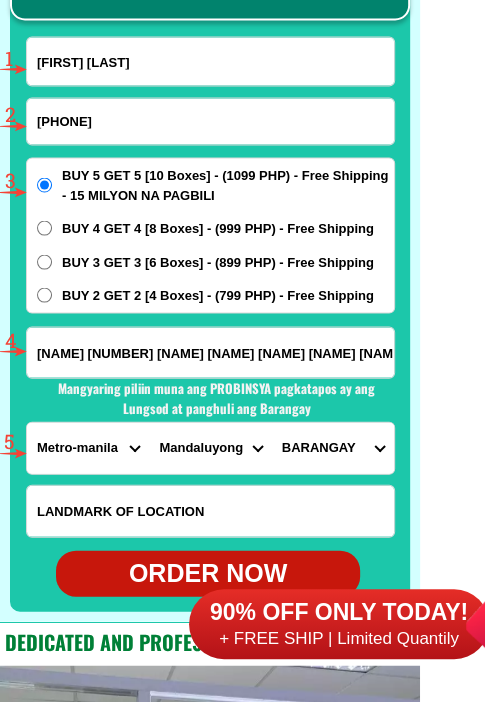 select on "[NUMBER]" 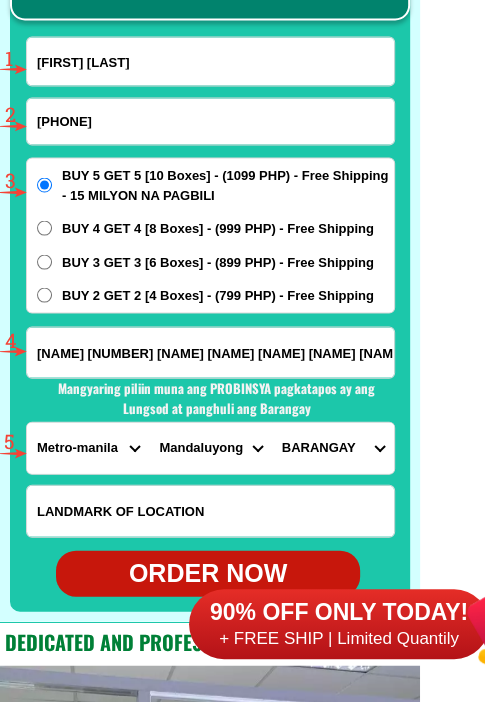 click on "BARANGAY Addition hills Bagong silang Barangka drive Barangka ibaba Barangka ilaya Barangka itaas Buayang bato Burol Daang bakal Hagdang bato itaas Hagdang bato libis Harapin ang bukas Highway hills Hulo Mabini-j. rizal Malamig Mauway Namayan New zaniga Old zaniga Pag-asa Plainview Pleasant hills Poblacion San jose Vergara Wack-wack greenhills" at bounding box center [333, 447] 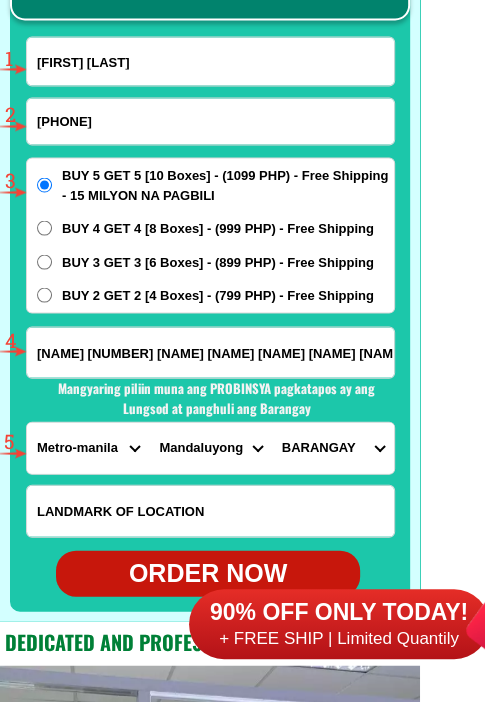 scroll, scrollTop: 15802, scrollLeft: 0, axis: vertical 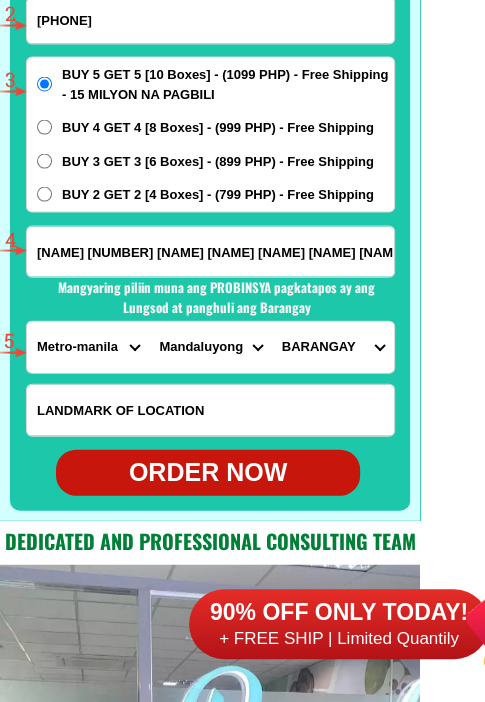 click on "ORDER NOW" at bounding box center [208, 473] 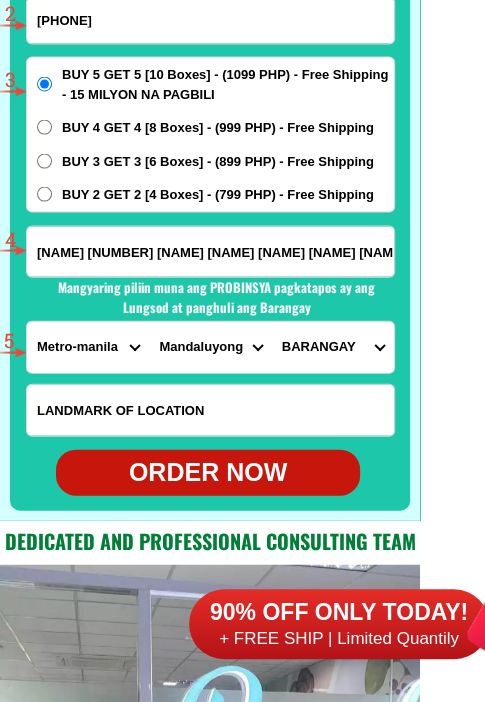 type on "[NAME] [NUMBER] [NAME] [NAME] [NAME] [NAME] [NAME] [NAME] [NAME]" 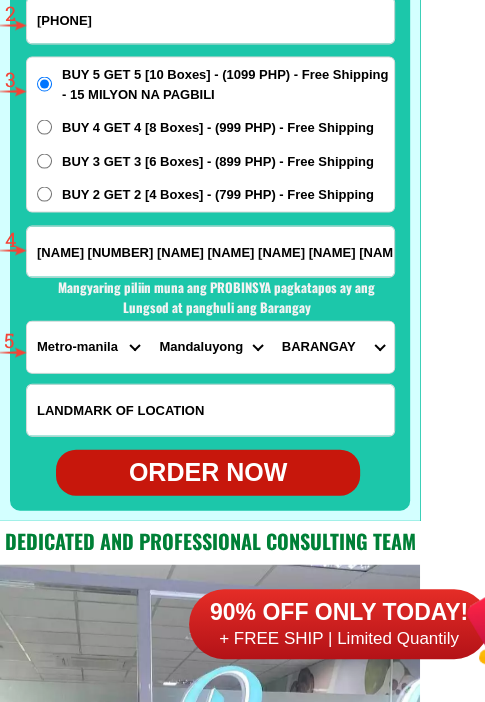 radio on "true" 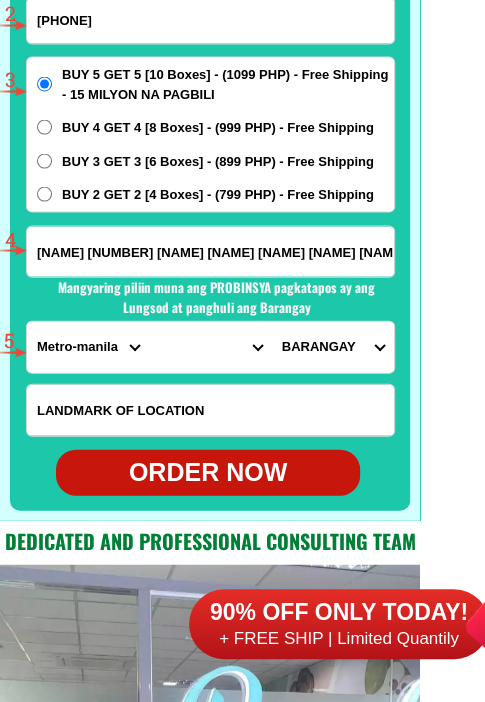 scroll, scrollTop: 15602, scrollLeft: 0, axis: vertical 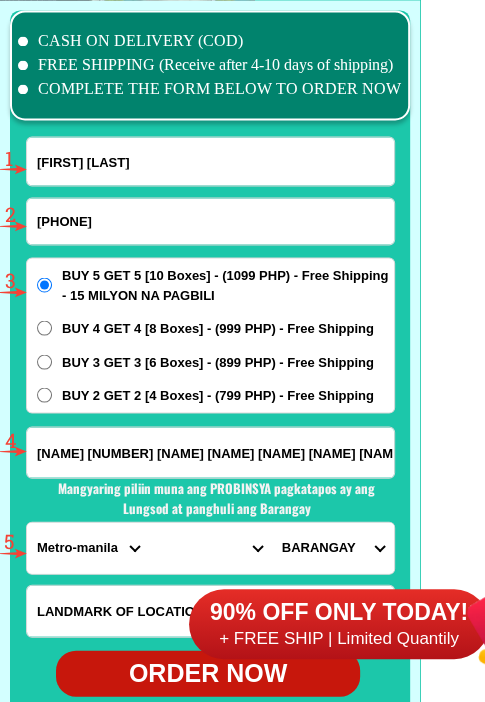 click on "[FIRST] [LAST]" at bounding box center [210, 161] 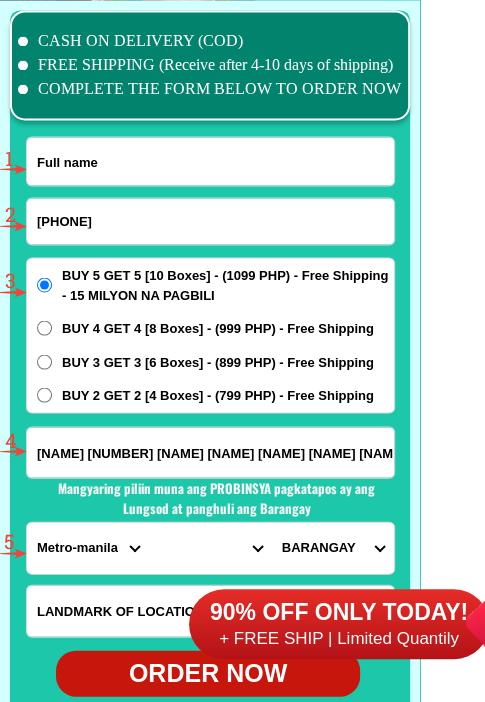 paste on "[FIRST] [LAST]" 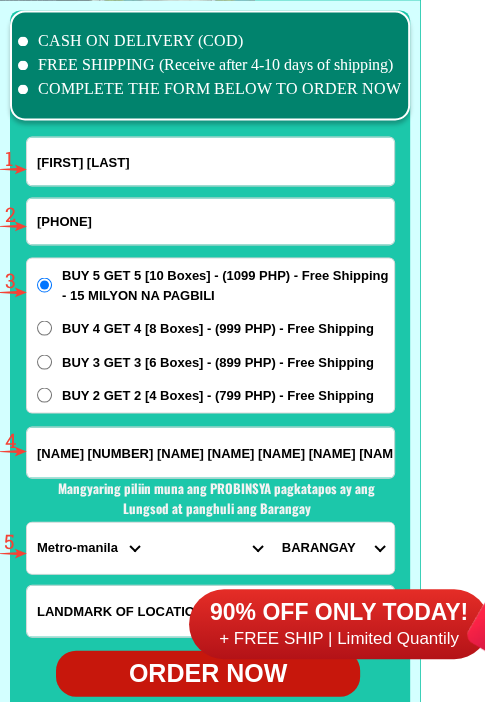 type on "[FIRST] [LAST]" 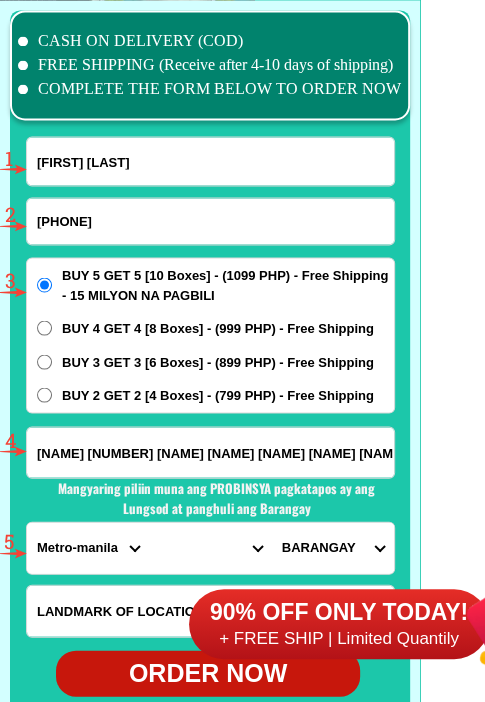 click on "[PHONE]" at bounding box center (210, 221) 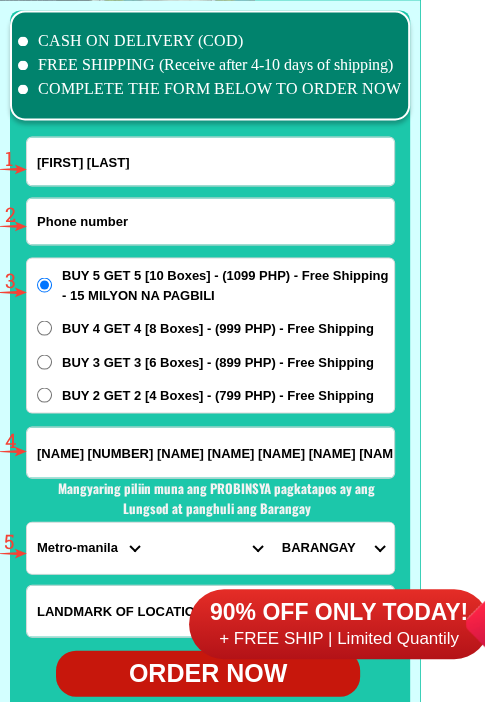 paste on "[PHONE]" 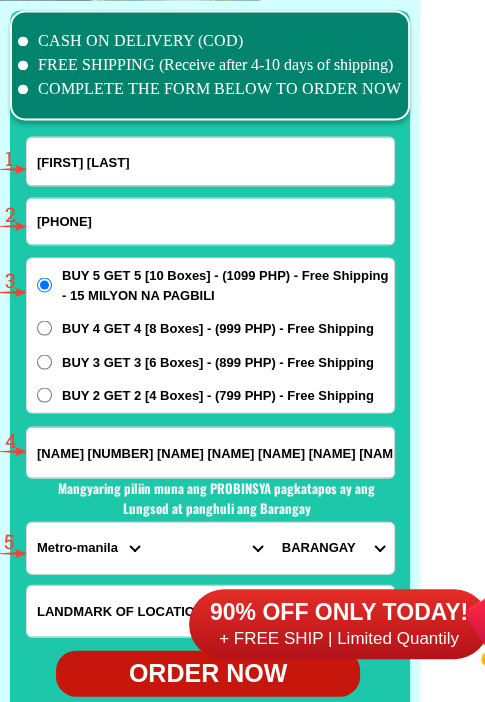 type on "[PHONE]" 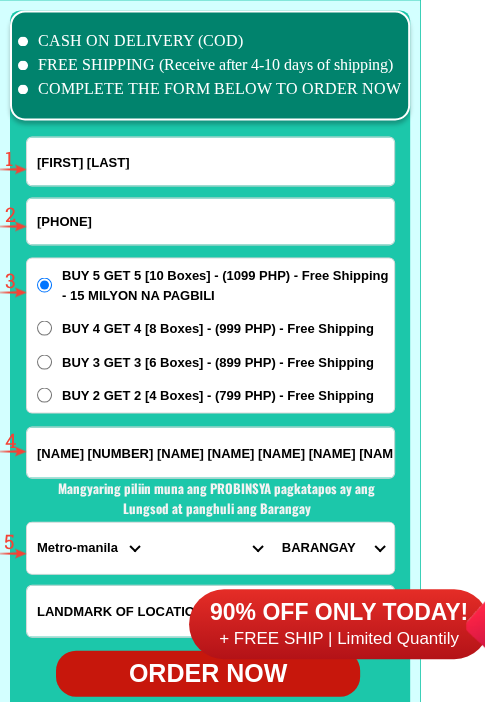 click on "[NAME] [NUMBER] [NAME] [NAME] [NAME] [NAME] [NAME] [NAME] [NAME]" at bounding box center (210, 452) 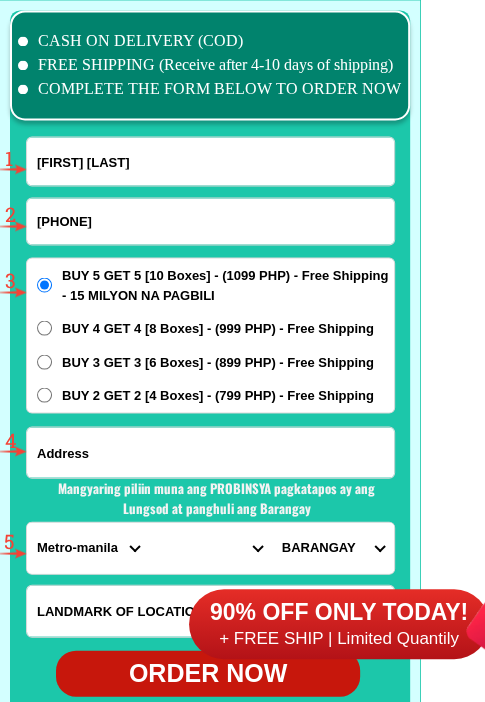 paste on "[NUMBER] [STREET] [NAME] [NAME] [NAME]" 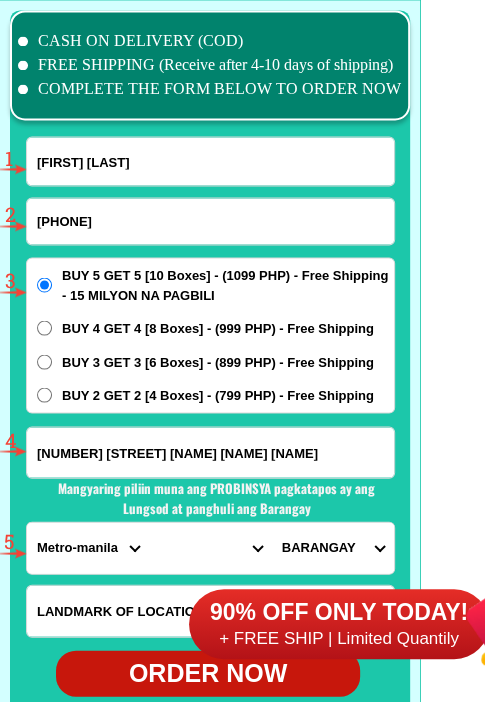 scroll, scrollTop: 15702, scrollLeft: 0, axis: vertical 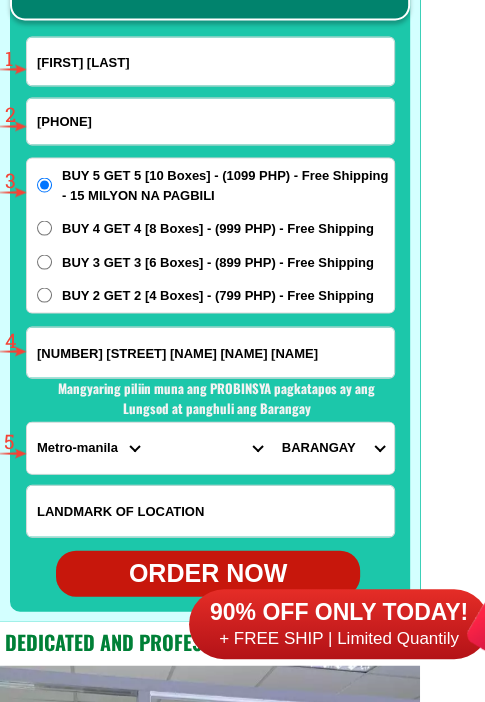 type on "[NUMBER] [STREET] [NAME] [NAME] [NAME]" 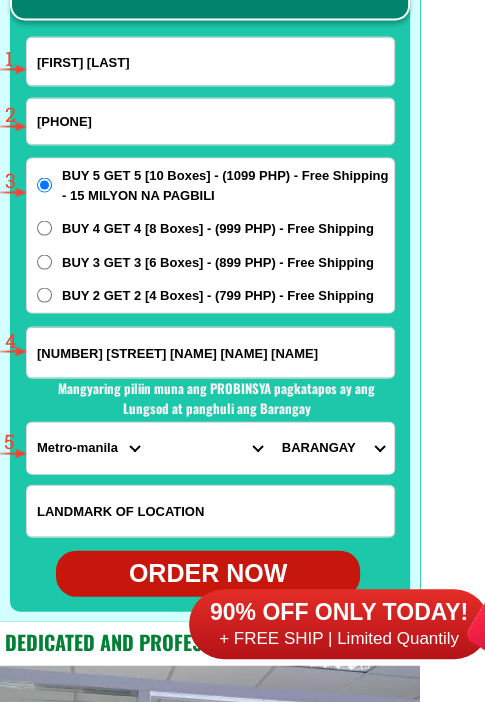 click on "PROVINCE Abra Agusan-del-norte Agusan-del-sur Aklan Albay Antique Apayao Aurora Basilan Bataan Batanes Batangas Benguet Biliran Bohol Bukidnon Bulacan Cagayan Camarines-norte Camarines-sur Camiguin Capiz Catanduanes Cavite Cebu Cotabato Davao-de-oro Davao-del-norte Davao-del-sur Davao-occidental Davao-oriental Dinagat-islands Eastern-samar Guimaras Ifugao Ilocos-norte Ilocos-sur Iloilo Isabela Kalinga La-union Laguna Lanao-del-norte Lanao-del-sur Leyte Maguindanao Marinduque Masbate Metro-manila Misamis-occidental Misamis-oriental Mountain-province Negros-occidental Negros-oriental Northern-samar Nueva-ecija Nueva-vizcaya Occidental-mindoro Oriental-mindoro Palawan Pampanga Pangasinan Quezon Quirino Rizal Romblon Sarangani Siquijor Sorsogon South-cotabato Southern-leyte Sultan-kudarat Sulu Surigao-del-norte Surigao-del-sur Tarlac Tawi-tawi Western-samar Zambales Zamboanga-del-norte Zamboanga-del-sur Zamboanga-sibugay" at bounding box center (88, 447) 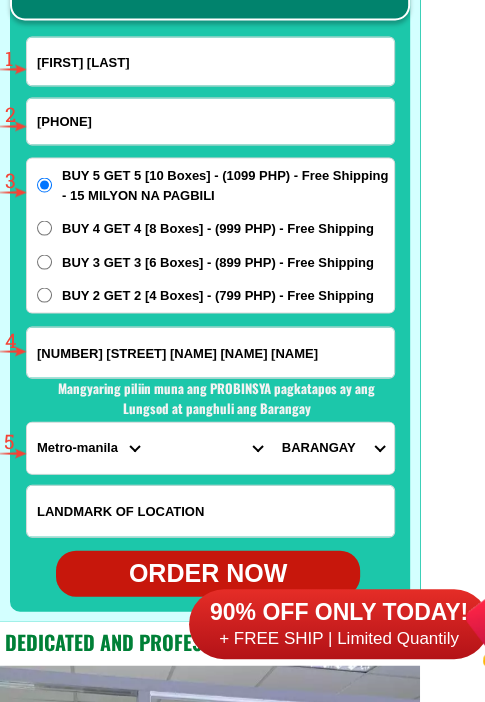 select on "63_826" 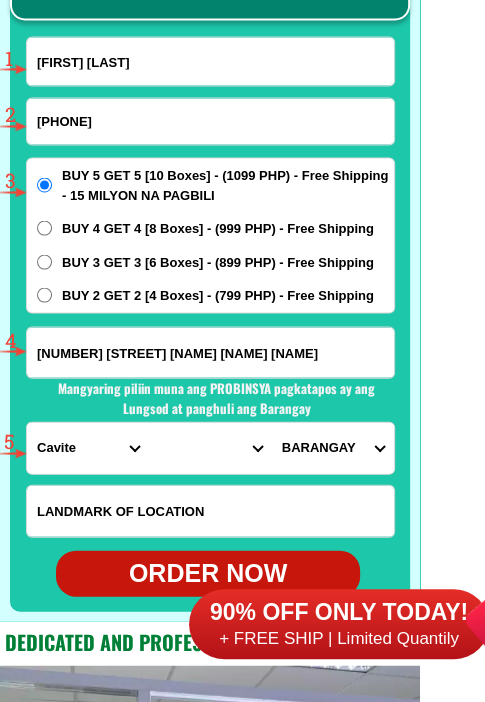 click on "PROVINCE Abra Agusan-del-norte Agusan-del-sur Aklan Albay Antique Apayao Aurora Basilan Bataan Batanes Batangas Benguet Biliran Bohol Bukidnon Bulacan Cagayan Camarines-norte Camarines-sur Camiguin Capiz Catanduanes Cavite Cebu Cotabato Davao-de-oro Davao-del-norte Davao-del-sur Davao-occidental Davao-oriental Dinagat-islands Eastern-samar Guimaras Ifugao Ilocos-norte Ilocos-sur Iloilo Isabela Kalinga La-union Laguna Lanao-del-norte Lanao-del-sur Leyte Maguindanao Marinduque Masbate Metro-manila Misamis-occidental Misamis-oriental Mountain-province Negros-occidental Negros-oriental Northern-samar Nueva-ecija Nueva-vizcaya Occidental-mindoro Oriental-mindoro Palawan Pampanga Pangasinan Quezon Quirino Rizal Romblon Sarangani Siquijor Sorsogon South-cotabato Southern-leyte Sultan-kudarat Sulu Surigao-del-norte Surigao-del-sur Tarlac Tawi-tawi Western-samar Zambales Zamboanga-del-norte Zamboanga-del-sur Zamboanga-sibugay" at bounding box center [88, 447] 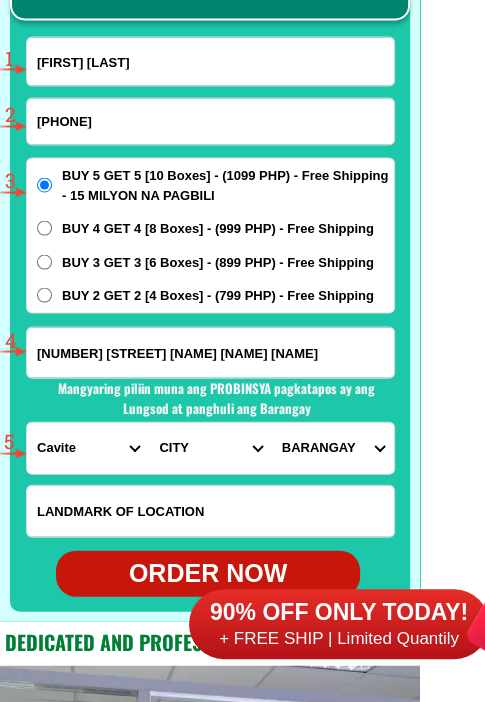 click on "CITY Alfonso Amadeo Bacoor Carmona Cavite-city Cavite-magallanes Cavite-rosario Dasmarinas-city Gen.-mariano-alvarez General-emilio-aguinaldo General-trias Imus Indang Kawit Maragondon Mendez Naic Noveleta Silang Tagaytay-city Tanza Ternate Trece-martires-city" at bounding box center (210, 447) 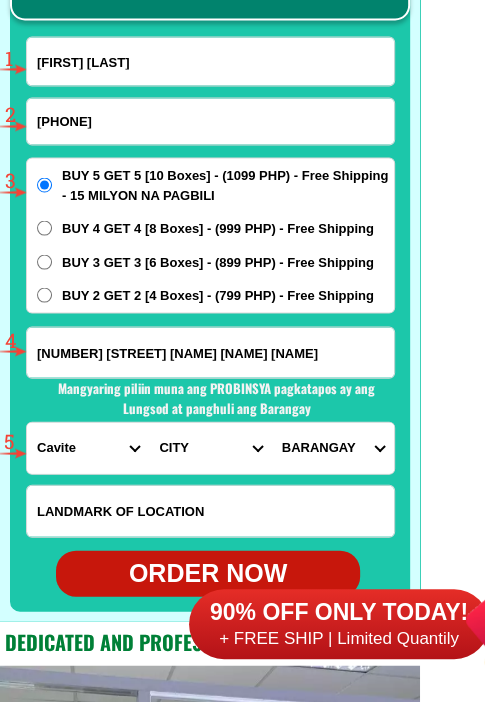 select on "[NUMBER]" 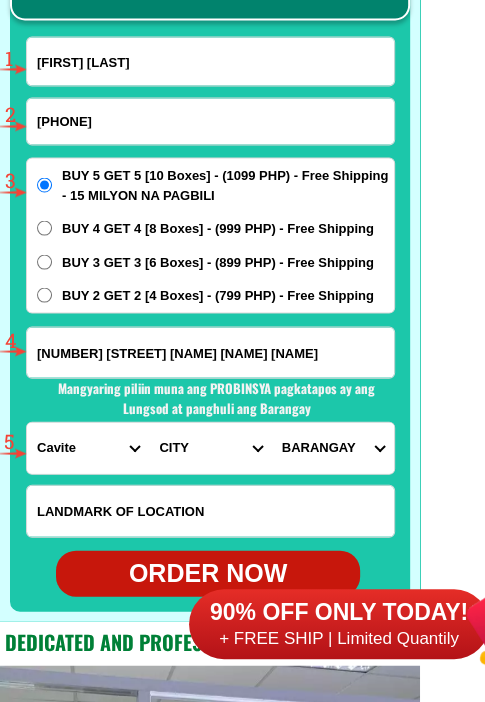 click on "CITY Alfonso Amadeo Bacoor Carmona Cavite-city Cavite-magallanes Cavite-rosario Dasmarinas-city Gen.-mariano-alvarez General-emilio-aguinaldo General-trias Imus Indang Kawit Maragondon Mendez Naic Noveleta Silang Tagaytay-city Tanza Ternate Trece-martires-city" at bounding box center (210, 447) 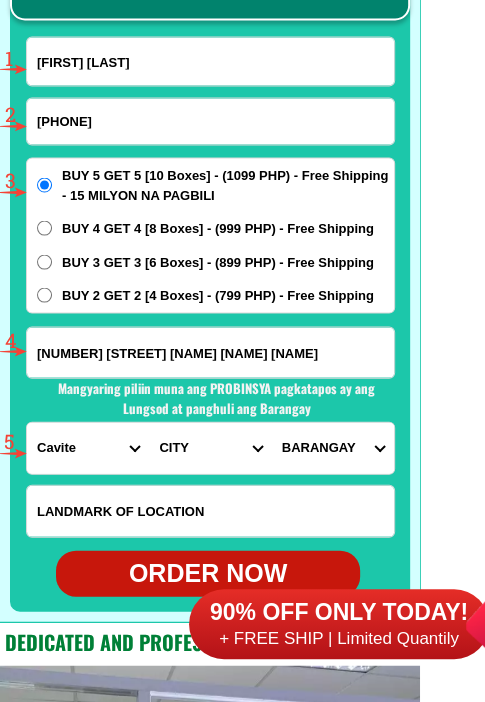 click on "[LIST_OF_BARANGAYS]" at bounding box center (333, 447) 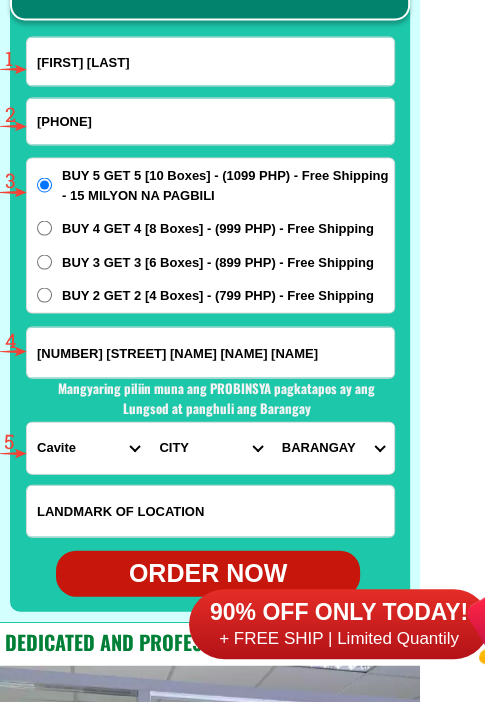 select on "[PHONE]" 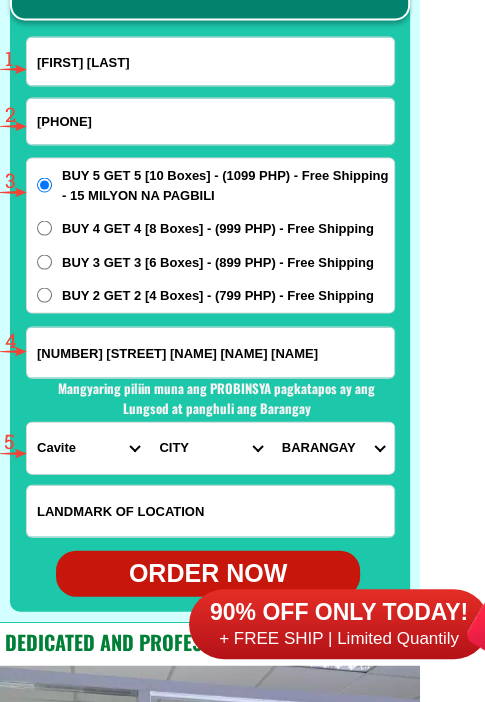 click on "[LIST_OF_BARANGAYS]" at bounding box center [333, 447] 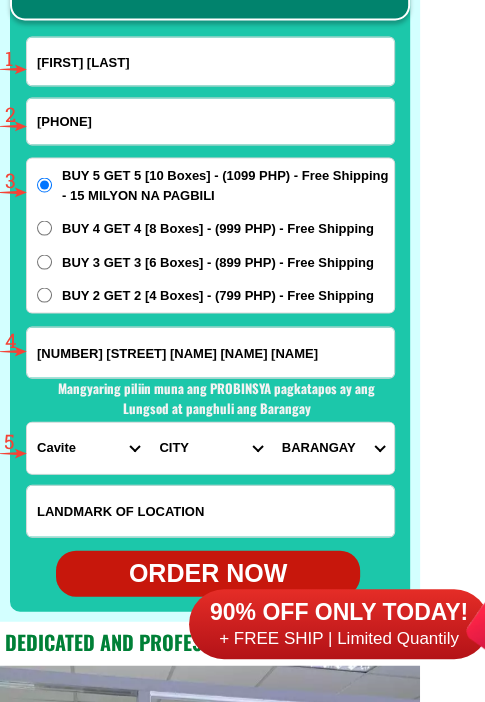 click on "[LIST_OF_BARANGAYS]" at bounding box center (333, 447) 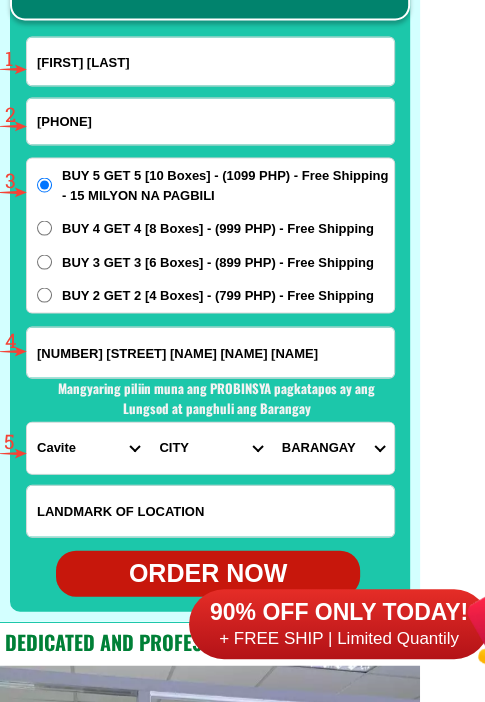 click on "[LIST_OF_BARANGAYS]" at bounding box center (333, 447) 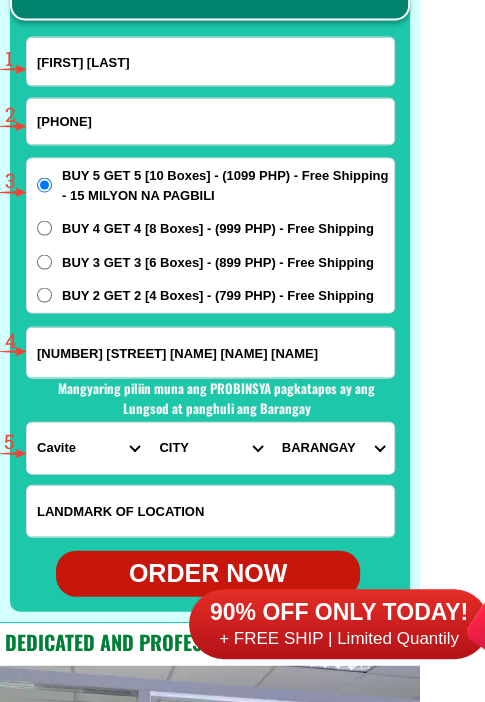 scroll, scrollTop: 15802, scrollLeft: 0, axis: vertical 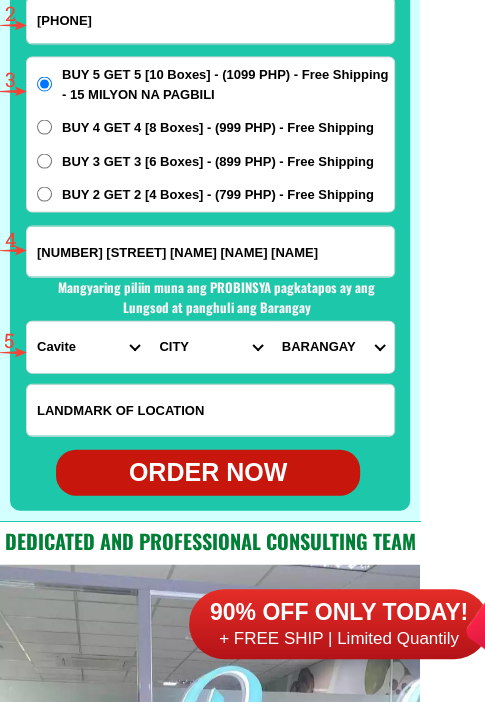 click on "ORDER NOW" at bounding box center [208, 473] 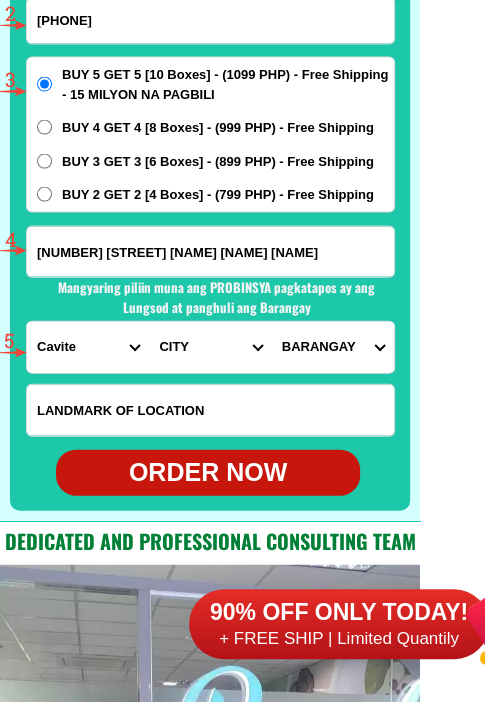 radio on "true" 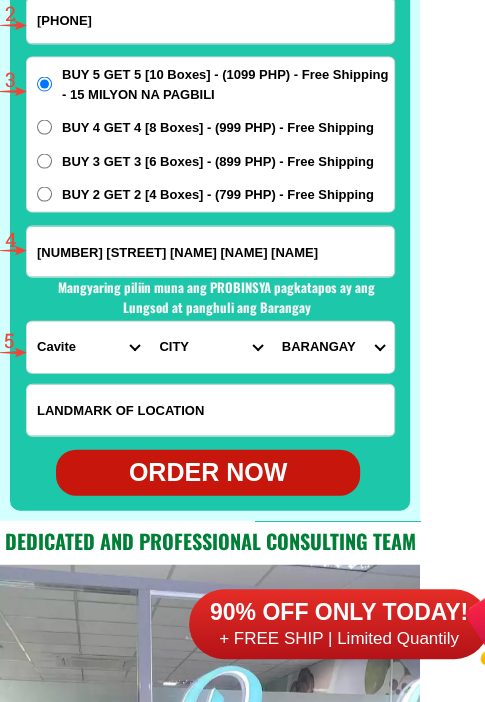 scroll, scrollTop: 15602, scrollLeft: 0, axis: vertical 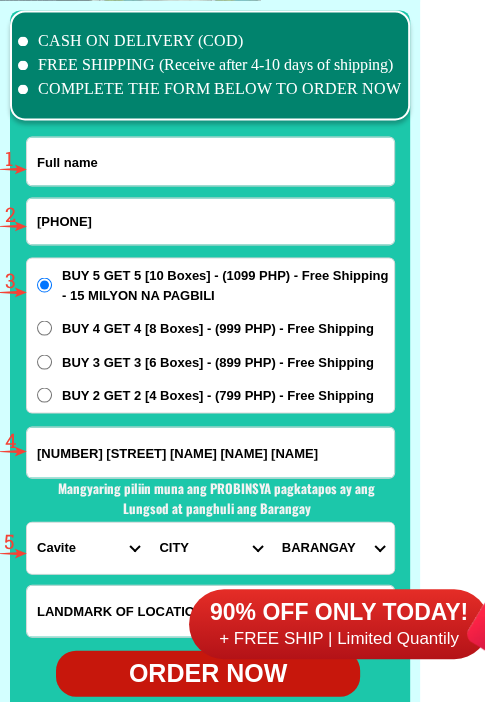 click at bounding box center (210, 161) 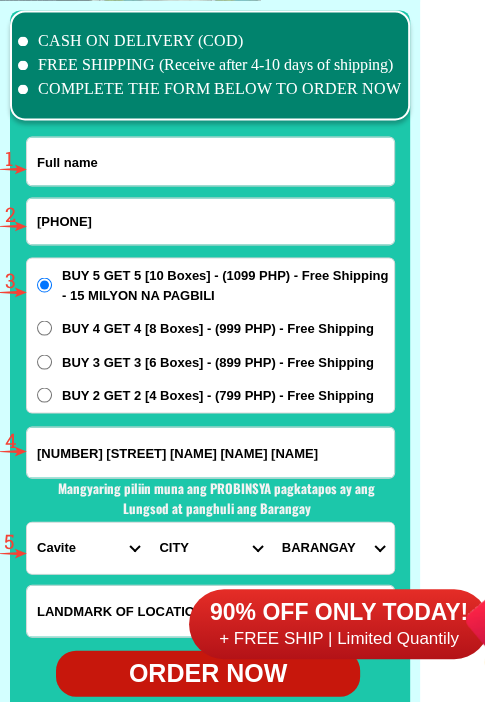 paste on "[NAME] [NAME]" 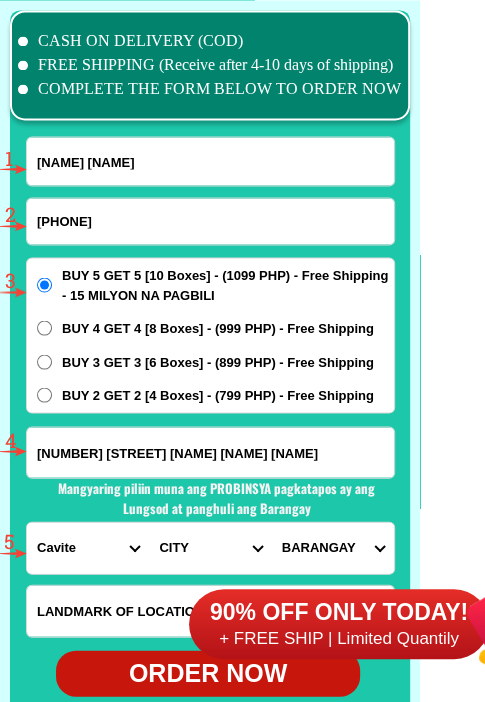 type on "[NAME] [NAME]" 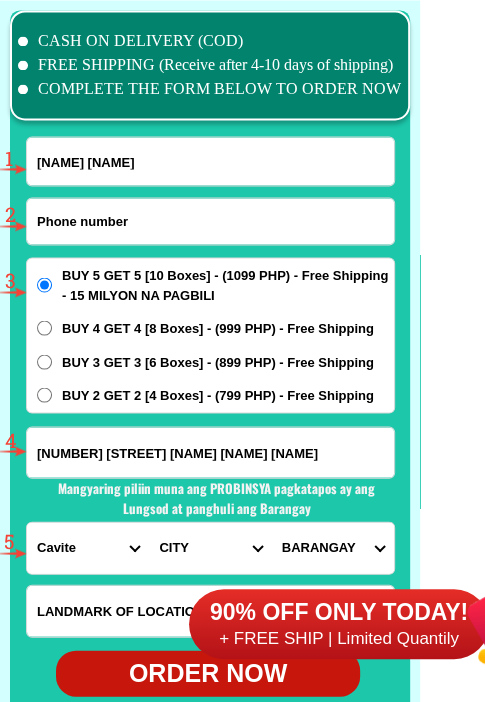 click at bounding box center (210, 221) 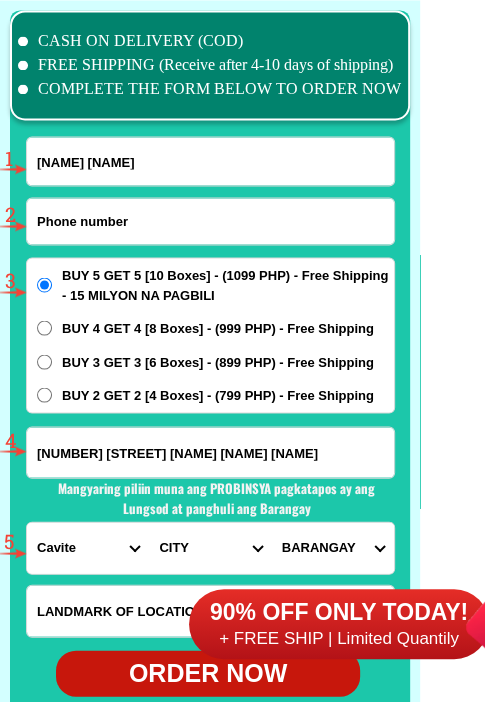 paste on "[PHONE]" 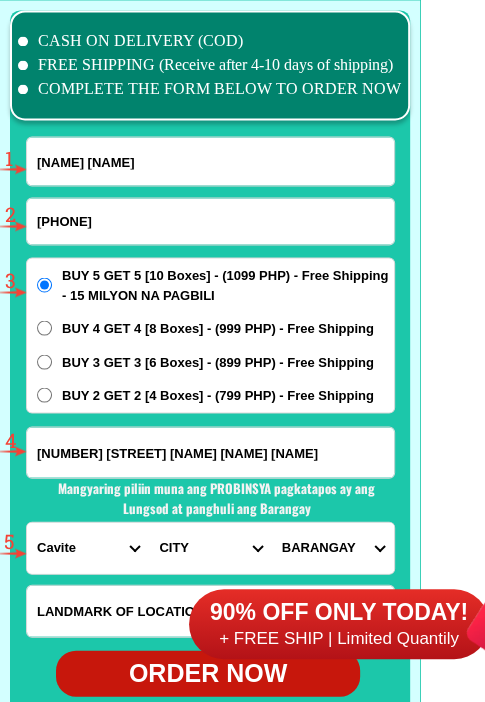 type on "[PHONE]" 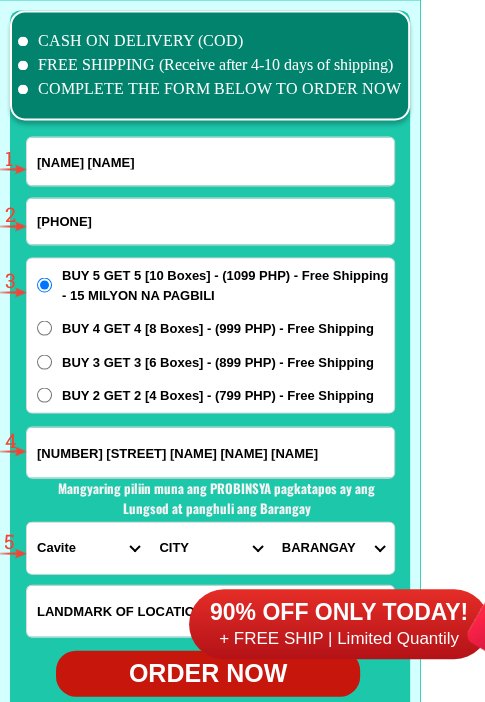 click on "[NUMBER] [STREET] [NAME] [NAME] [NAME]" at bounding box center (210, 452) 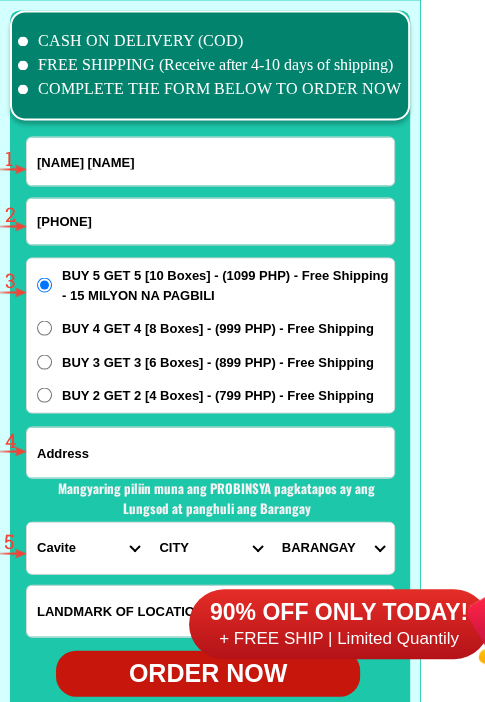 paste on "Purok [NUMBER], beside [HEALTH_CENTER], [NAME], [CITY] [PROVINCE]" 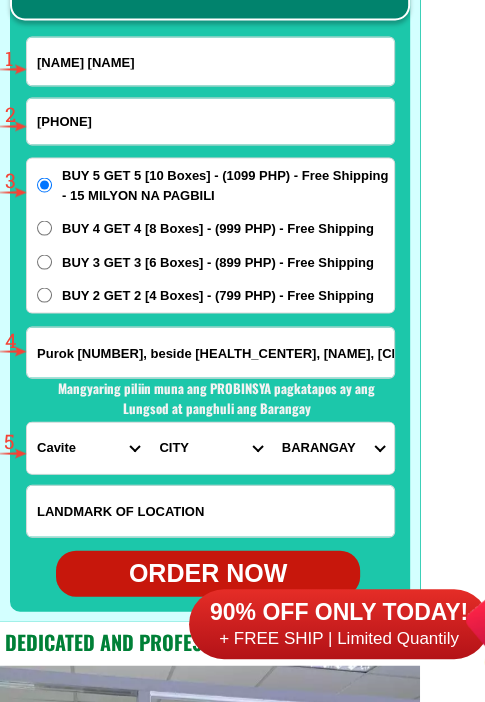 scroll, scrollTop: 15802, scrollLeft: 0, axis: vertical 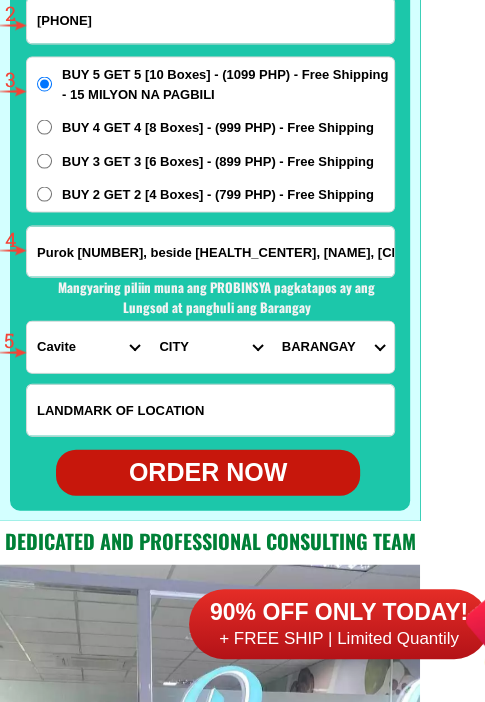 type on "Purok [NUMBER], beside [HEALTH_CENTER], [NAME], [CITY] [PROVINCE]" 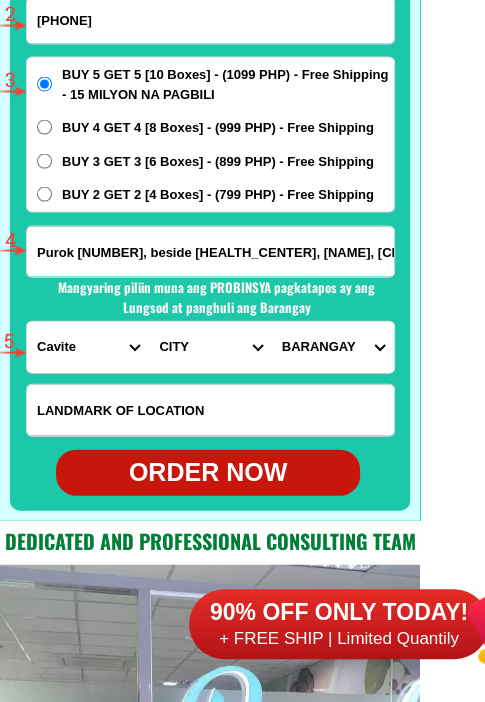 click on "PROVINCE Abra Agusan-del-norte Agusan-del-sur Aklan Albay Antique Apayao Aurora Basilan Bataan Batanes Batangas Benguet Biliran Bohol Bukidnon Bulacan Cagayan Camarines-norte Camarines-sur Camiguin Capiz Catanduanes Cavite Cebu Cotabato Davao-de-oro Davao-del-norte Davao-del-sur Davao-occidental Davao-oriental Dinagat-islands Eastern-samar Guimaras Ifugao Ilocos-norte Ilocos-sur Iloilo Isabela Kalinga La-union Laguna Lanao-del-norte Lanao-del-sur Leyte Maguindanao Marinduque Masbate Metro-manila Misamis-occidental Misamis-oriental Mountain-province Negros-occidental Negros-oriental Northern-samar Nueva-ecija Nueva-vizcaya Occidental-mindoro Oriental-mindoro Palawan Pampanga Pangasinan Quezon Quirino Rizal Romblon Sarangani Siquijor Sorsogon South-cotabato Southern-leyte Sultan-kudarat Sulu Surigao-del-norte Surigao-del-sur Tarlac Tawi-tawi Western-samar Zambales Zamboanga-del-norte Zamboanga-del-sur Zamboanga-sibugay" at bounding box center (88, 347) 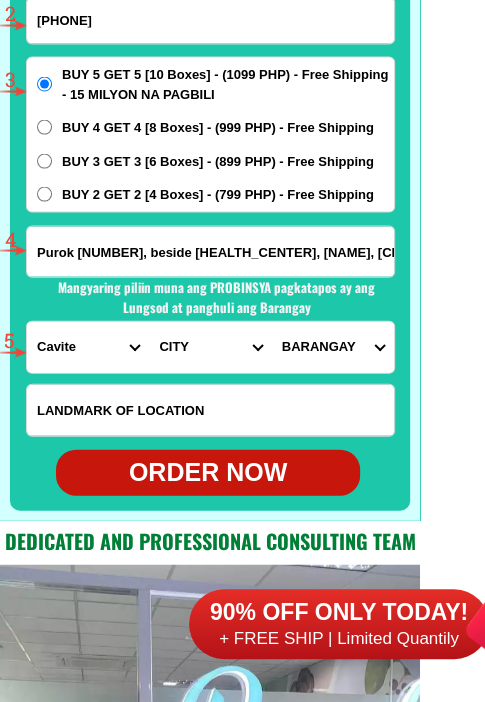 select on "63_151" 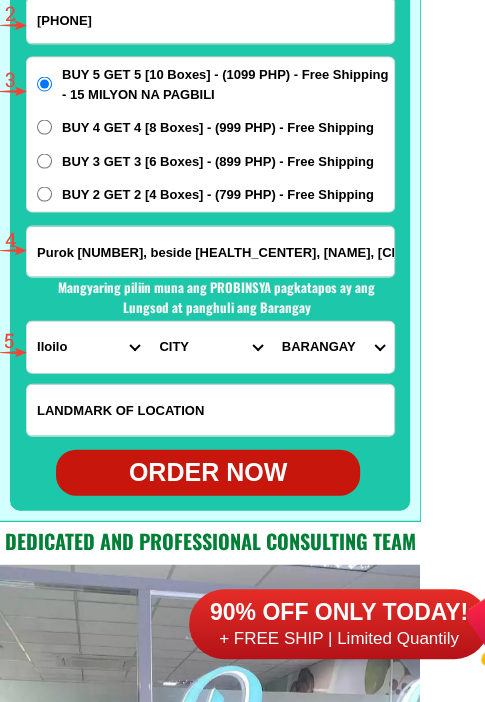 click on "PROVINCE Abra Agusan-del-norte Agusan-del-sur Aklan Albay Antique Apayao Aurora Basilan Bataan Batanes Batangas Benguet Biliran Bohol Bukidnon Bulacan Cagayan Camarines-norte Camarines-sur Camiguin Capiz Catanduanes Cavite Cebu Cotabato Davao-de-oro Davao-del-norte Davao-del-sur Davao-occidental Davao-oriental Dinagat-islands Eastern-samar Guimaras Ifugao Ilocos-norte Ilocos-sur Iloilo Isabela Kalinga La-union Laguna Lanao-del-norte Lanao-del-sur Leyte Maguindanao Marinduque Masbate Metro-manila Misamis-occidental Misamis-oriental Mountain-province Negros-occidental Negros-oriental Northern-samar Nueva-ecija Nueva-vizcaya Occidental-mindoro Oriental-mindoro Palawan Pampanga Pangasinan Quezon Quirino Rizal Romblon Sarangani Siquijor Sorsogon South-cotabato Southern-leyte Sultan-kudarat Sulu Surigao-del-norte Surigao-del-sur Tarlac Tawi-tawi Western-samar Zambales Zamboanga-del-norte Zamboanga-del-sur Zamboanga-sibugay" at bounding box center (88, 347) 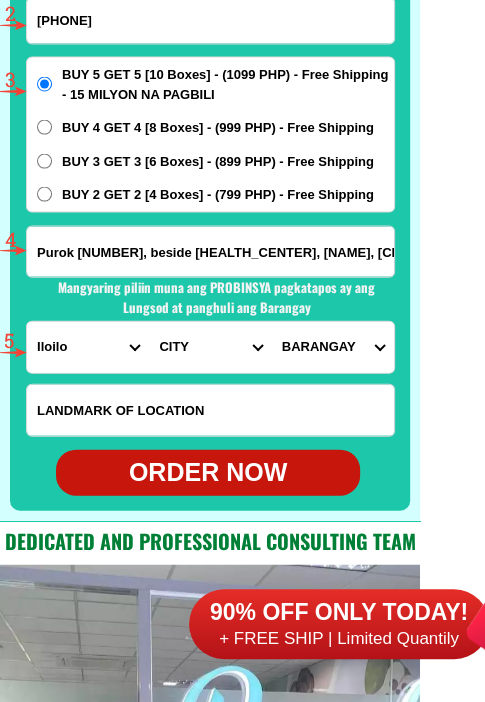 click on "CITY Ajuy Alimodian Anilao Badiangan Balasan Banate Barotac-nuevo Barotac-viejo Batad Bingawan Calinog Carles Dingle Duenas Dumangas Estancia Guimbal Igbaras Iloilo-cabatuan Iloilo-city Iloilo-concepcion Iloilo-lemery Iloilo-maasin Iloilo-san-enrique Iloilo-san-miguel Iloilo-san-rafael Iloilo-santa-barbara Janiuay Lambunao Leganes Leon Miagao Mina New-lucena Oton Passi-city Pavia Pototan San-dionisio San-joaquin Sara Tigbauan Tubungan Zarraga" at bounding box center [210, 347] 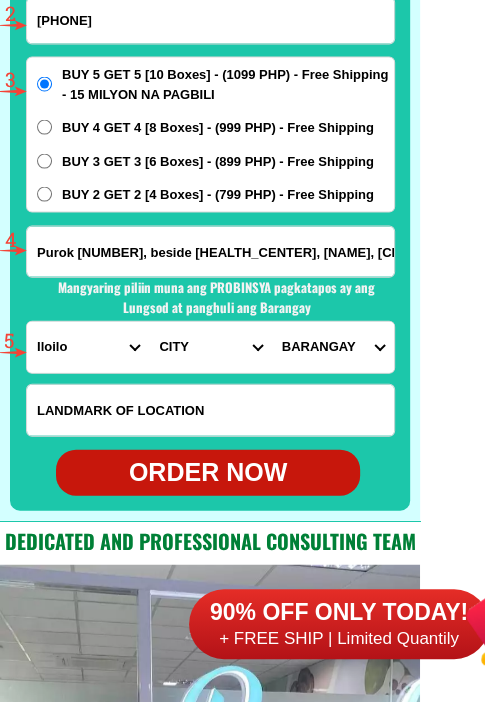 select on "[PHONE]" 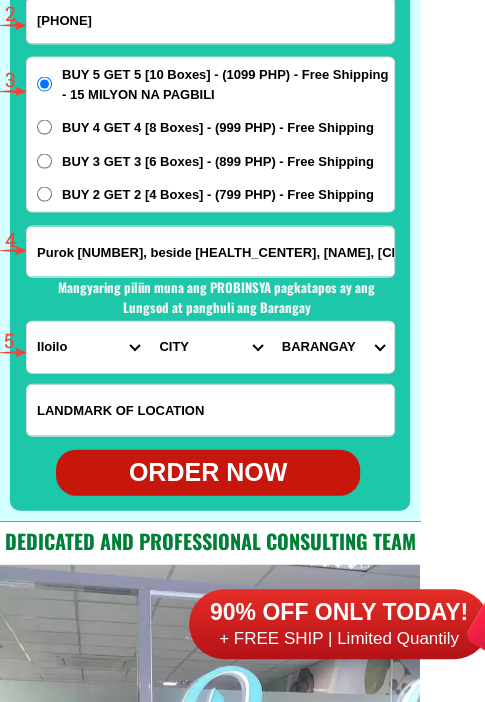 click on "CITY Ajuy Alimodian Anilao Badiangan Balasan Banate Barotac-nuevo Barotac-viejo Batad Bingawan Calinog Carles Dingle Duenas Dumangas Estancia Guimbal Igbaras Iloilo-cabatuan Iloilo-city Iloilo-concepcion Iloilo-lemery Iloilo-maasin Iloilo-san-enrique Iloilo-san-miguel Iloilo-san-rafael Iloilo-santa-barbara Janiuay Lambunao Leganes Leon Miagao Mina New-lucena Oton Passi-city Pavia Pototan San-dionisio San-joaquin Sara Tigbauan Tubungan Zarraga" at bounding box center [210, 347] 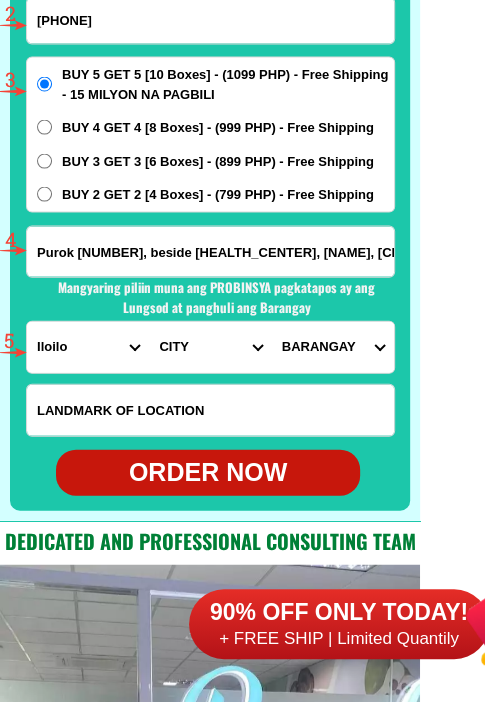 click on "[NAME] [NAME] [NAME] [NAME] [NAME] [NAME] [NAME] [NAME] [NAME] [NAME] [NAME]" at bounding box center (333, 347) 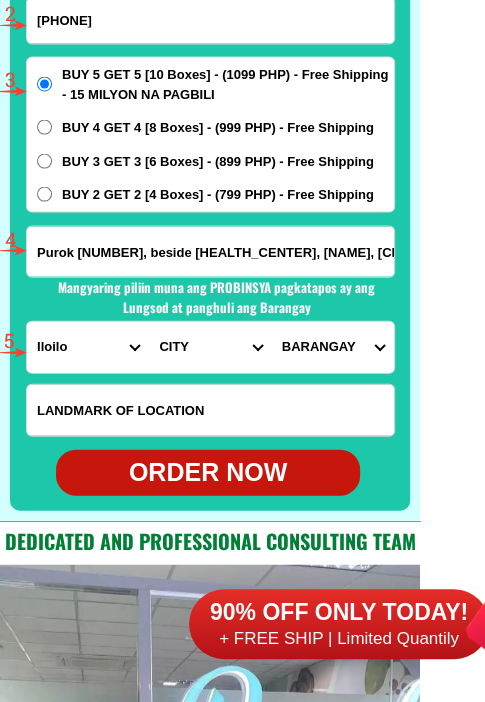 select on "[PHONE]" 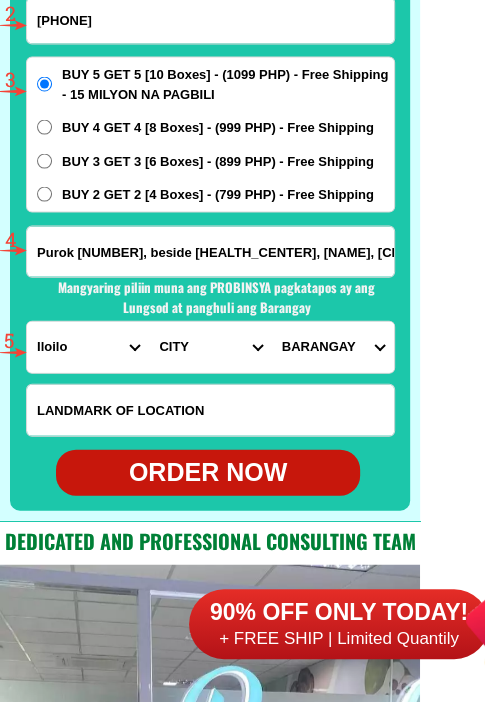 click on "[NAME] [NAME] [NAME] [NAME] [NAME] [NAME] [NAME] [NAME] [NAME] [NAME] [NAME]" at bounding box center [333, 347] 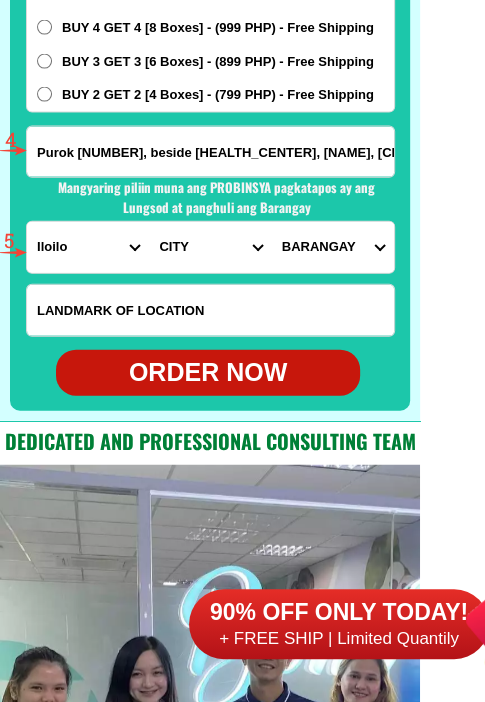 scroll, scrollTop: 15802, scrollLeft: 0, axis: vertical 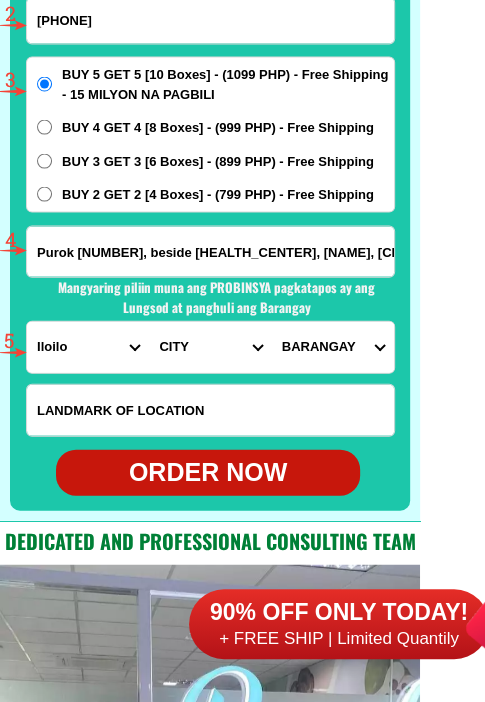 click on "BUY 4 GET 4 [8 Boxes] - (999 PHP) - Free Shipping" at bounding box center (218, 128) 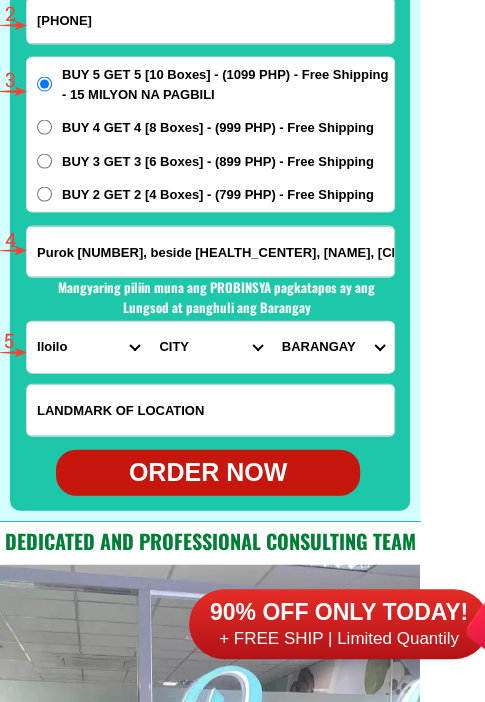 click on "BUY 4 GET 4 [8 Boxes] - (999 PHP) - Free Shipping" at bounding box center [44, 127] 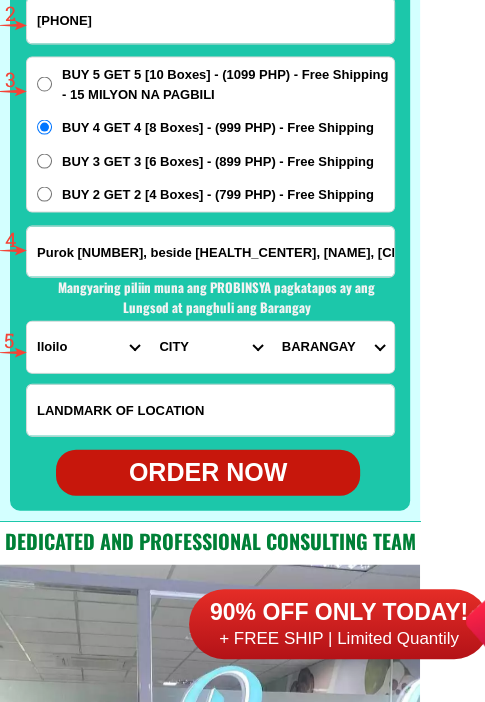 click on "ORDER NOW" at bounding box center (208, 473) 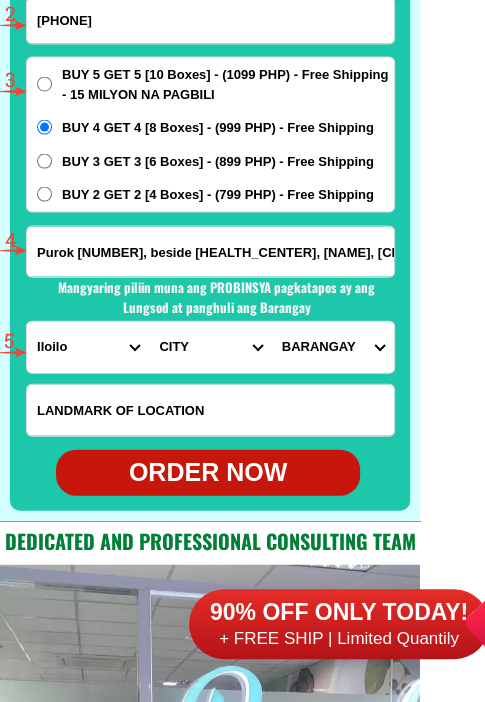 radio on "true" 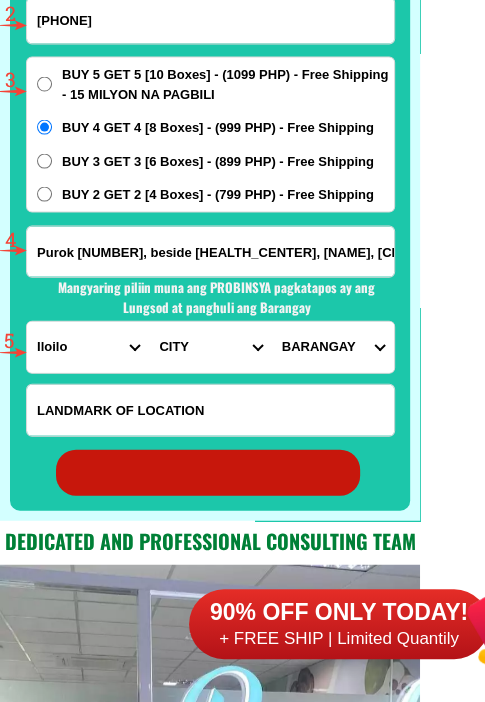 radio on "true" 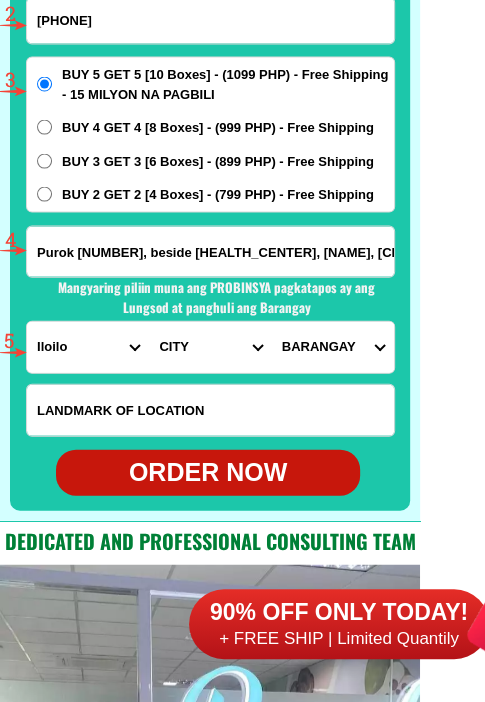 scroll, scrollTop: 15702, scrollLeft: 0, axis: vertical 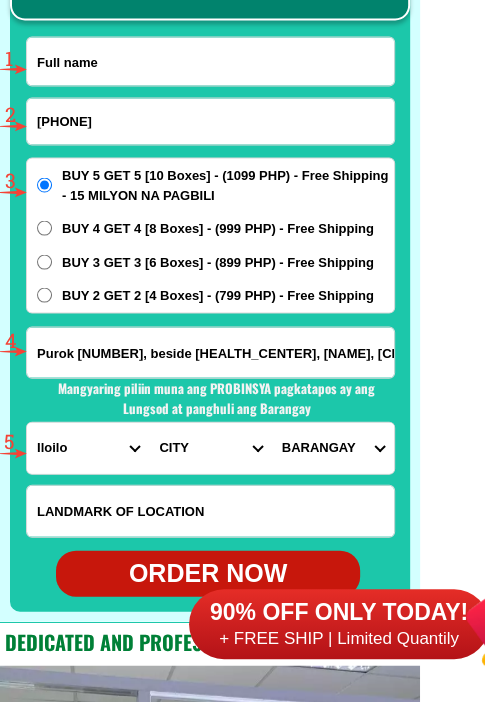 click at bounding box center [210, 61] 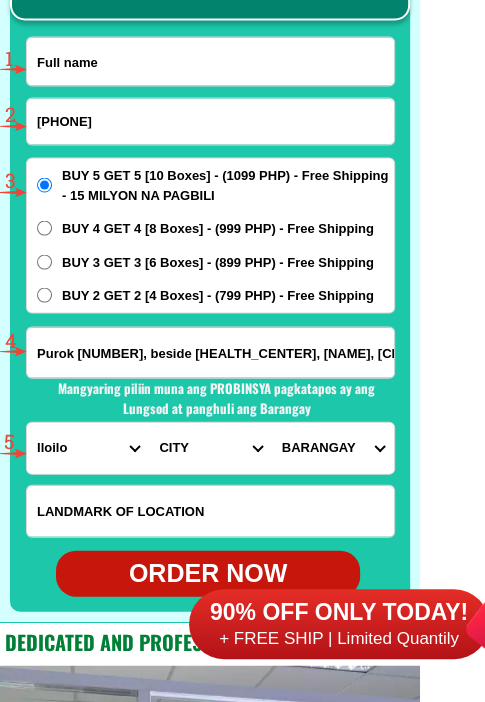 paste on "[FIRST] [LAST]" 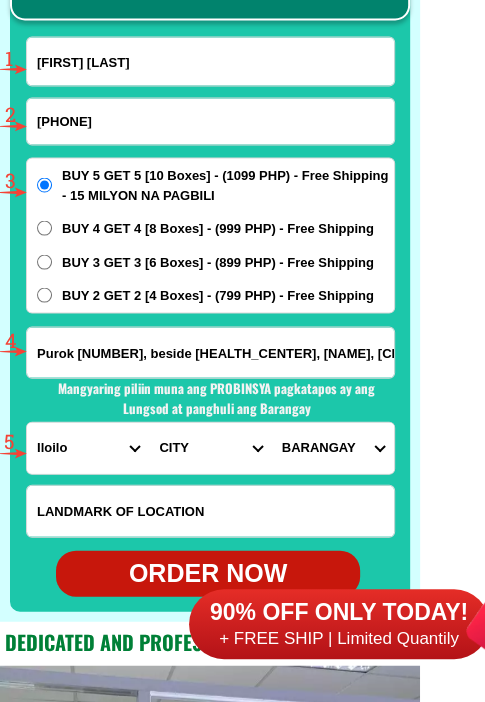 type on "[FIRST] [LAST]" 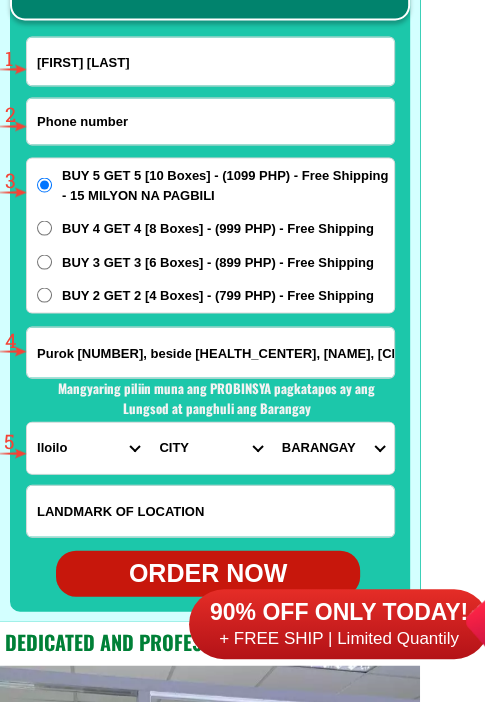 click at bounding box center [210, 121] 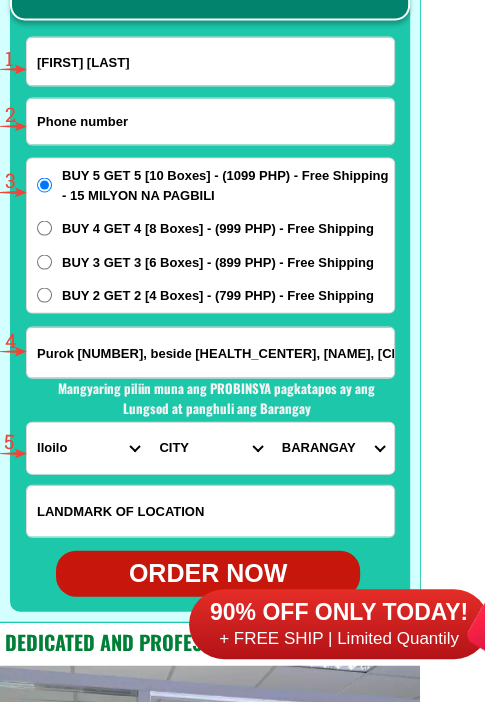 paste on "[PHONE]" 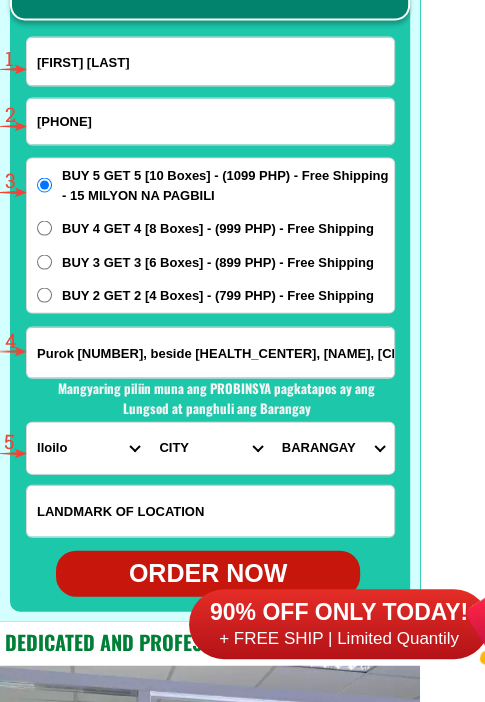 type on "[PHONE]" 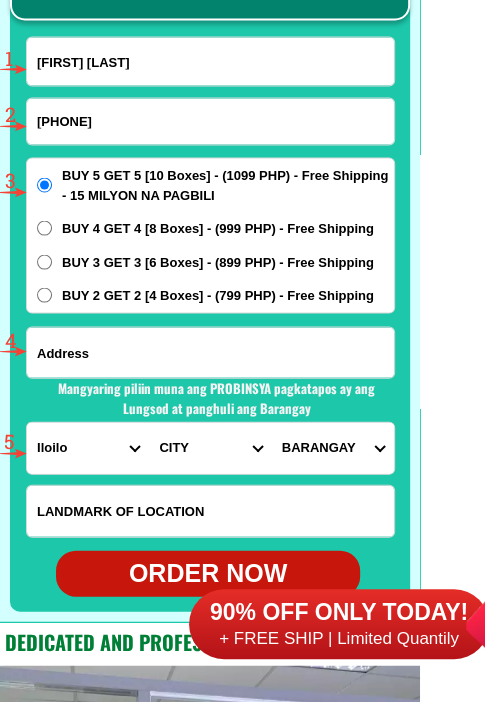 click at bounding box center [210, 352] 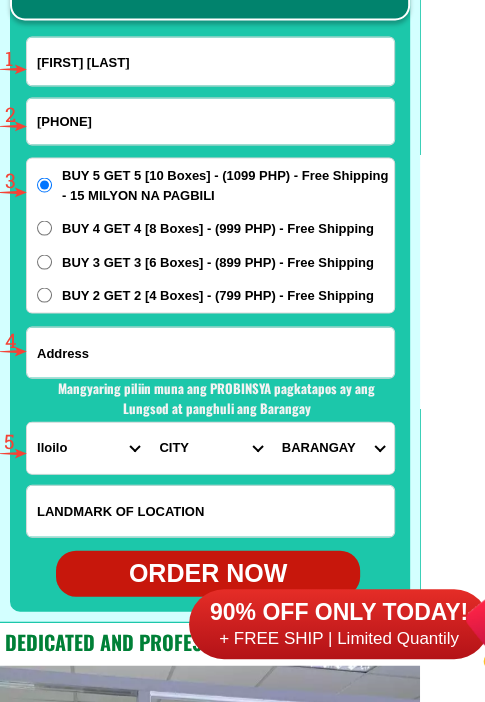 paste on "[NUMBER] [STREET] [NAME] [NAME] [NAME]" 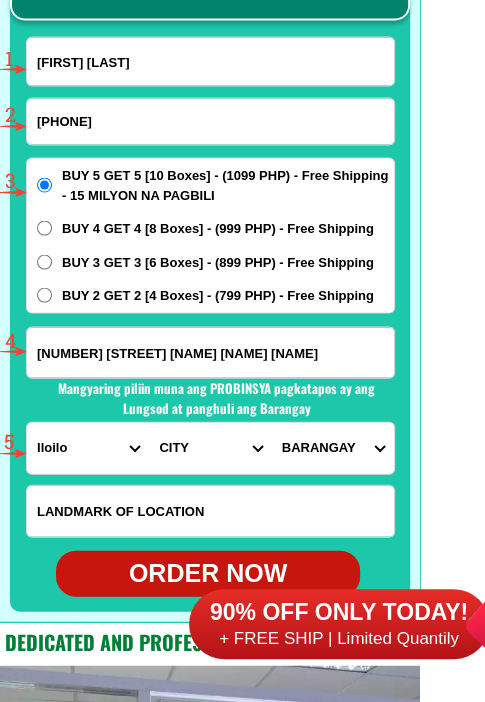 type on "[NUMBER] [STREET] [NAME] [NAME] [NAME]" 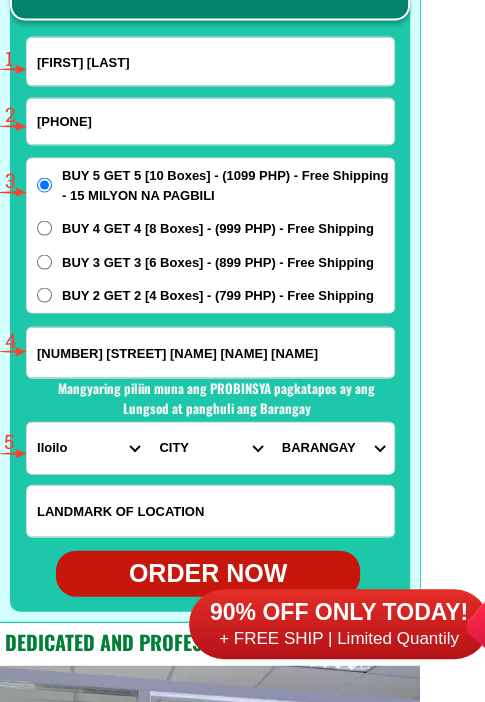 click on "PROVINCE Abra Agusan-del-norte Agusan-del-sur Aklan Albay Antique Apayao Aurora Basilan Bataan Batanes Batangas Benguet Biliran Bohol Bukidnon Bulacan Cagayan Camarines-norte Camarines-sur Camiguin Capiz Catanduanes Cavite Cebu Cotabato Davao-de-oro Davao-del-norte Davao-del-sur Davao-occidental Davao-oriental Dinagat-islands Eastern-samar Guimaras Ifugao Ilocos-norte Ilocos-sur Iloilo Isabela Kalinga La-union Laguna Lanao-del-norte Lanao-del-sur Leyte Maguindanao Marinduque Masbate Metro-manila Misamis-occidental Misamis-oriental Mountain-province Negros-occidental Negros-oriental Northern-samar Nueva-ecija Nueva-vizcaya Occidental-mindoro Oriental-mindoro Palawan Pampanga Pangasinan Quezon Quirino Rizal Romblon Sarangani Siquijor Sorsogon South-cotabato Southern-leyte Sultan-kudarat Sulu Surigao-del-norte Surigao-del-sur Tarlac Tawi-tawi Western-samar Zambales Zamboanga-del-norte Zamboanga-del-sur Zamboanga-sibugay" at bounding box center (88, 447) 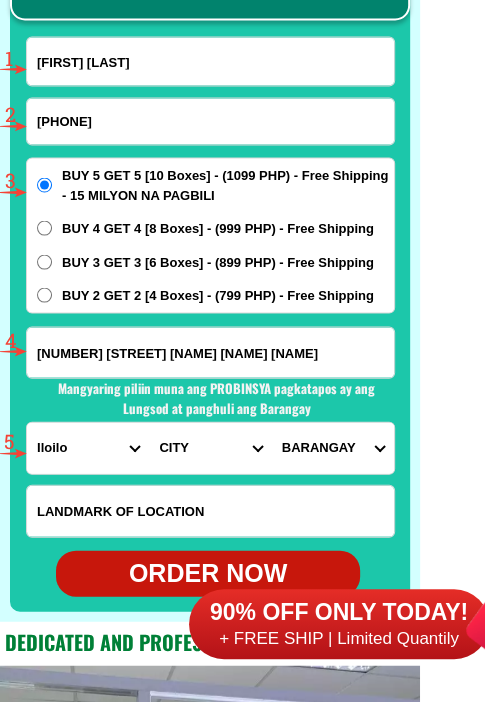 select on "63_219" 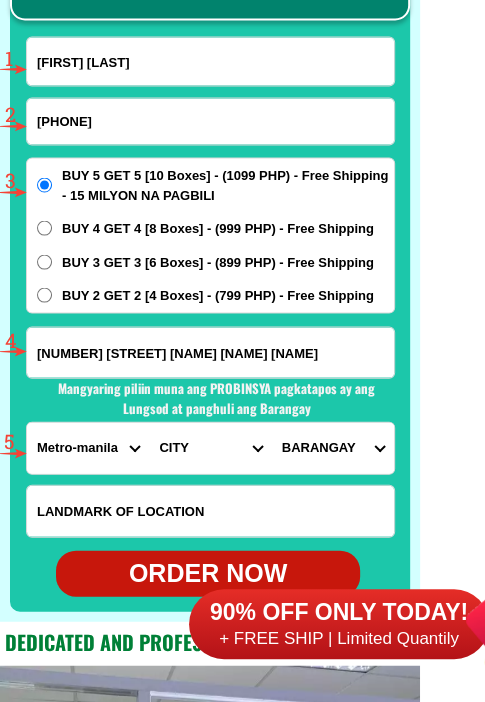 click on "PROVINCE Abra Agusan-del-norte Agusan-del-sur Aklan Albay Antique Apayao Aurora Basilan Bataan Batanes Batangas Benguet Biliran Bohol Bukidnon Bulacan Cagayan Camarines-norte Camarines-sur Camiguin Capiz Catanduanes Cavite Cebu Cotabato Davao-de-oro Davao-del-norte Davao-del-sur Davao-occidental Davao-oriental Dinagat-islands Eastern-samar Guimaras Ifugao Ilocos-norte Ilocos-sur Iloilo Isabela Kalinga La-union Laguna Lanao-del-norte Lanao-del-sur Leyte Maguindanao Marinduque Masbate Metro-manila Misamis-occidental Misamis-oriental Mountain-province Negros-occidental Negros-oriental Northern-samar Nueva-ecija Nueva-vizcaya Occidental-mindoro Oriental-mindoro Palawan Pampanga Pangasinan Quezon Quirino Rizal Romblon Sarangani Siquijor Sorsogon South-cotabato Southern-leyte Sultan-kudarat Sulu Surigao-del-norte Surigao-del-sur Tarlac Tawi-tawi Western-samar Zambales Zamboanga-del-norte Zamboanga-del-sur Zamboanga-sibugay" at bounding box center (88, 447) 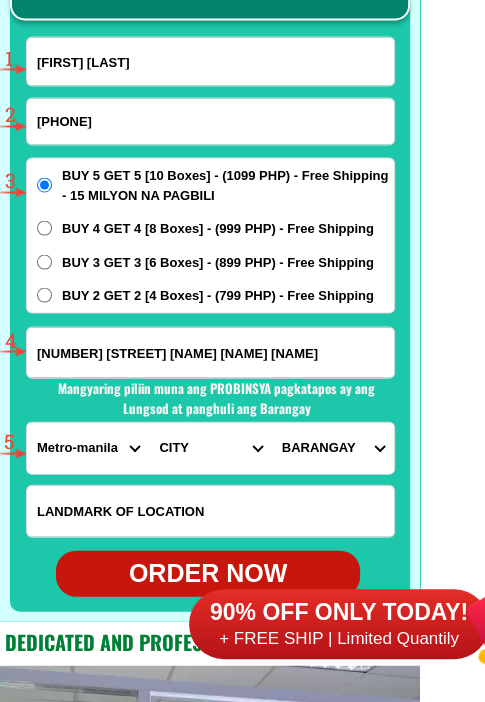 click on "CITY Binondo CALOOCAN Ermita Intramuros Las-pinas Makati Malabon-city Malate Mandaluyong Marikina Metro-manila-sampaloc Metro-manila-san-juan Metro-manila-san-miguel Metro-manila-san-nicolas Metro-manila-santa-ana Metro-manila-santa-mesa Muntinlupa Navotas-city North-caloocan Paco Pandacan Paranaque Pasay Pasig Pateros Port-area Quezon-city Quiapo SANTA-CRUZ SANTA-CRUZ Taguig TONDO I/II TONDO I/II Valenzuela-city" at bounding box center [210, 447] 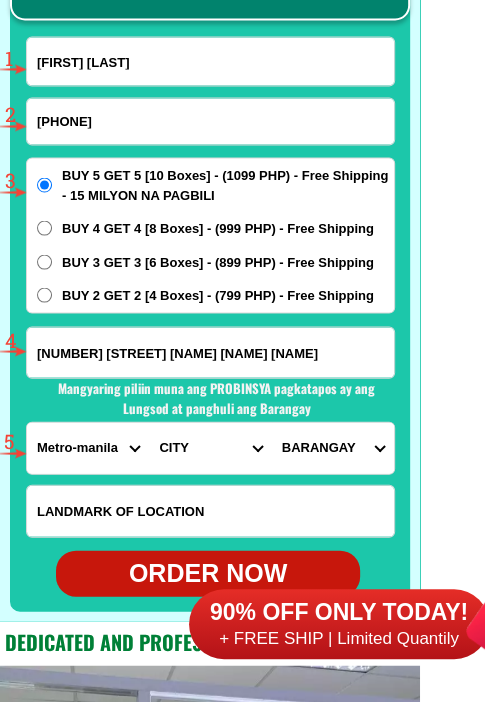 select on "[PHONE]" 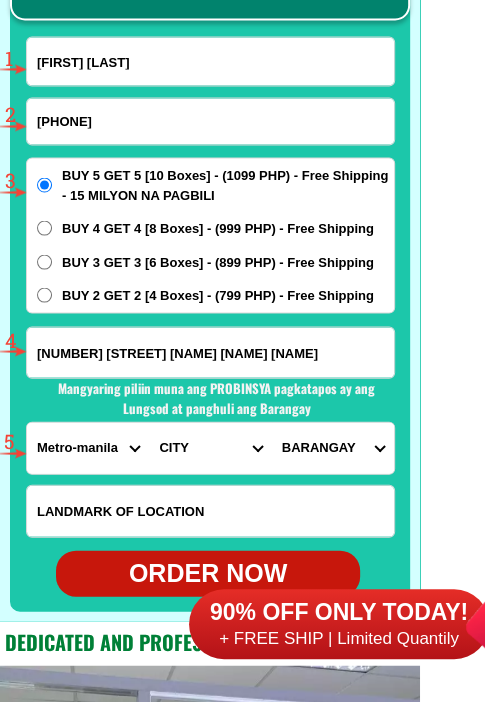 click on "CITY Binondo CALOOCAN Ermita Intramuros Las-pinas Makati Malabon-city Malate Mandaluyong Marikina Metro-manila-sampaloc Metro-manila-san-juan Metro-manila-san-miguel Metro-manila-san-nicolas Metro-manila-santa-ana Metro-manila-santa-mesa Muntinlupa Navotas-city North-caloocan Paco Pandacan Paranaque Pasay Pasig Pateros Port-area Quezon-city Quiapo SANTA-CRUZ SANTA-CRUZ Taguig TONDO I/II TONDO I/II Valenzuela-city" at bounding box center (210, 447) 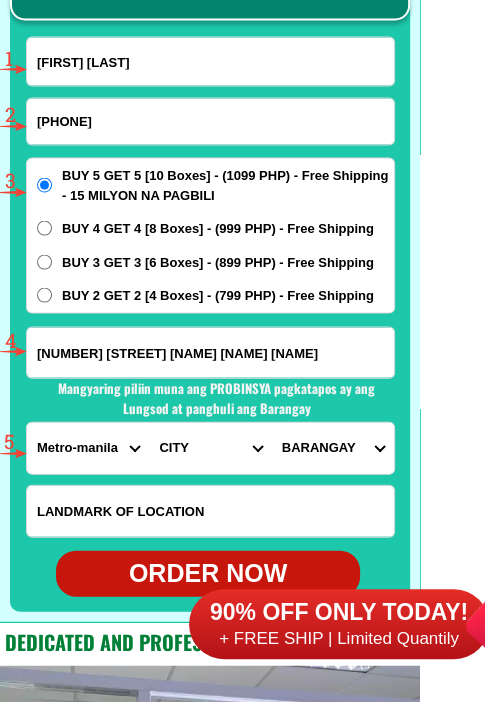 click on "[LIST_OF_BARANGAYS]" at bounding box center [333, 447] 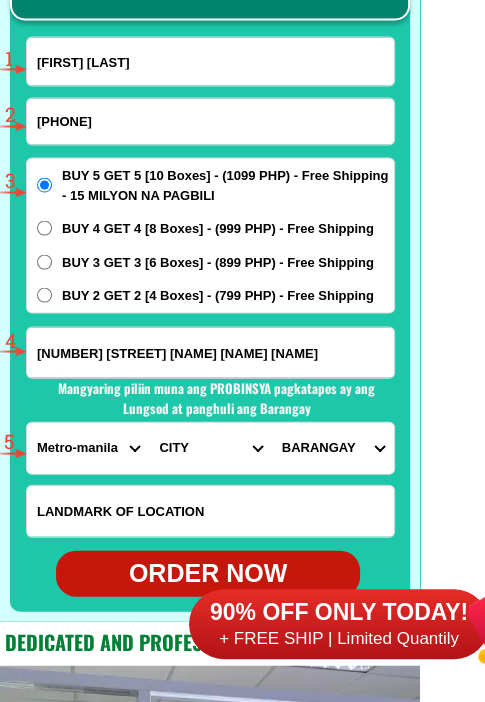 drag, startPoint x: 345, startPoint y: 445, endPoint x: 337, endPoint y: 430, distance: 17 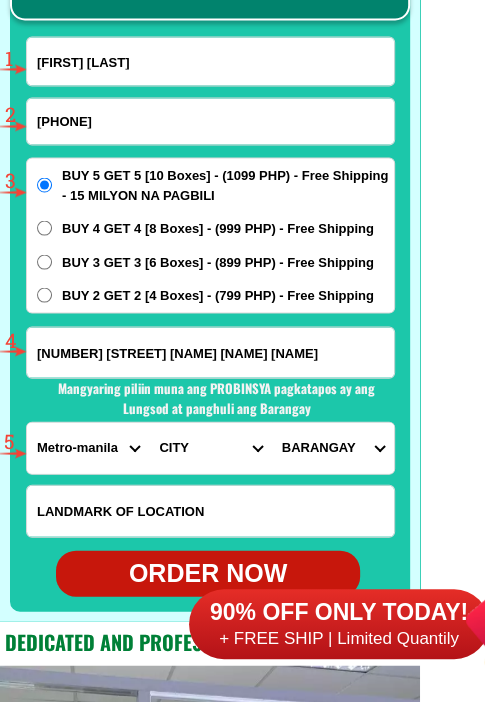 click on "[LIST_OF_BARANGAYS]" at bounding box center (333, 447) 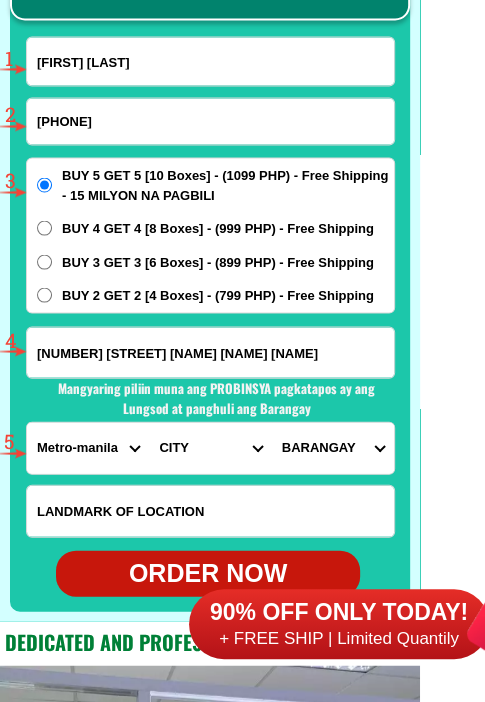 drag, startPoint x: 340, startPoint y: 441, endPoint x: 343, endPoint y: 428, distance: 13.341664 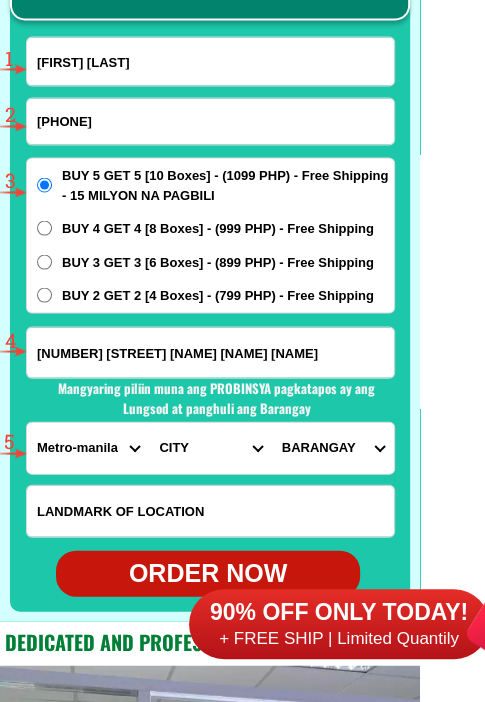 click on "[LIST_OF_BARANGAYS]" at bounding box center [333, 447] 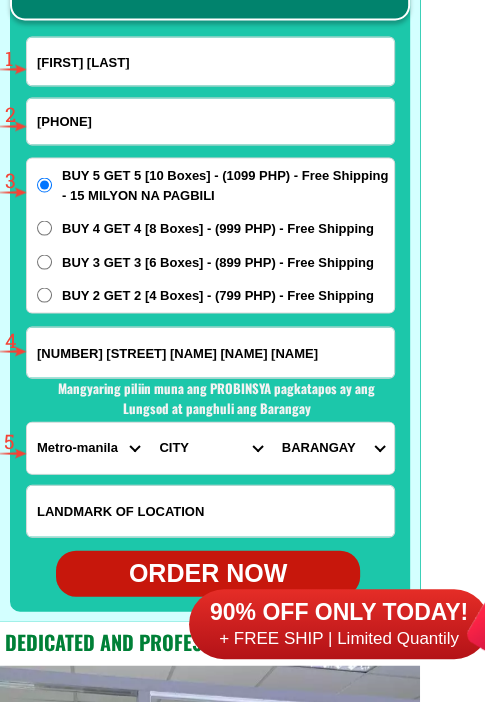 click on "FREE SHIPPING NATIONWIDE Contact Review Introduction Product BONA VITA COFFEE Comprehensive health protection solution
Research by Dr. Willie Ong and Dr. Liza Ong ✅ 𝙰𝚗𝚝𝚒 𝙲𝚊𝚗𝚌𝚎𝚛 ✅ 𝙰𝚗𝚝𝚒 𝚂𝚝𝚛𝚘𝚔𝚎
✅ 𝙰𝚗𝚝𝚒 𝙳𝚒𝚊𝚋𝚎𝚝𝚒𝚌 ✅ 𝙳𝚒𝚊𝚋𝚎𝚝𝚎𝚜 FAKE VS ORIGINAL Noon: nagkaroon ng cancer, hindi makalakad ng normal pagkatapos: uminom ng Bonavita dalawang beses sa isang araw, maaaring maglakad nang mag-isa, bawasan ang mga sintomas ng kanser The product has been certified for
safety and effectiveness Prevent and combat signs of diabetes, hypertension, and cardiovascular diseases Helps strengthen bones and joints Prevent cancer Reduce excess fat Anti-aging BONAVITA CAFE WITH HYDROLYZED COLLAGEN Enemy of the cause of disease LIZA ONG Doc Nutrition Department of Philippines General Hospital shared that BONA VITA CAFE sprouts are the panacea in anti - aging and anti-disease. - Dr. Tony Leachon - Start Products" at bounding box center (242, -6220) 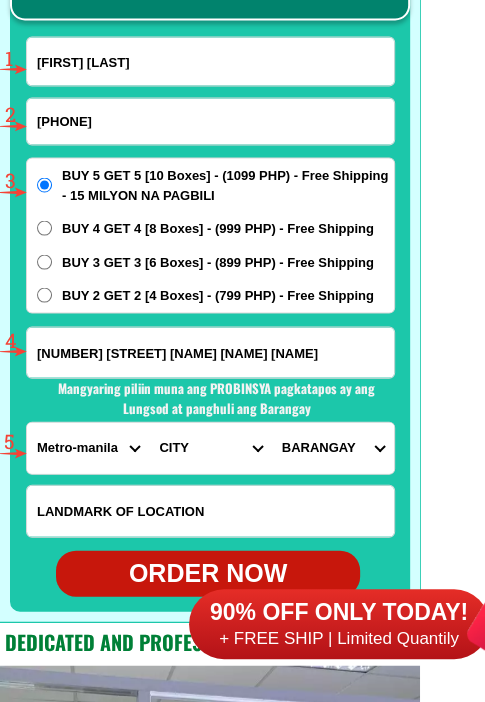 click on "[LIST_OF_BARANGAYS]" at bounding box center [333, 447] 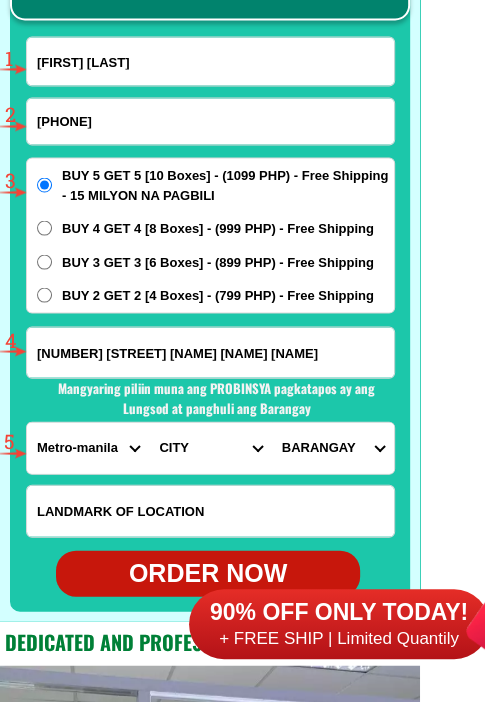 click on "[LIST_OF_BARANGAYS]" at bounding box center [333, 447] 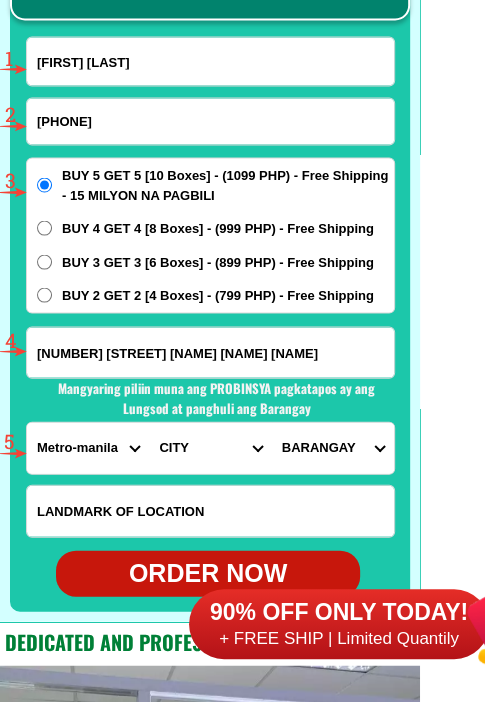 select on "[PHONE]" 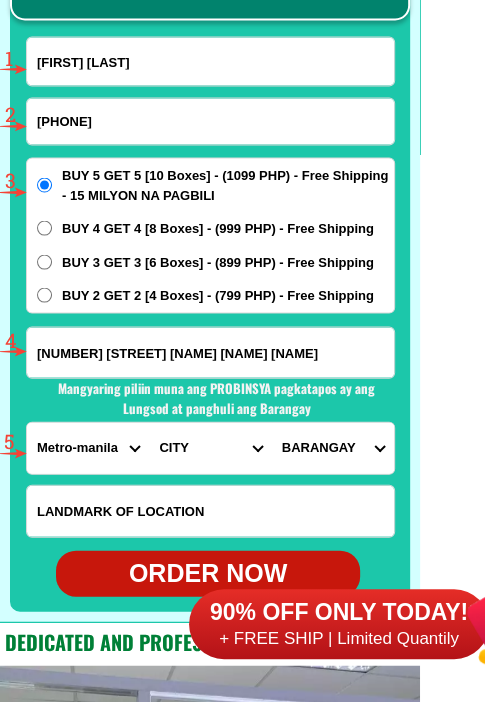click on "[LIST_OF_BARANGAYS]" at bounding box center (333, 447) 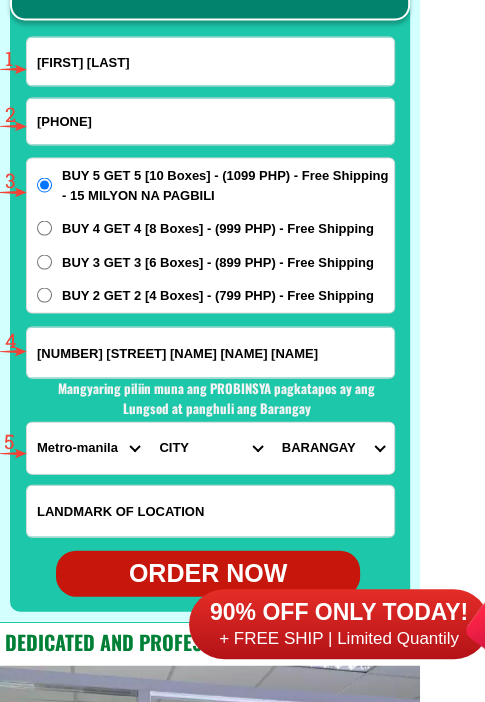 scroll, scrollTop: 15902, scrollLeft: 0, axis: vertical 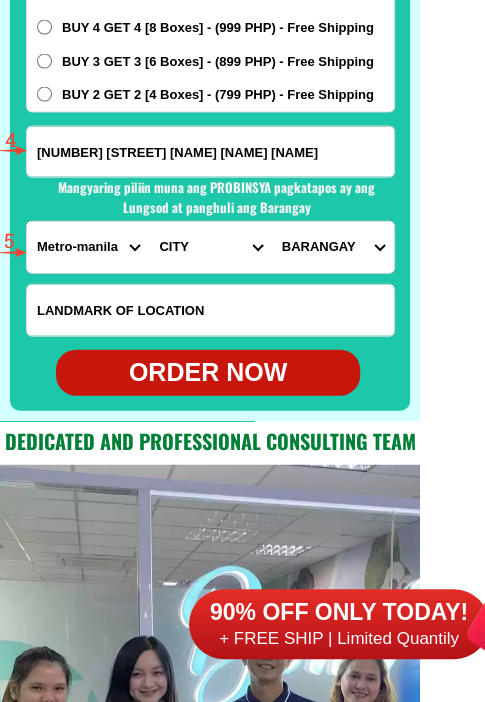 click on "ORDER NOW" at bounding box center [208, 373] 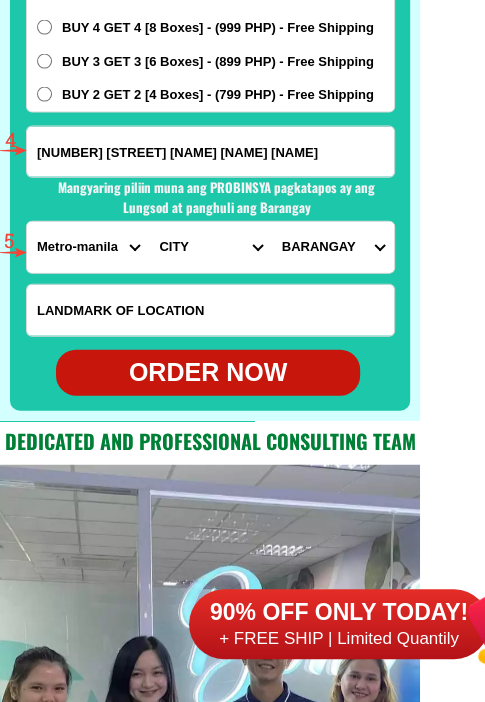 radio on "true" 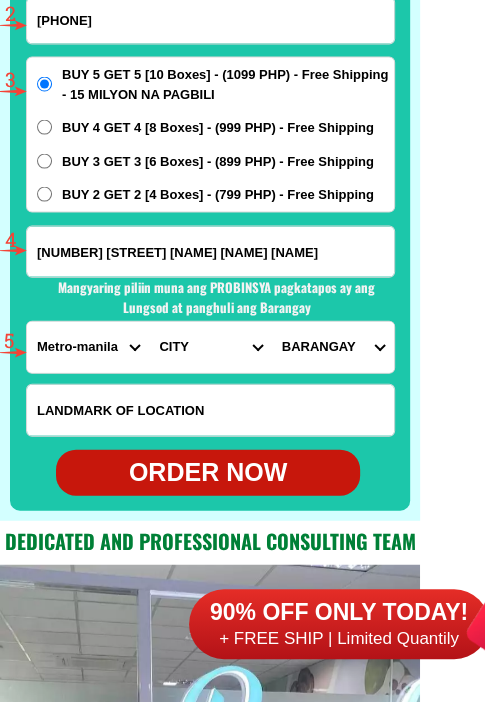 scroll, scrollTop: 15702, scrollLeft: 0, axis: vertical 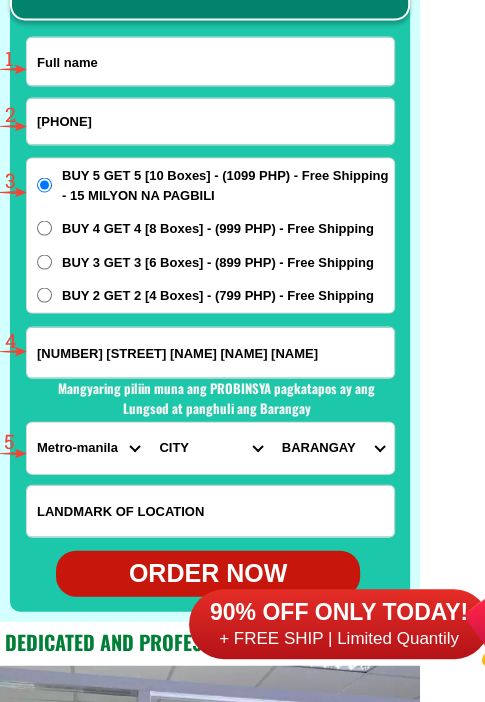 click at bounding box center [210, 61] 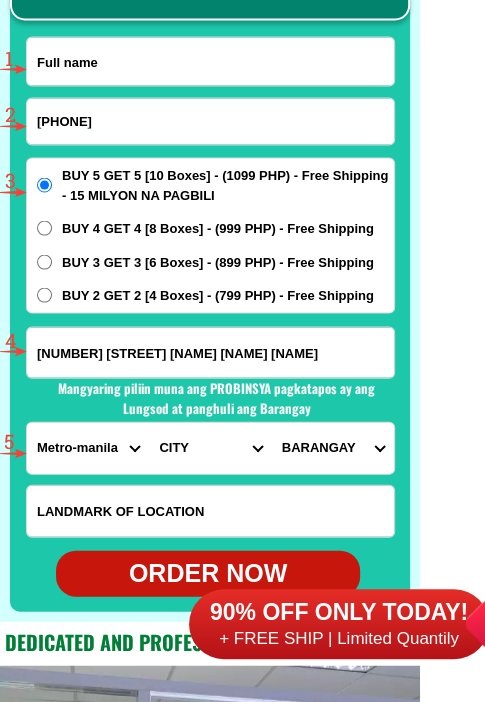 paste on "[FIRST] [LAST]" 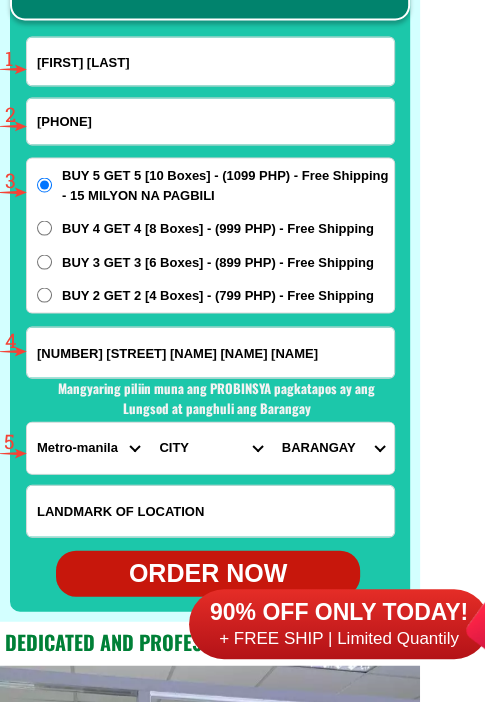 type on "[FIRST] [LAST]" 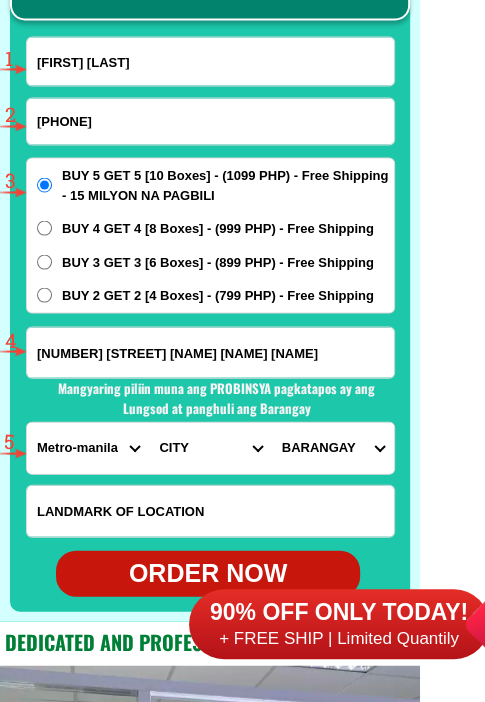 click on "[PHONE]" at bounding box center [210, 121] 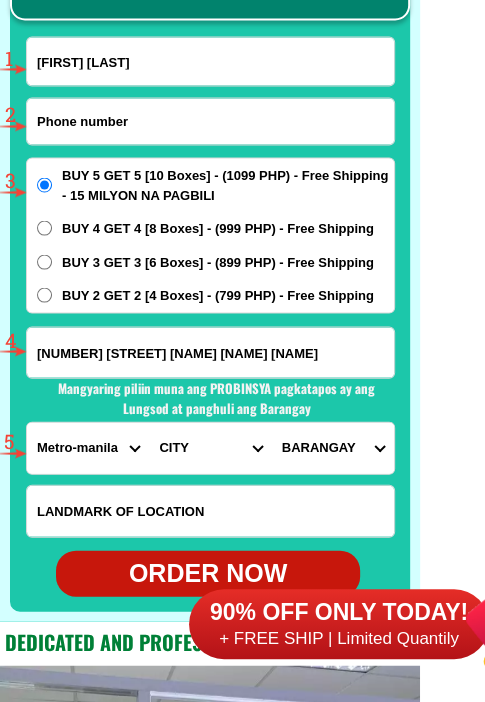 paste on "[PHONE]" 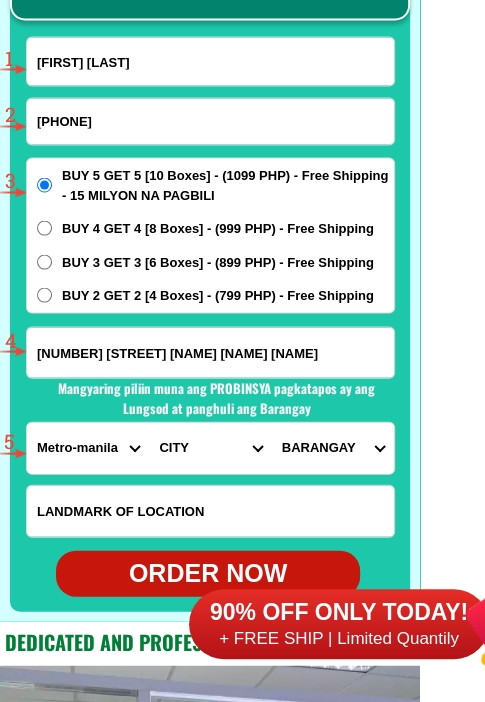 type on "[PHONE]" 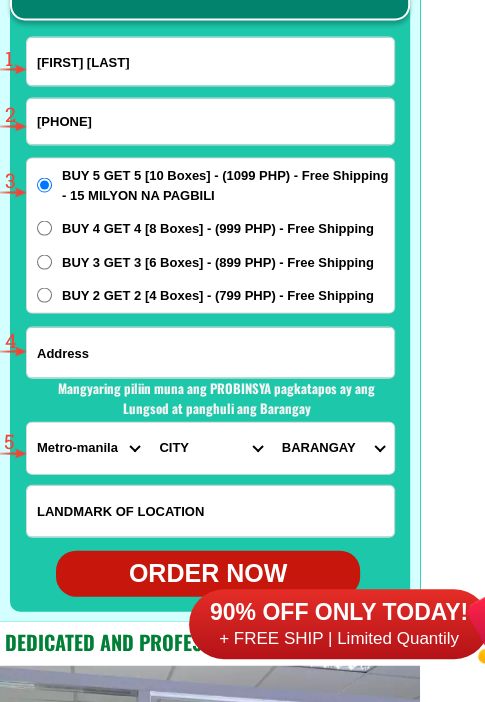 click at bounding box center [210, 352] 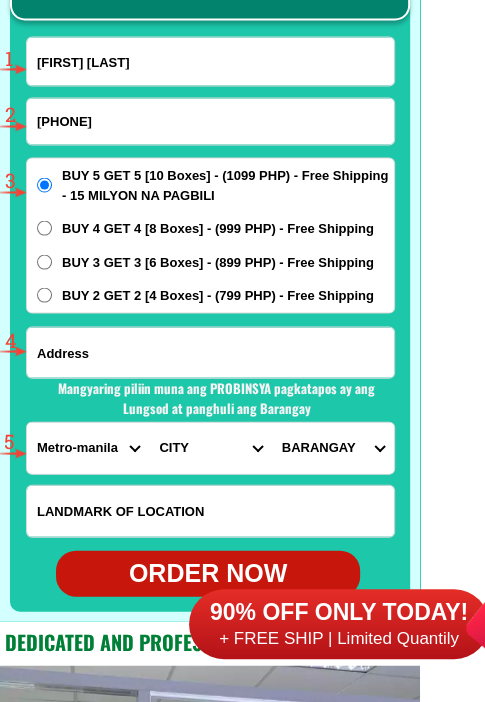 paste on "Purok [NUMBER], [NAME], [CITY], [PROVINCE] near [COMPANY] [WAREHOUSE] [OFFICE]" 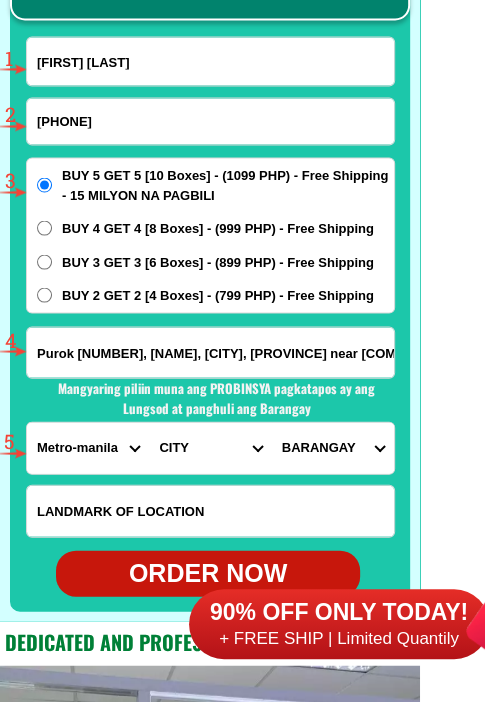 scroll, scrollTop: 0, scrollLeft: 44, axis: horizontal 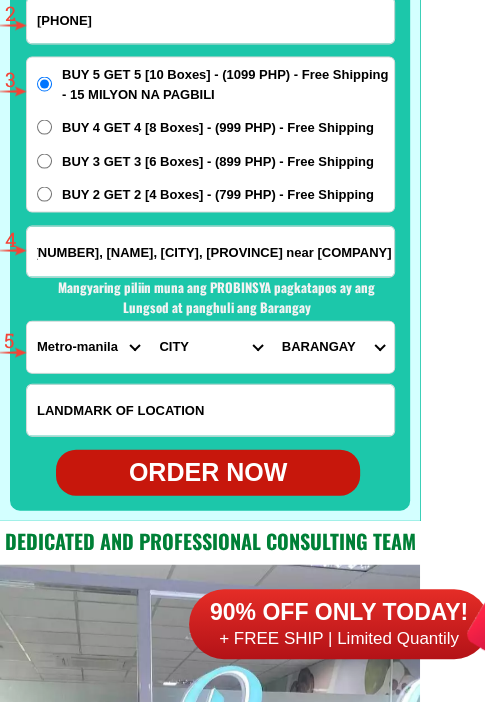 type on "Purok [NUMBER], [NAME], [CITY], [PROVINCE] near [COMPANY] [WAREHOUSE] [OFFICE]" 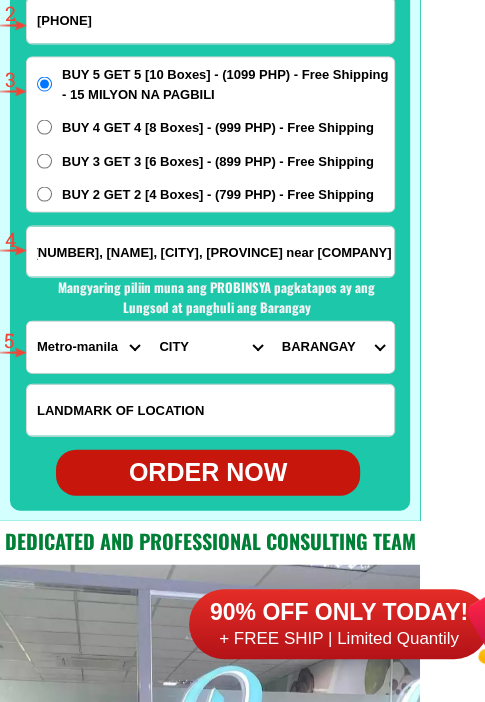 scroll, scrollTop: 0, scrollLeft: 0, axis: both 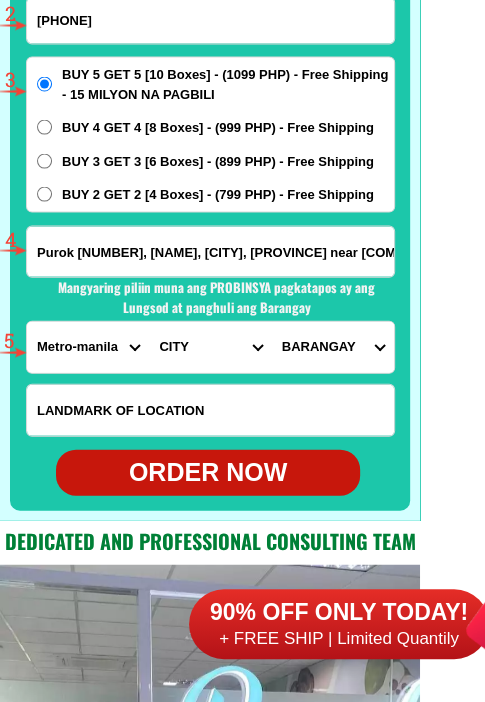 select on "63_151" 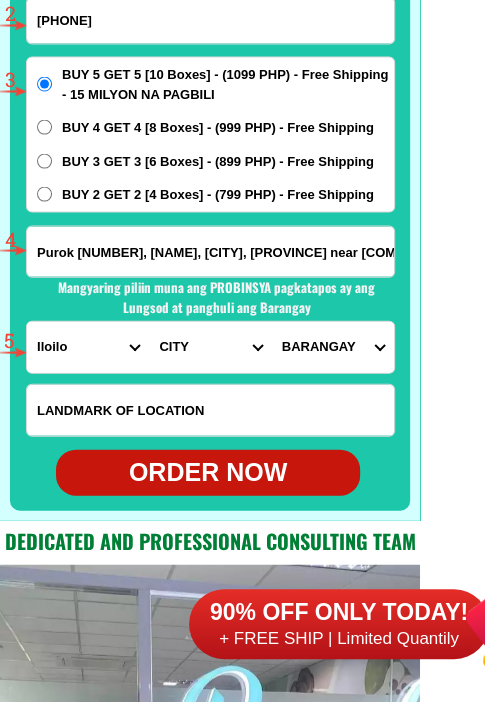 click on "PROVINCE Abra Agusan-del-norte Agusan-del-sur Aklan Albay Antique Apayao Aurora Basilan Bataan Batanes Batangas Benguet Biliran Bohol Bukidnon Bulacan Cagayan Camarines-norte Camarines-sur Camiguin Capiz Catanduanes Cavite Cebu Cotabato Davao-de-oro Davao-del-norte Davao-del-sur Davao-occidental Davao-oriental Dinagat-islands Eastern-samar Guimaras Ifugao Ilocos-norte Ilocos-sur Iloilo Isabela Kalinga La-union Laguna Lanao-del-norte Lanao-del-sur Leyte Maguindanao Marinduque Masbate Metro-manila Misamis-occidental Misamis-oriental Mountain-province Negros-occidental Negros-oriental Northern-samar Nueva-ecija Nueva-vizcaya Occidental-mindoro Oriental-mindoro Palawan Pampanga Pangasinan Quezon Quirino Rizal Romblon Sarangani Siquijor Sorsogon South-cotabato Southern-leyte Sultan-kudarat Sulu Surigao-del-norte Surigao-del-sur Tarlac Tawi-tawi Western-samar Zambales Zamboanga-del-norte Zamboanga-del-sur Zamboanga-sibugay" at bounding box center (88, 347) 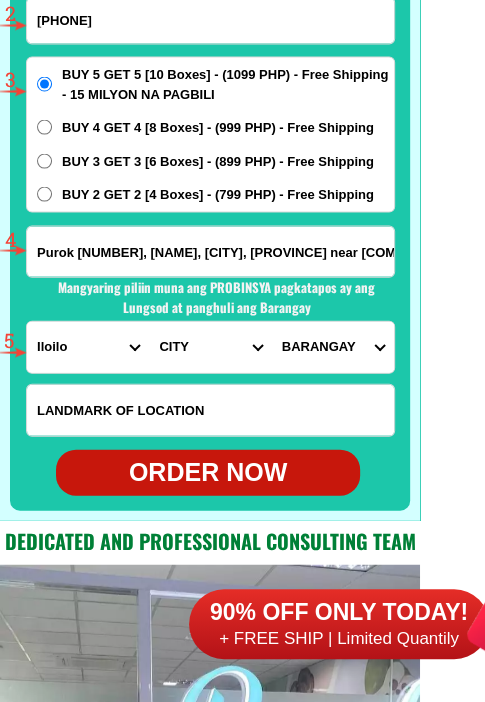 click on "CITY Ajuy Alimodian Anilao Badiangan Balasan Banate Barotac-nuevo Barotac-viejo Batad Bingawan Calinog Carles Dingle Duenas Dumangas Estancia Guimbal Igbaras Iloilo-cabatuan Iloilo-city Iloilo-concepcion Iloilo-lemery Iloilo-maasin Iloilo-san-enrique Iloilo-san-miguel Iloilo-san-rafael Iloilo-santa-barbara Janiuay Lambunao Leganes Leon Miagao Mina New-lucena Oton Passi-city Pavia Pototan San-dionisio San-joaquin Sara Tigbauan Tubungan Zarraga" at bounding box center [210, 347] 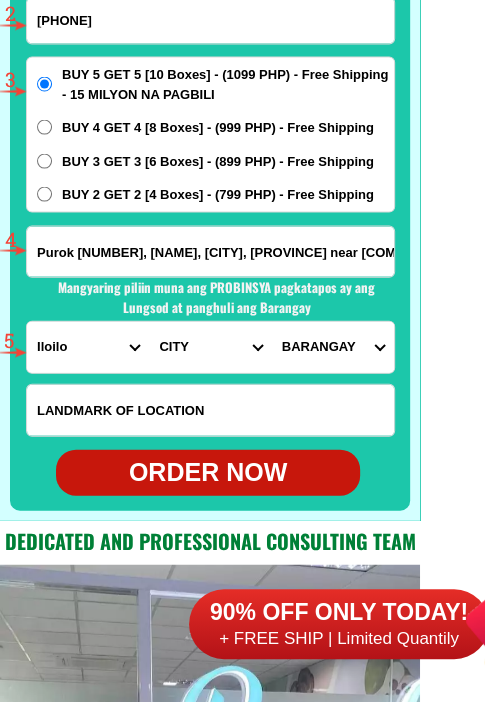 select on "[NUMBER]" 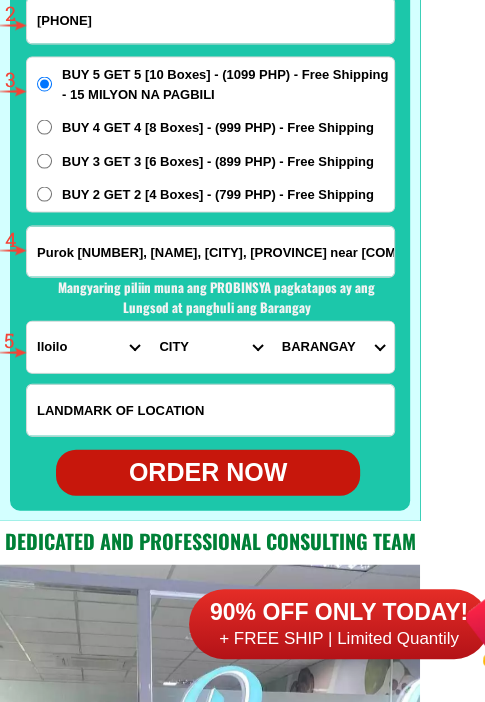click on "CITY Ajuy Alimodian Anilao Badiangan Balasan Banate Barotac-nuevo Barotac-viejo Batad Bingawan Calinog Carles Dingle Duenas Dumangas Estancia Guimbal Igbaras Iloilo-cabatuan Iloilo-city Iloilo-concepcion Iloilo-lemery Iloilo-maasin Iloilo-san-enrique Iloilo-san-miguel Iloilo-san-rafael Iloilo-santa-barbara Janiuay Lambunao Leganes Leon Miagao Mina New-lucena Oton Passi-city Pavia Pototan San-dionisio San-joaquin Sara Tigbauan Tubungan Zarraga" at bounding box center [210, 347] 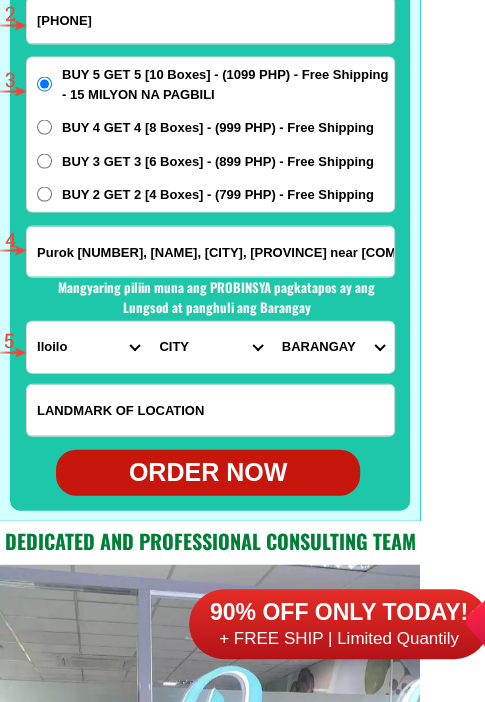click on "[LIST_OF_BARANGAYS]" at bounding box center (333, 347) 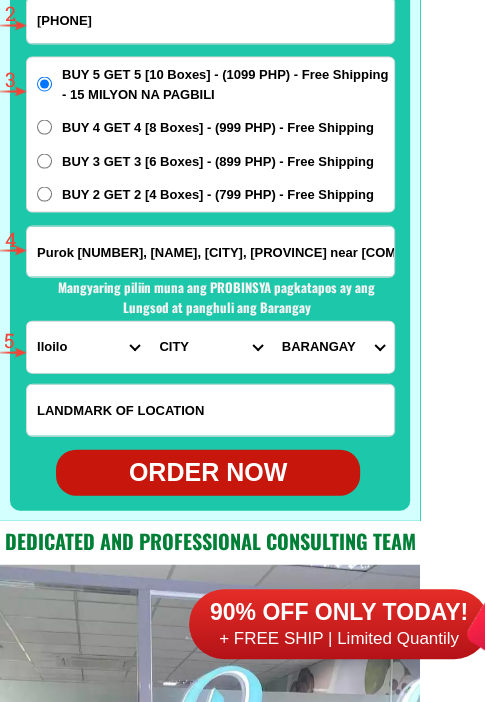 click on "[LIST_OF_BARANGAYS]" at bounding box center (333, 347) 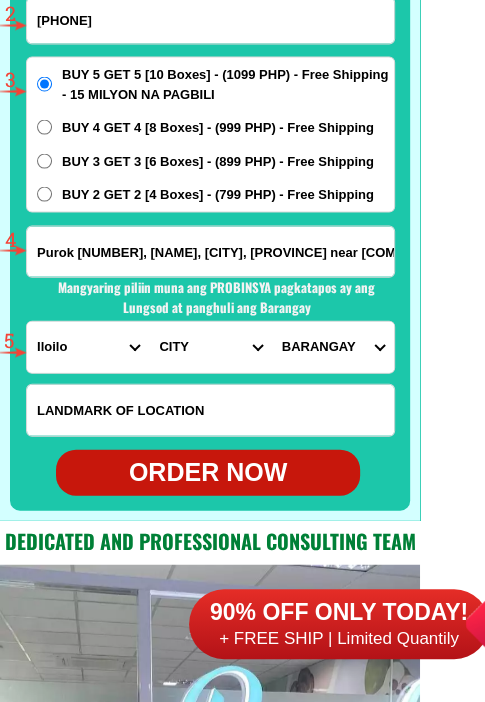 click on "ORDER NOW" at bounding box center (208, 473) 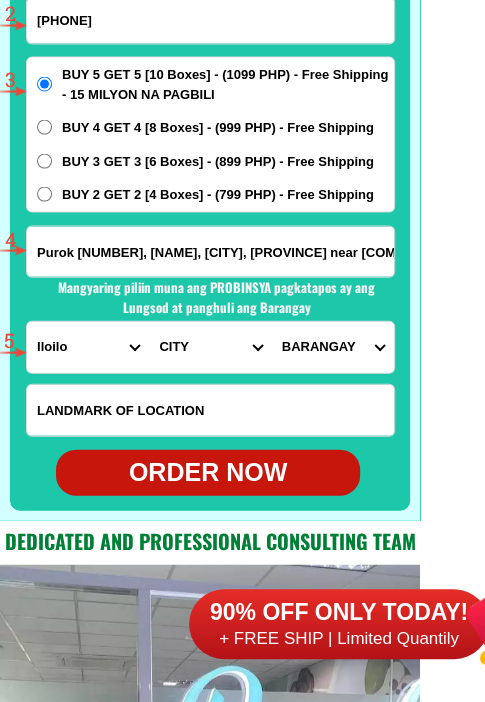 radio on "true" 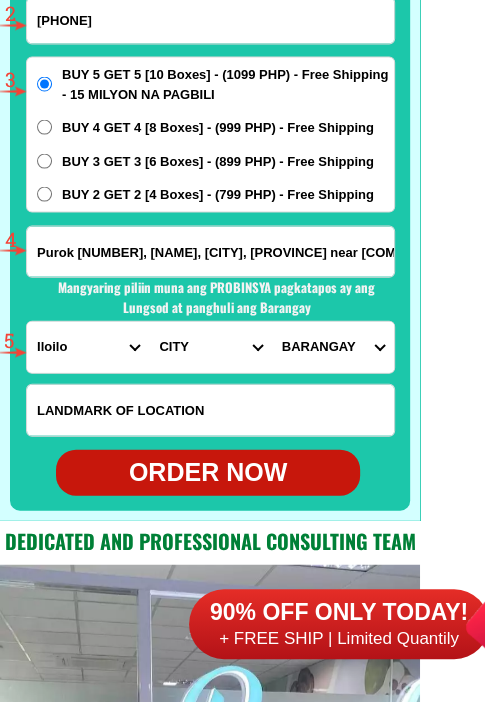scroll, scrollTop: 15602, scrollLeft: 0, axis: vertical 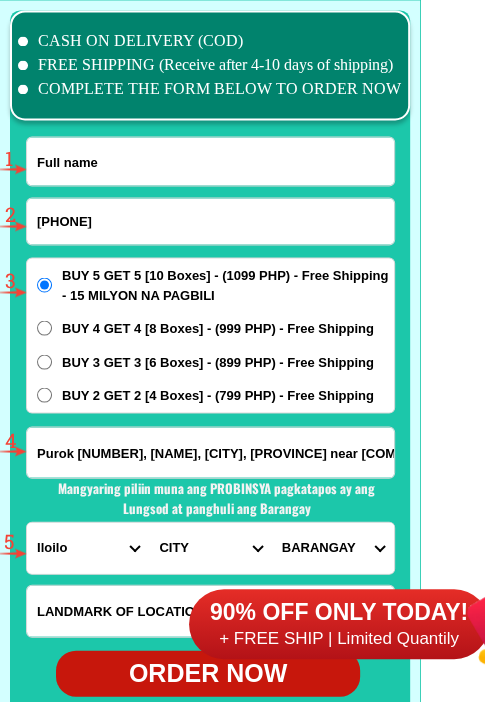 click at bounding box center (210, 161) 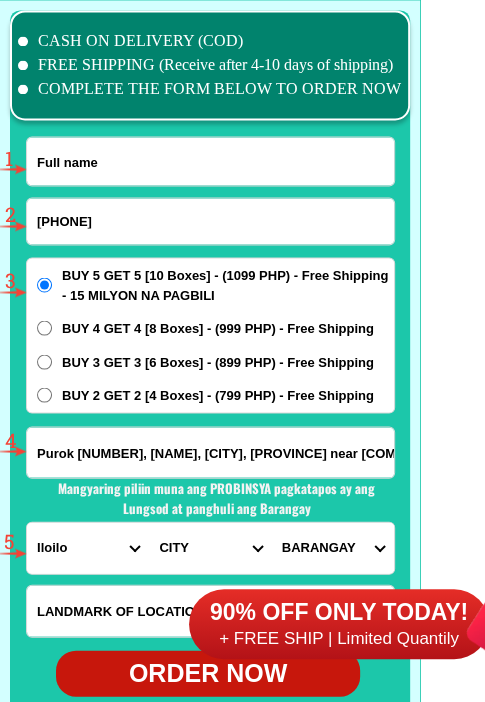 paste on "[NAME] [NAME]" 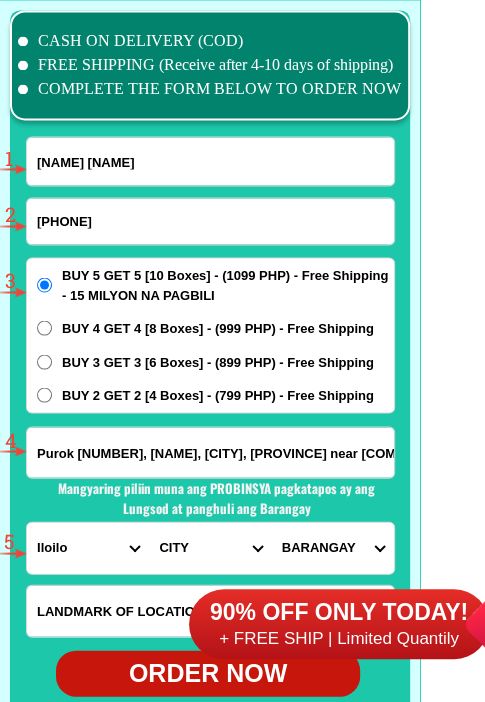 type on "[NAME] [NAME]" 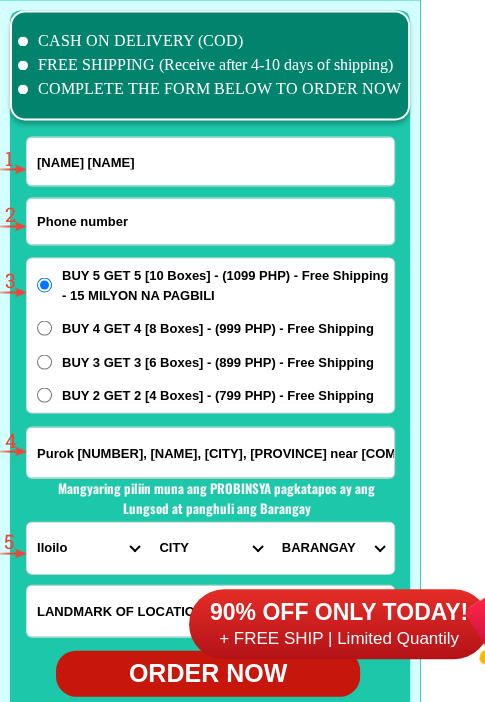 drag, startPoint x: 173, startPoint y: 226, endPoint x: 163, endPoint y: 227, distance: 10.049875 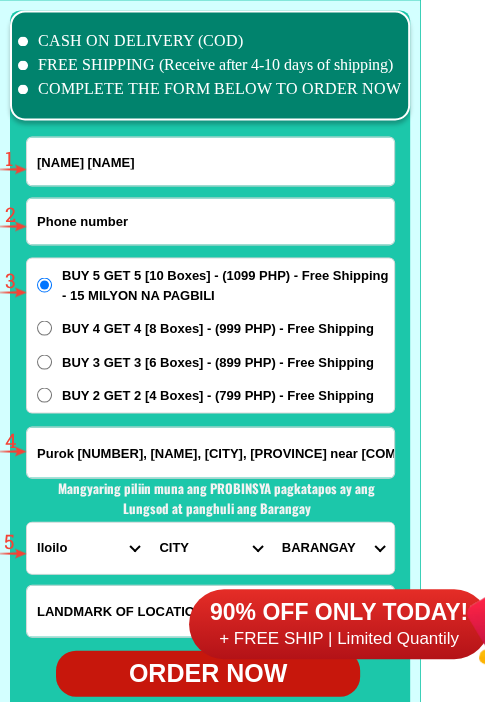 click at bounding box center (210, 221) 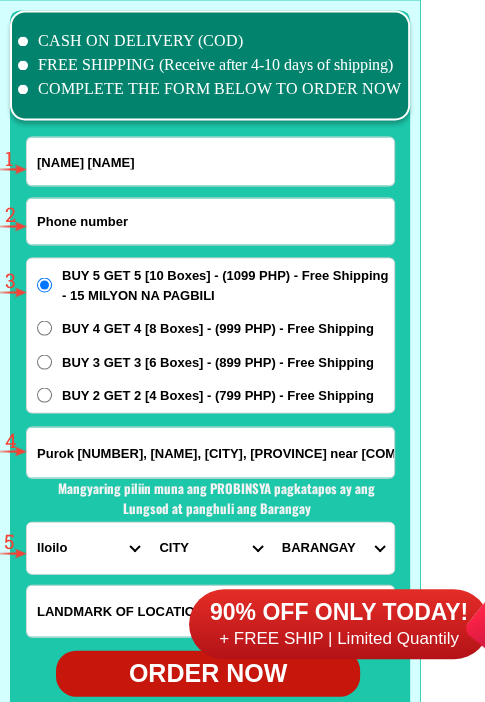 paste on "[PHONE]" 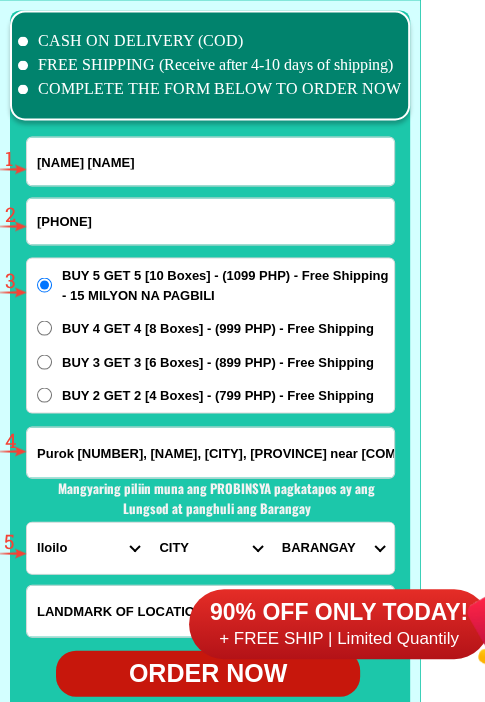 type on "[PHONE]" 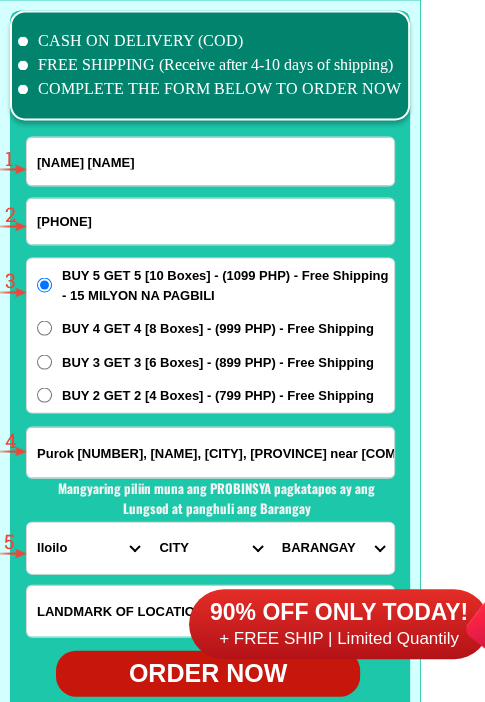 click on "BUY 5 GET 5 [10 Boxes] - (1099 PHP) - Free Shipping - 15 MILYON NA PAGBILI  BUY 4 GET 4 [8 Boxes] - (999 PHP) - Free Shipping  BUY 3 GET 3 [6 Boxes] - (899 PHP) - Free Shipping  BUY 2 GET 2 [4 Boxes] - (799 PHP) - Free Shipping" at bounding box center (210, 335) 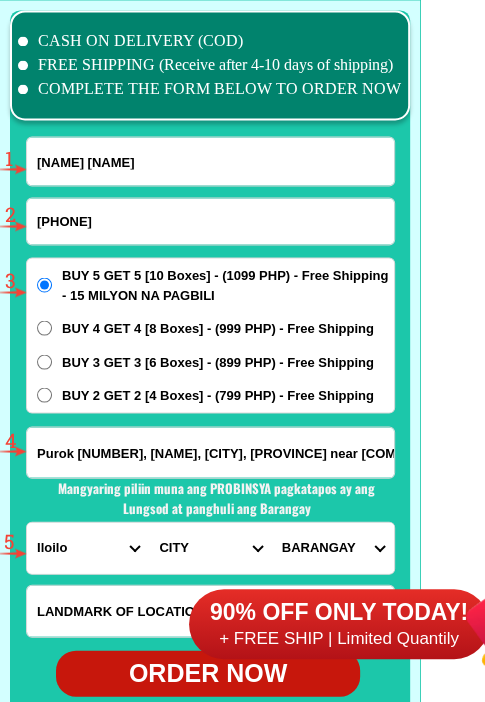 click on "BUY 4 GET 4 [8 Boxes] - (999 PHP) - Free Shipping" at bounding box center (218, 328) 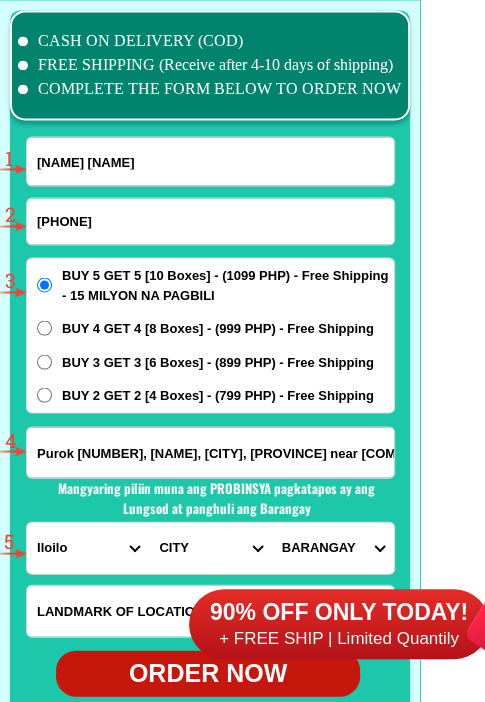 click on "BUY 4 GET 4 [8 Boxes] - (999 PHP) - Free Shipping" at bounding box center [44, 327] 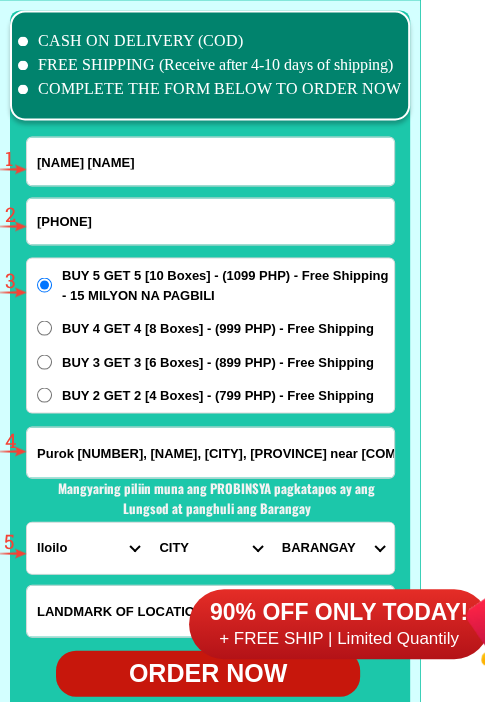 radio on "true" 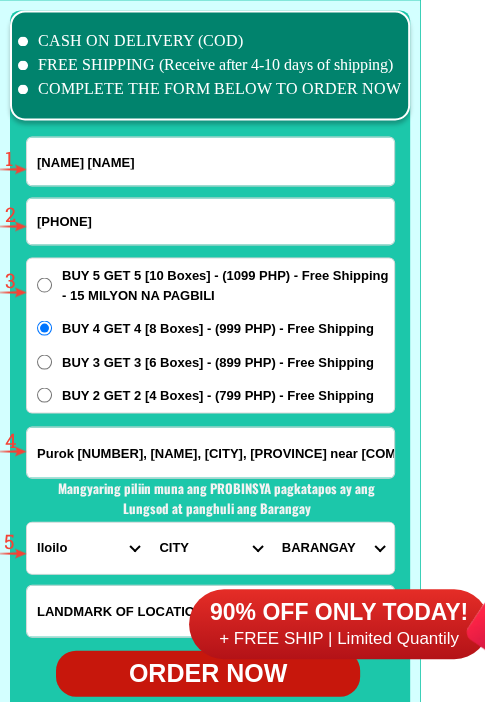 scroll, scrollTop: 15802, scrollLeft: 0, axis: vertical 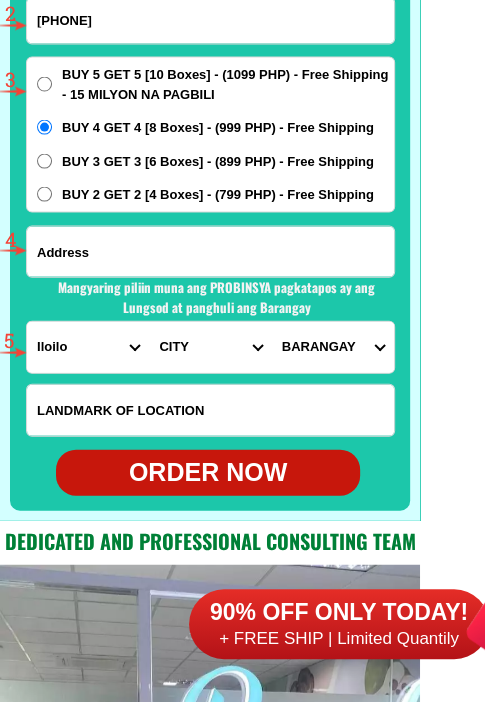click at bounding box center (210, 252) 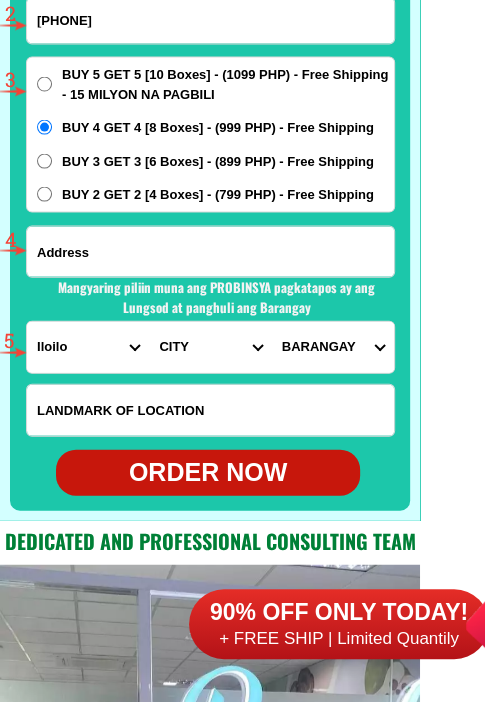 paste on "#[NUMBER] [STREET] [BARANGAY] [CITY] [CITY] [BARANGAY] [SCHOOL]" 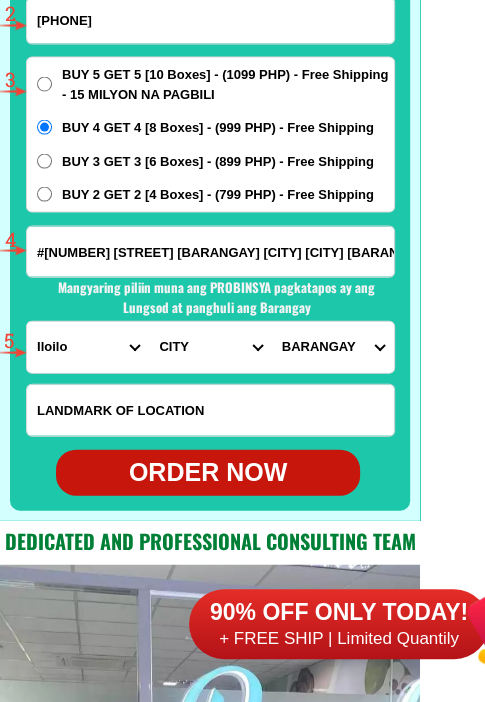 scroll, scrollTop: 0, scrollLeft: 97, axis: horizontal 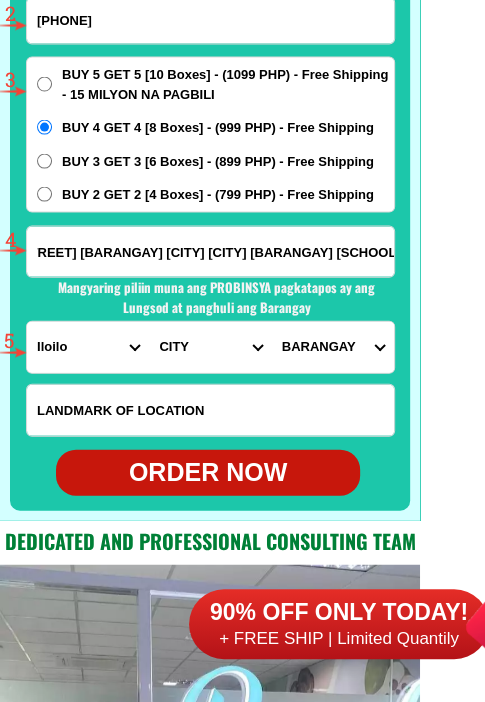 type on "#[NUMBER] [STREET] [BARANGAY] [CITY] [CITY] [BARANGAY] [SCHOOL]" 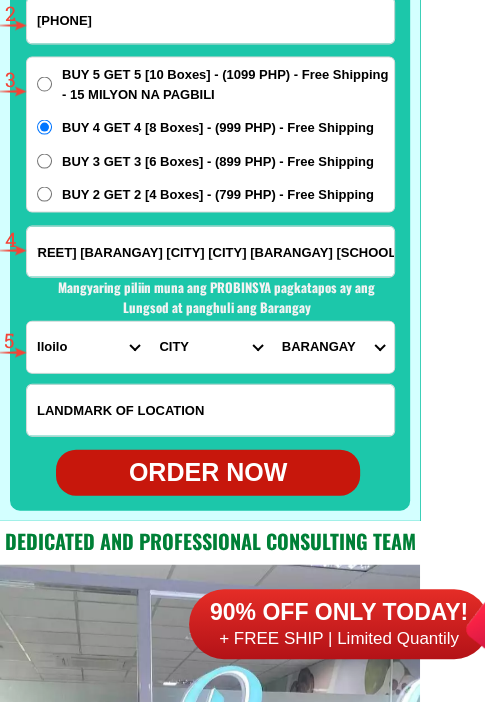 click on "PROVINCE Abra Agusan-del-norte Agusan-del-sur Aklan Albay Antique Apayao Aurora Basilan Bataan Batanes Batangas Benguet Biliran Bohol Bukidnon Bulacan Cagayan Camarines-norte Camarines-sur Camiguin Capiz Catanduanes Cavite Cebu Cotabato Davao-de-oro Davao-del-norte Davao-del-sur Davao-occidental Davao-oriental Dinagat-islands Eastern-samar Guimaras Ifugao Ilocos-norte Ilocos-sur Iloilo Isabela Kalinga La-union Laguna Lanao-del-norte Lanao-del-sur Leyte Maguindanao Marinduque Masbate Metro-manila Misamis-occidental Misamis-oriental Mountain-province Negros-occidental Negros-oriental Northern-samar Nueva-ecija Nueva-vizcaya Occidental-mindoro Oriental-mindoro Palawan Pampanga Pangasinan Quezon Quirino Rizal Romblon Sarangani Siquijor Sorsogon South-cotabato Southern-leyte Sultan-kudarat Sulu Surigao-del-norte Surigao-del-sur Tarlac Tawi-tawi Western-samar Zambales Zamboanga-del-norte Zamboanga-del-sur Zamboanga-sibugay" at bounding box center (88, 347) 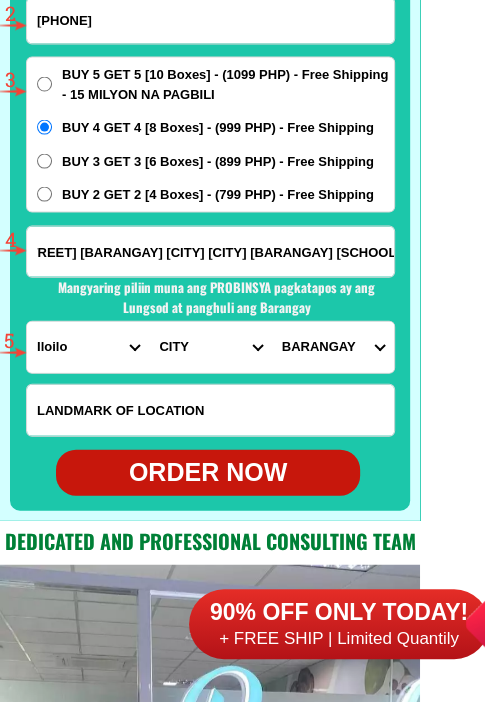 scroll, scrollTop: 0, scrollLeft: 0, axis: both 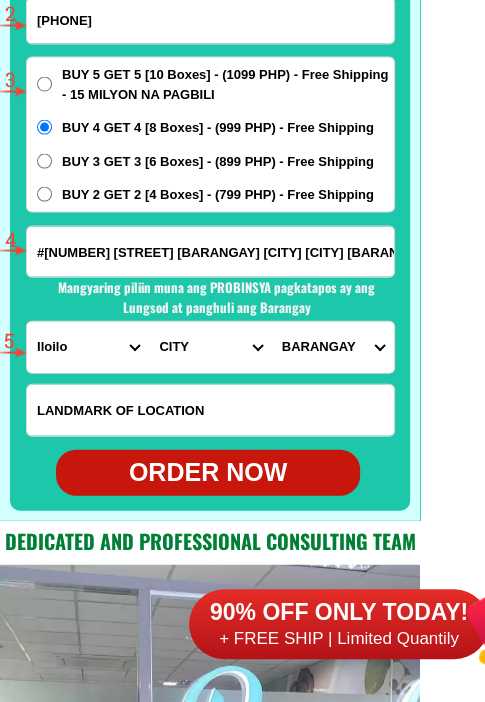 select on "63_108" 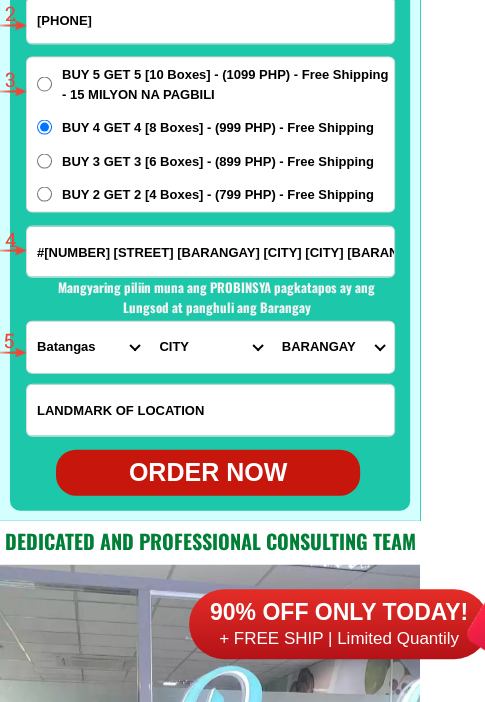 click on "PROVINCE Abra Agusan-del-norte Agusan-del-sur Aklan Albay Antique Apayao Aurora Basilan Bataan Batanes Batangas Benguet Biliran Bohol Bukidnon Bulacan Cagayan Camarines-norte Camarines-sur Camiguin Capiz Catanduanes Cavite Cebu Cotabato Davao-de-oro Davao-del-norte Davao-del-sur Davao-occidental Davao-oriental Dinagat-islands Eastern-samar Guimaras Ifugao Ilocos-norte Ilocos-sur Iloilo Isabela Kalinga La-union Laguna Lanao-del-norte Lanao-del-sur Leyte Maguindanao Marinduque Masbate Metro-manila Misamis-occidental Misamis-oriental Mountain-province Negros-occidental Negros-oriental Northern-samar Nueva-ecija Nueva-vizcaya Occidental-mindoro Oriental-mindoro Palawan Pampanga Pangasinan Quezon Quirino Rizal Romblon Sarangani Siquijor Sorsogon South-cotabato Southern-leyte Sultan-kudarat Sulu Surigao-del-norte Surigao-del-sur Tarlac Tawi-tawi Western-samar Zambales Zamboanga-del-norte Zamboanga-del-sur Zamboanga-sibugay" at bounding box center [88, 347] 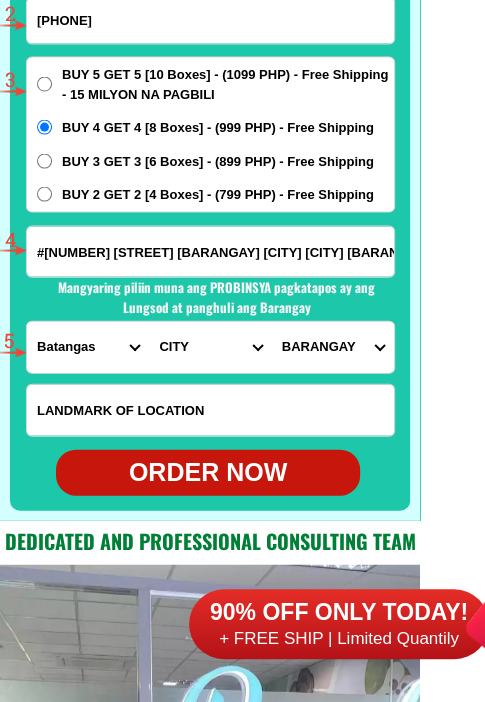 click on "CITY Agoncillo Alitagtag Allacapan Balayan Batangas-balete Batangas-city Batangas-lemery Batangas-mabini Batangas-rosario Batangas-san-jose Batangas-san-juan Batangas-san-luis Batangas-san-nicolas Batangas-san-pascual Batangas-santa-teresita Batangas-santo-tomas Batangas-talisay Bauan Calaca Calatagan Cuenca Ibaan Laurel Lian Lipa-city Lobo Malvar Mataasnakahoy Nasugbu Padre-garcia Taal Tanauan-city Taysan Tingloy Tuy" at bounding box center (210, 347) 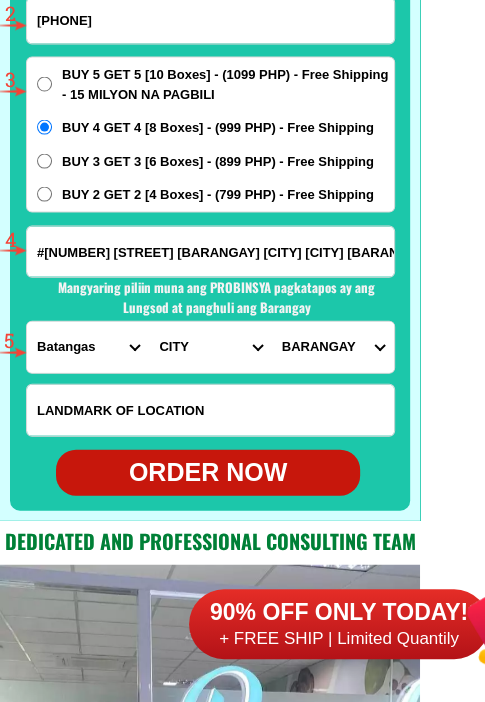 click on "CITY Agoncillo Alitagtag Allacapan Balayan Batangas-balete Batangas-city Batangas-lemery Batangas-mabini Batangas-rosario Batangas-san-jose Batangas-san-juan Batangas-san-luis Batangas-san-nicolas Batangas-san-pascual Batangas-santa-teresita Batangas-santo-tomas Batangas-talisay Bauan Calaca Calatagan Cuenca Ibaan Laurel Lian Lipa-city Lobo Malvar Mataasnakahoy Nasugbu Padre-garcia Taal Tanauan-city Taysan Tingloy Tuy" at bounding box center [210, 347] 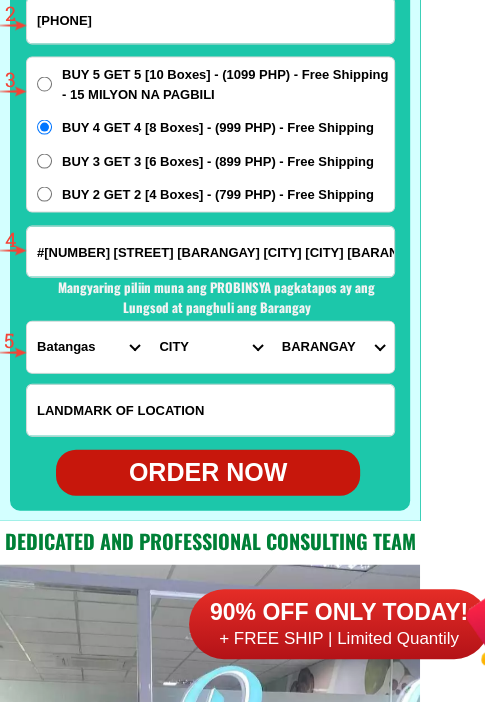 click on "[LIST_OF_BARANGAYS]" at bounding box center (333, 347) 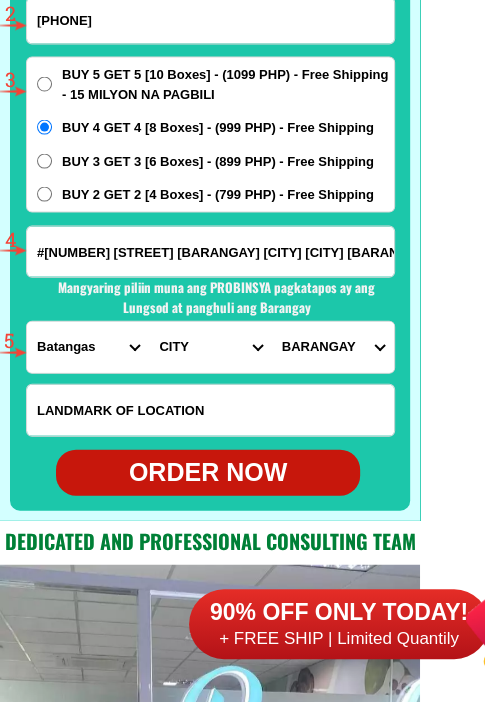 select on "[PHONE]" 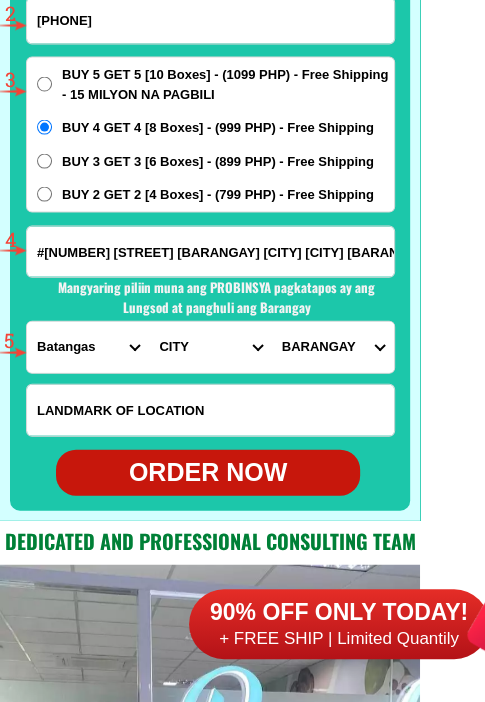 click on "[LIST_OF_BARANGAYS]" at bounding box center [333, 347] 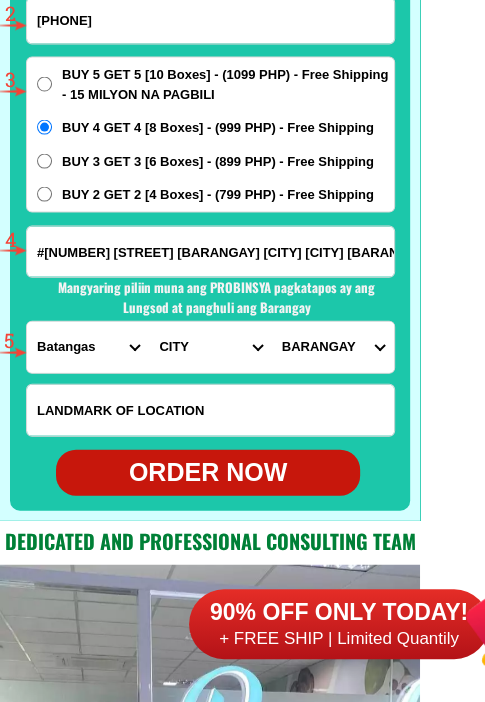 scroll, scrollTop: 15902, scrollLeft: 0, axis: vertical 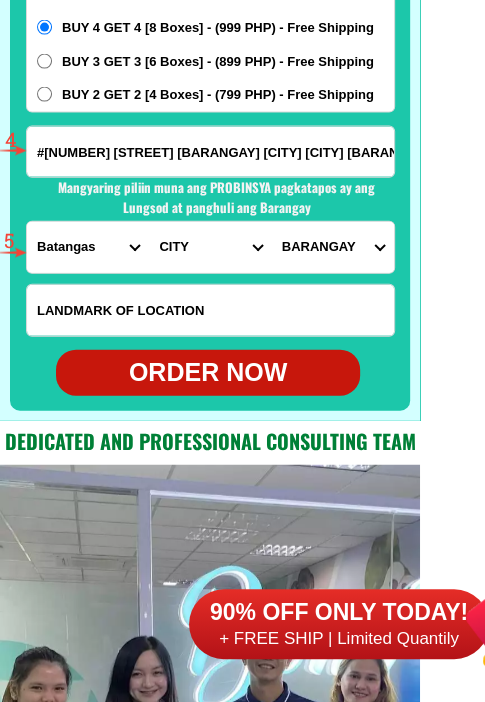 click on "ORDER NOW" at bounding box center (208, 373) 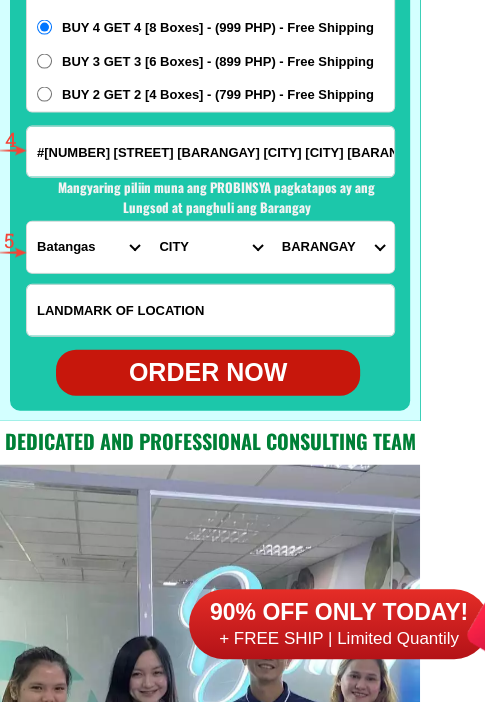 type on "#[NUMBER] [STREET] [BARANGAY] [CITY] [CITY] [BARANGAY] [SCHOOL]" 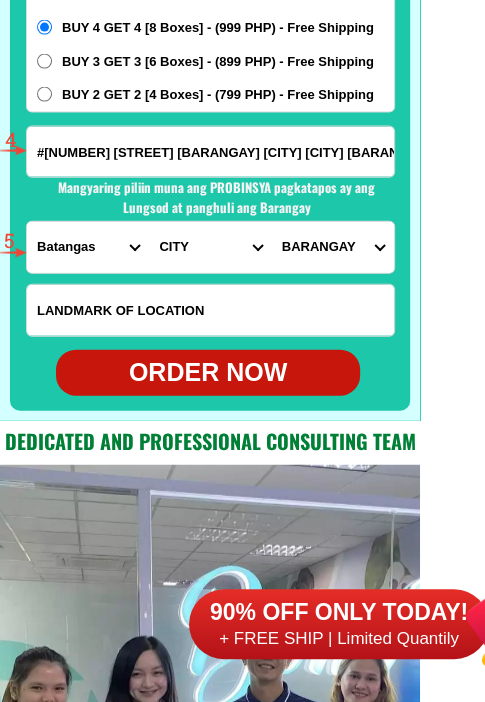 radio on "true" 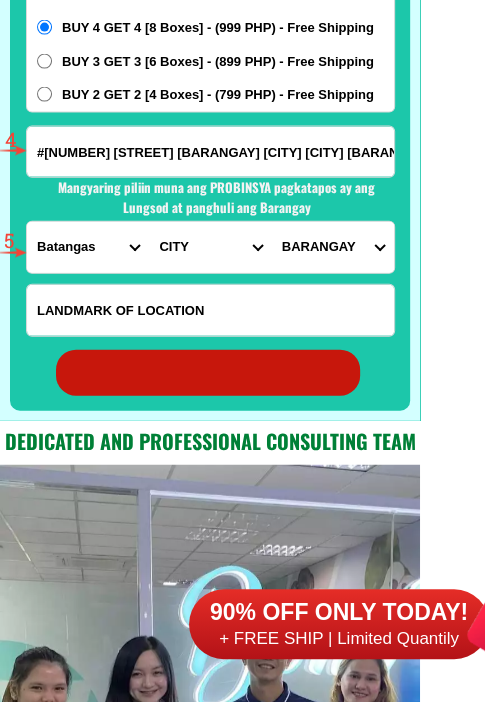 radio on "true" 